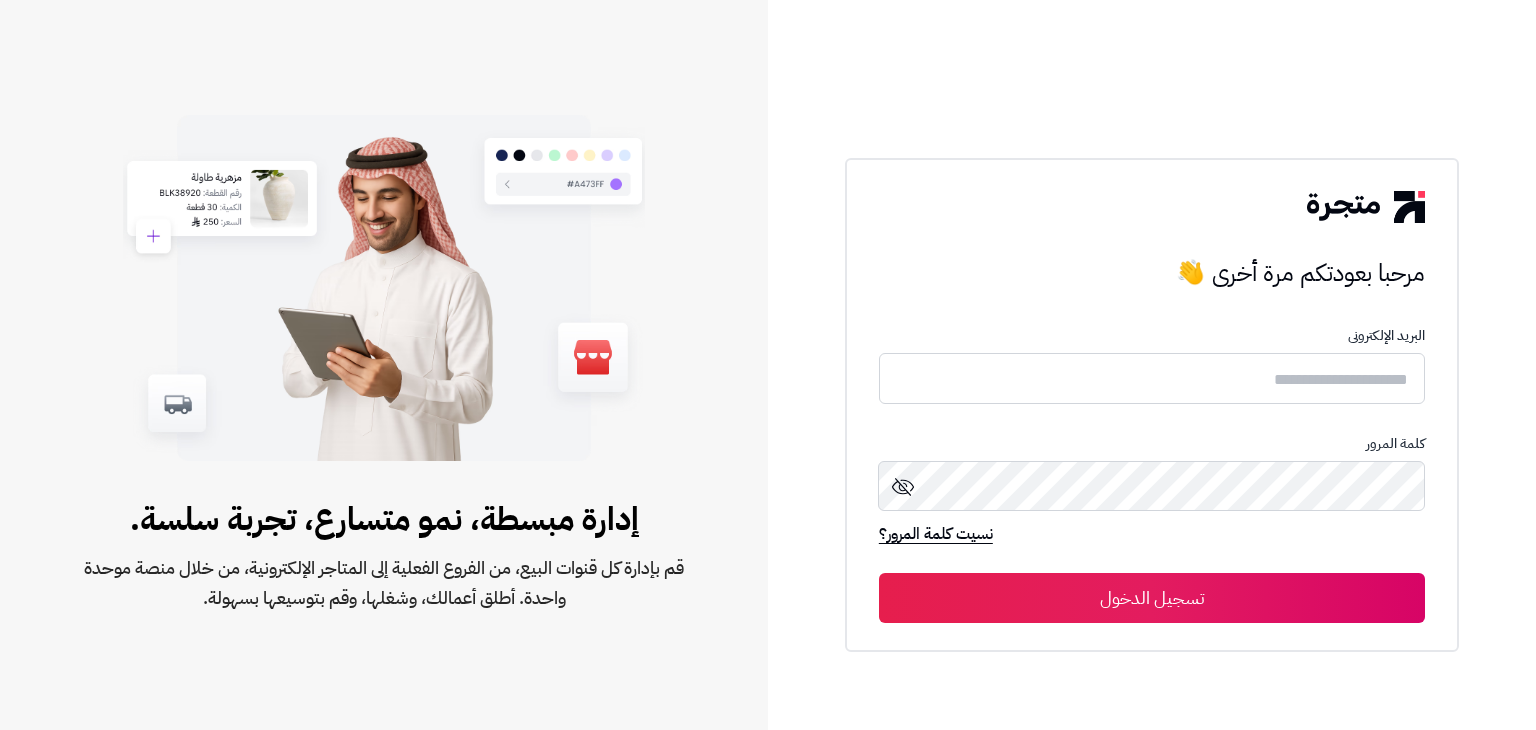 scroll, scrollTop: 0, scrollLeft: 0, axis: both 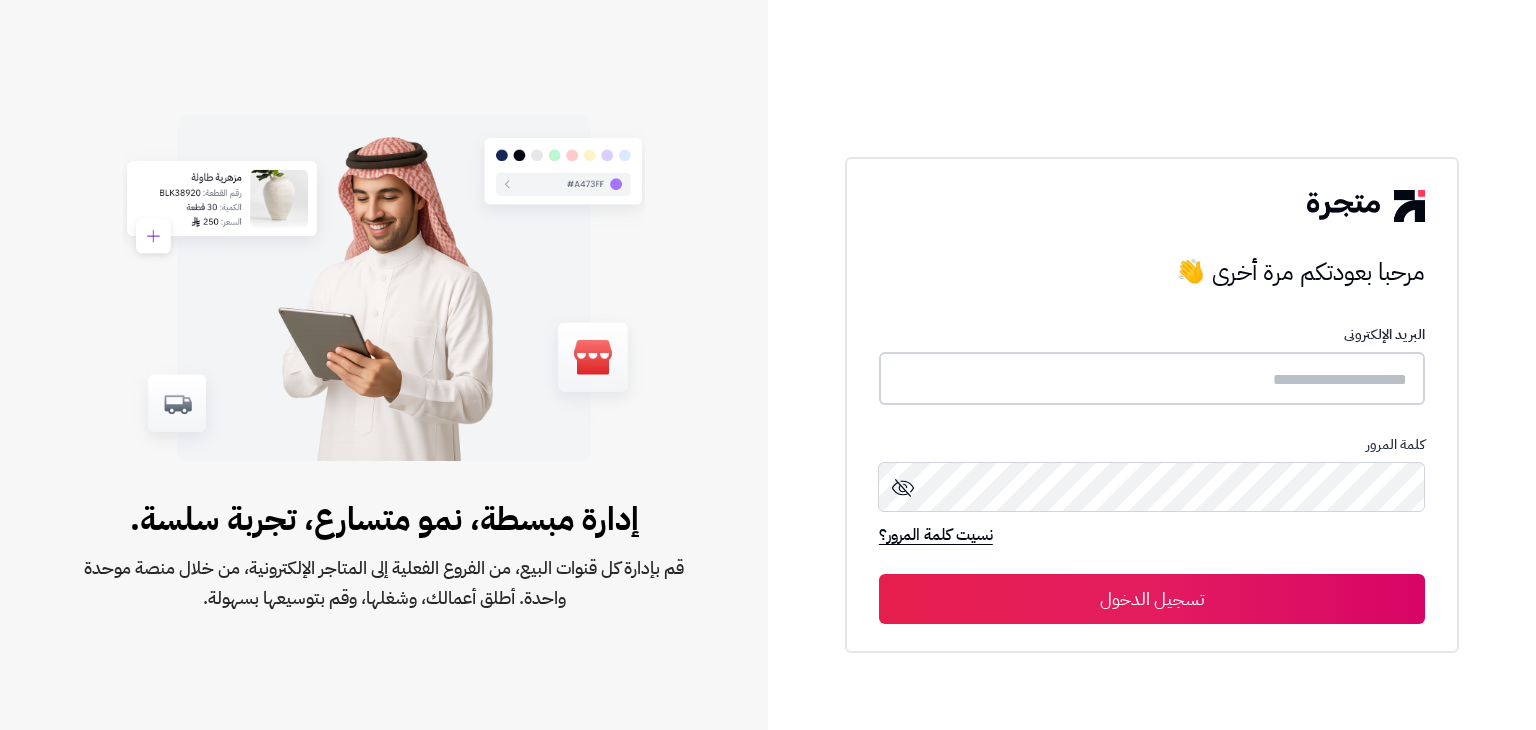 click at bounding box center [1152, 378] 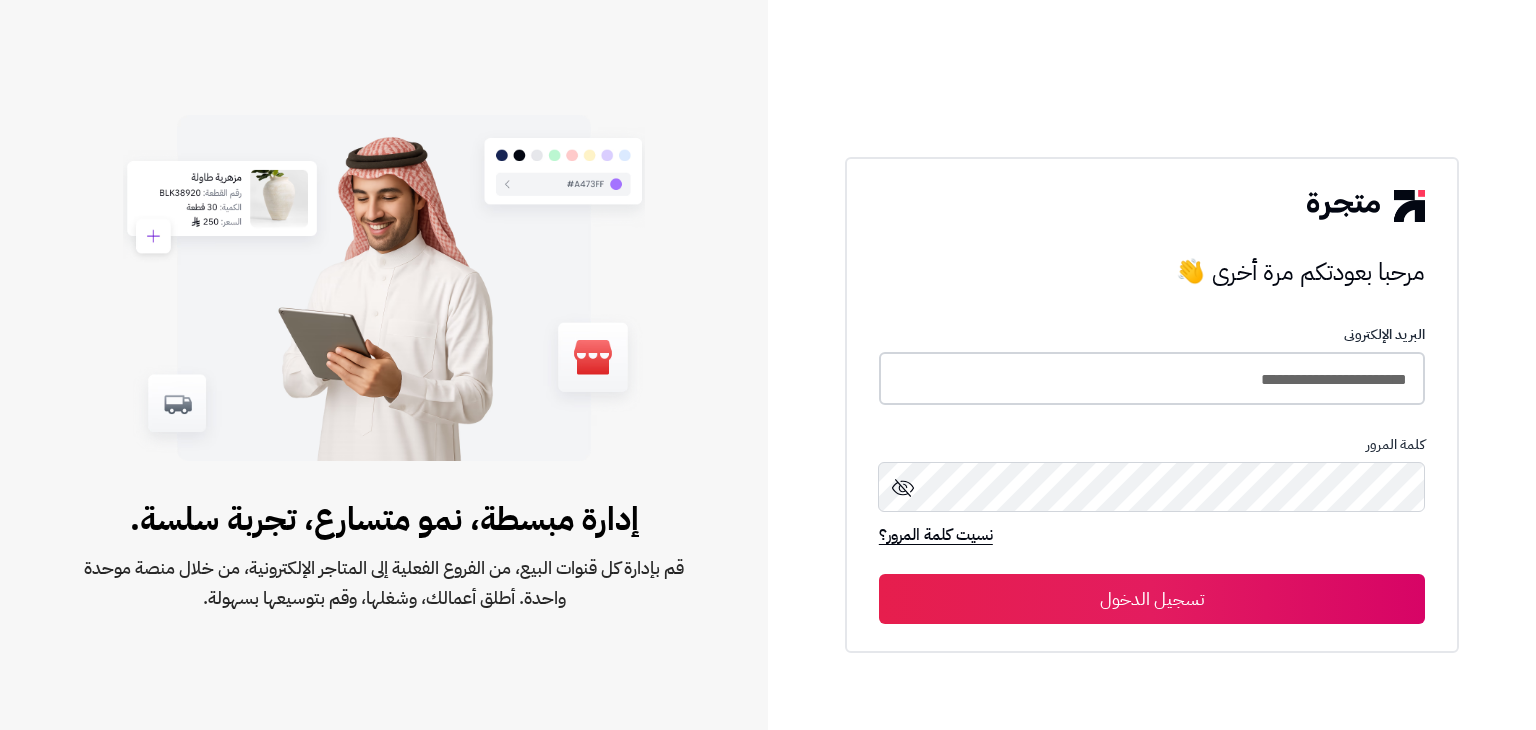 type on "**********" 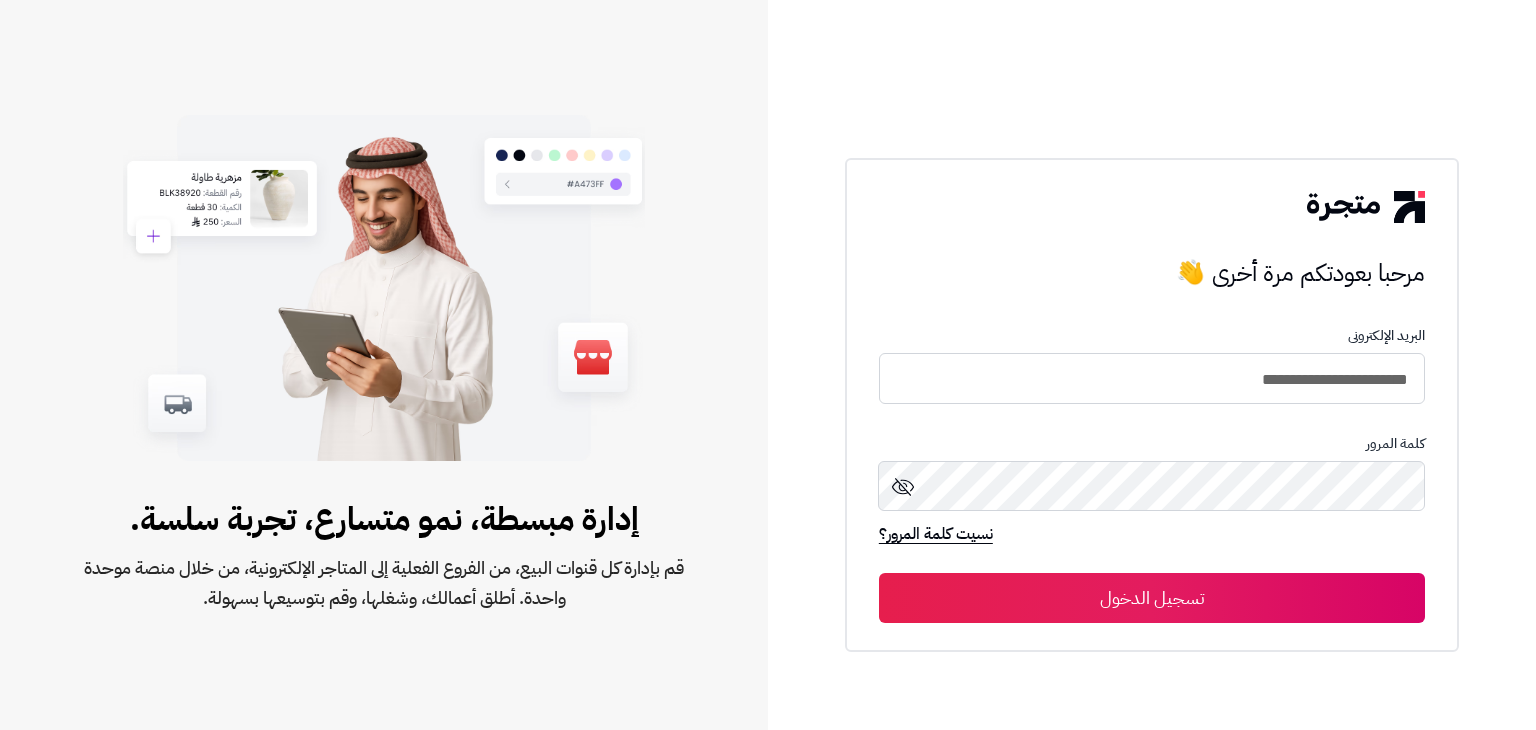 click 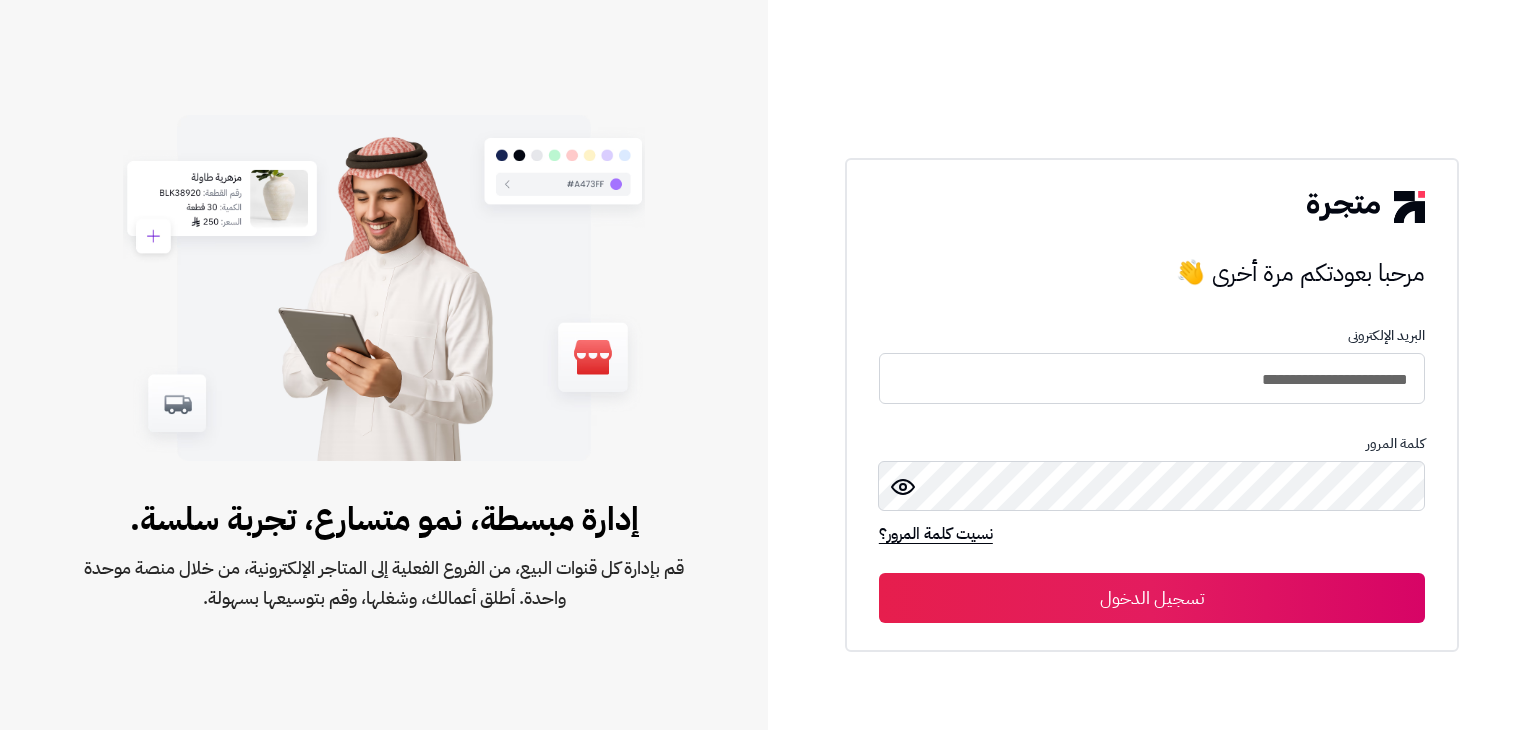 click on "تسجيل الدخول" at bounding box center [1152, 598] 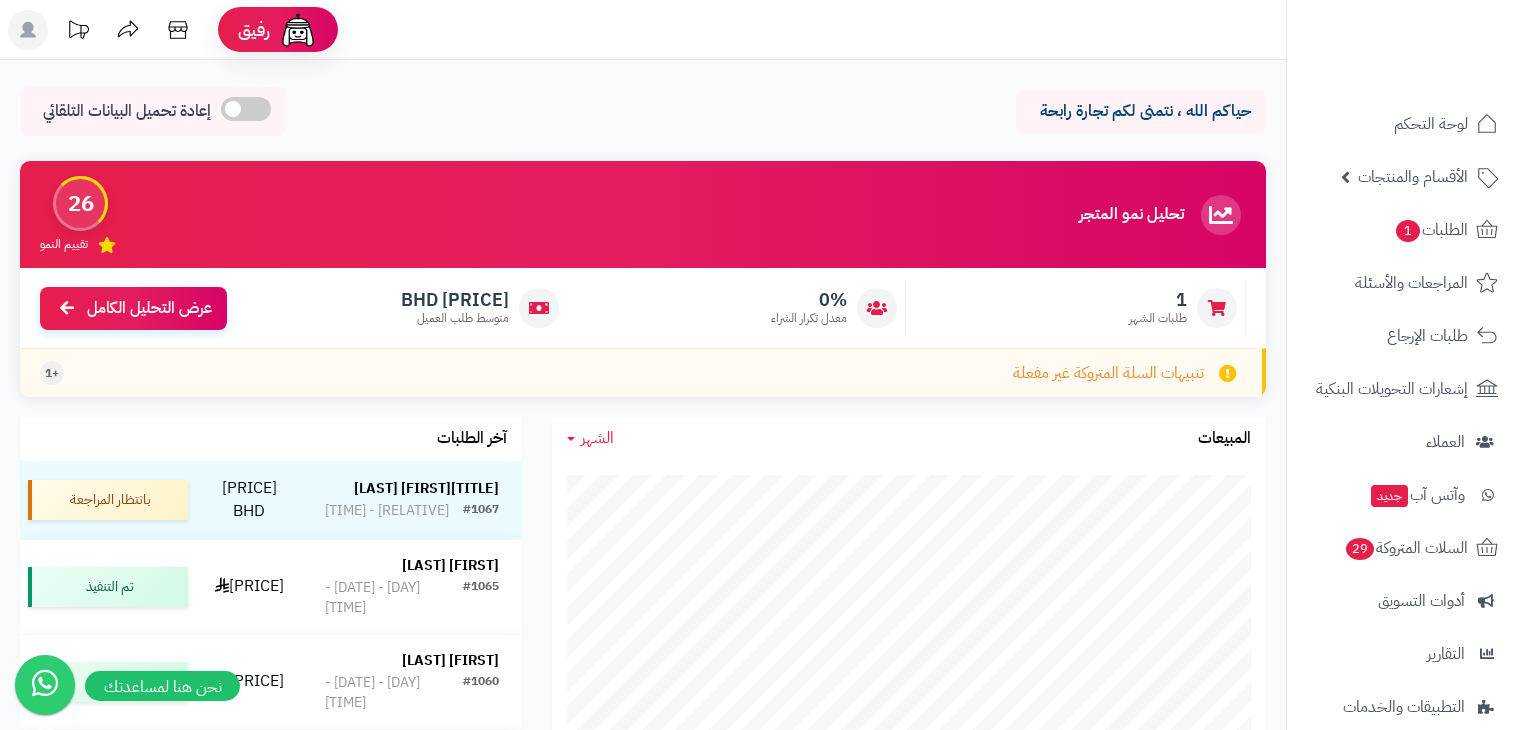 scroll, scrollTop: 0, scrollLeft: 0, axis: both 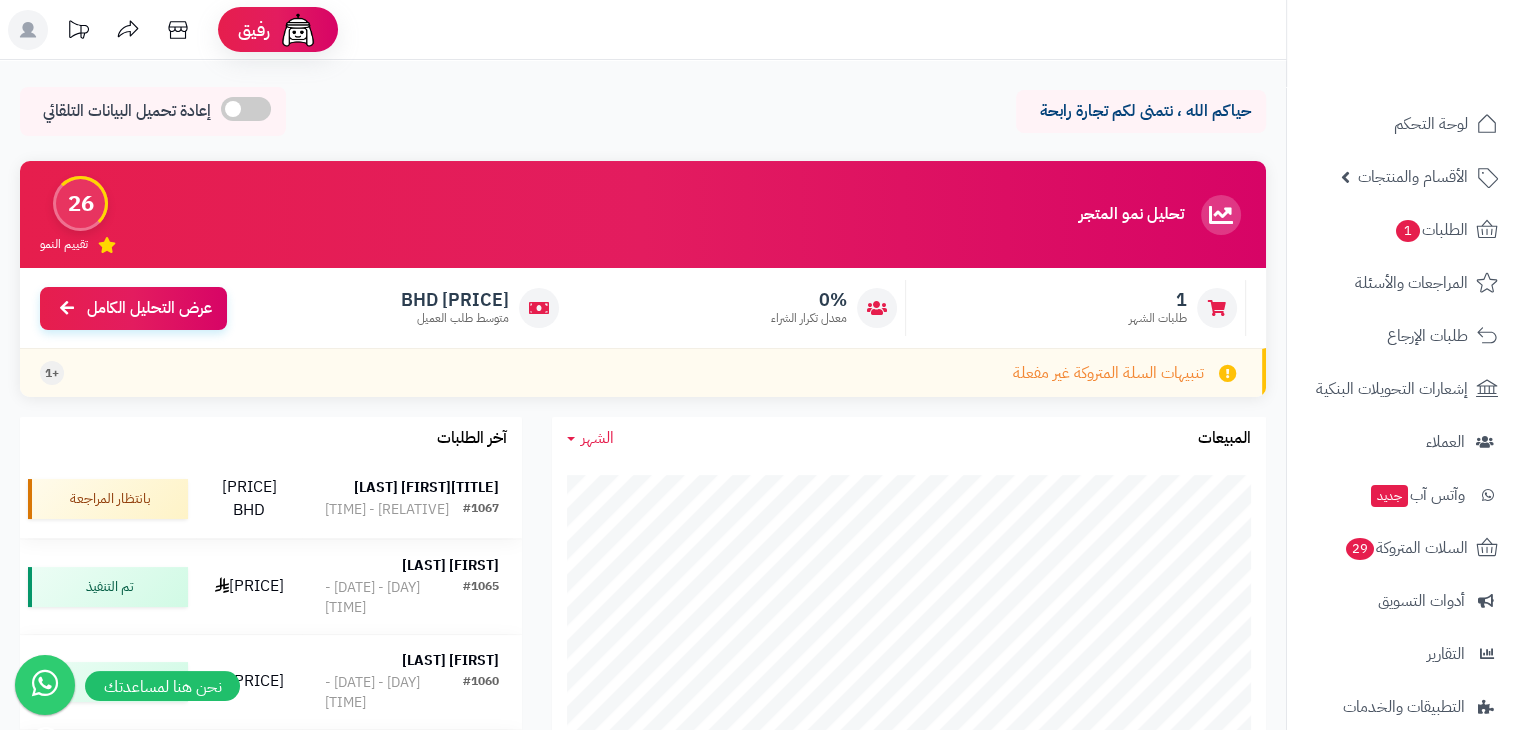 click on "أمس - 4:46 ص" at bounding box center (387, 510) 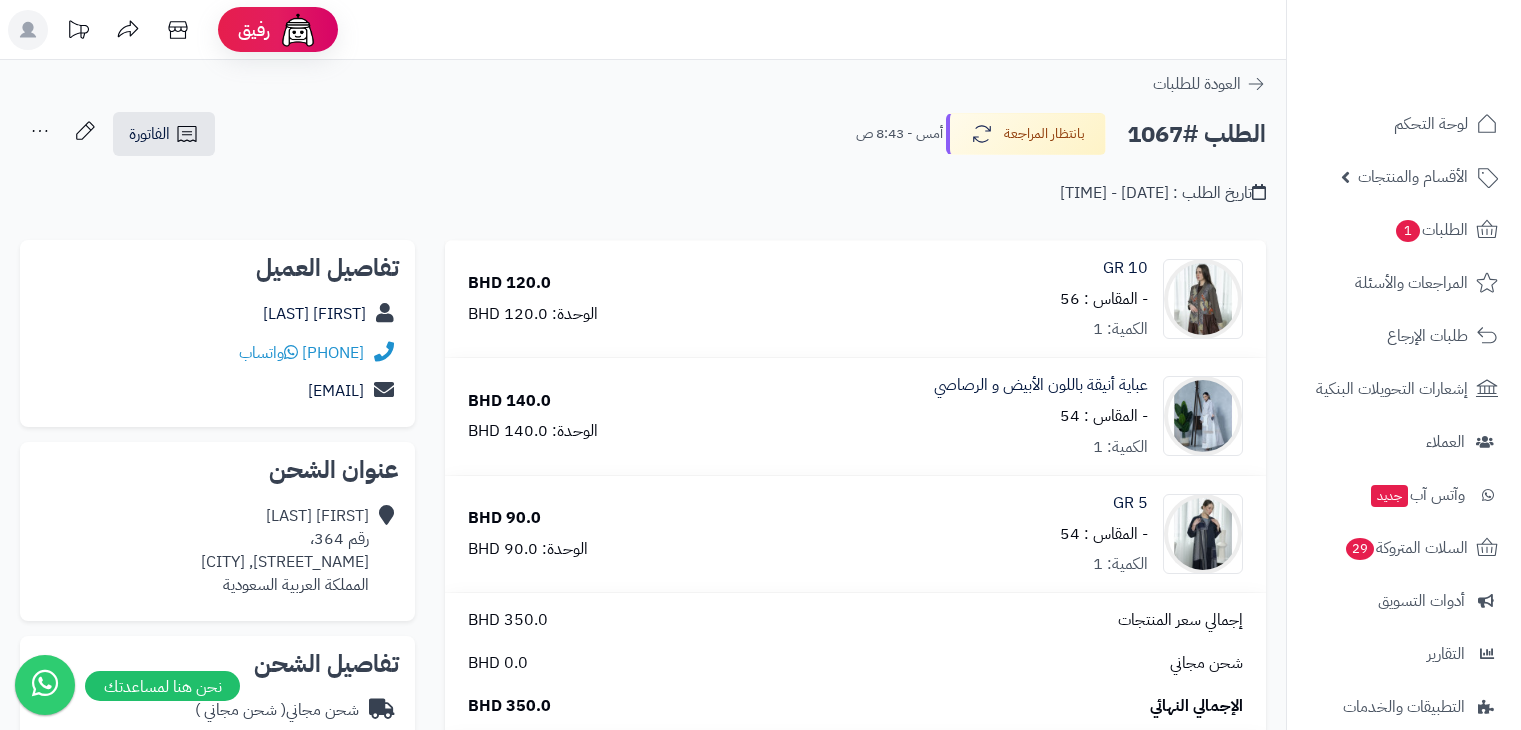 scroll, scrollTop: 0, scrollLeft: 0, axis: both 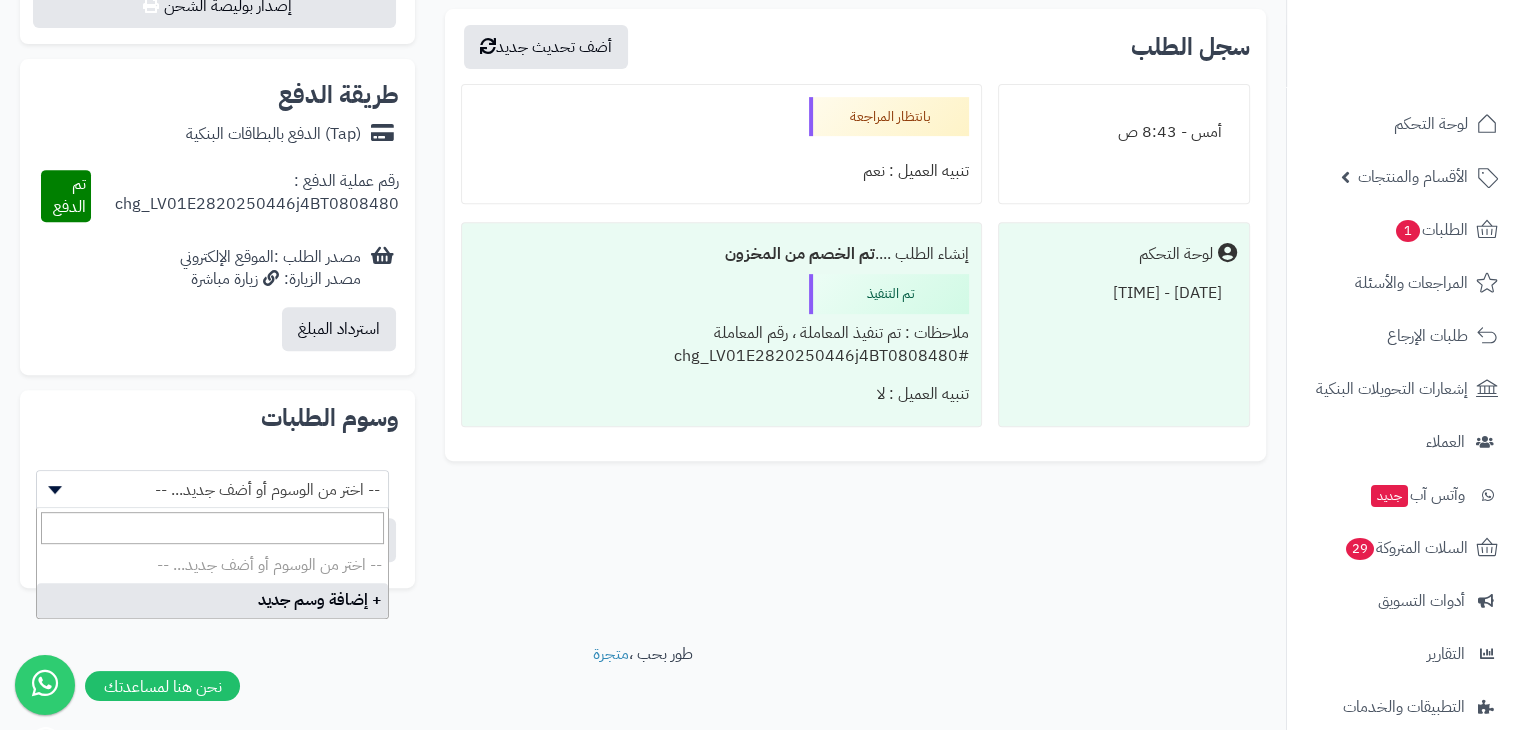 click at bounding box center (52, 490) 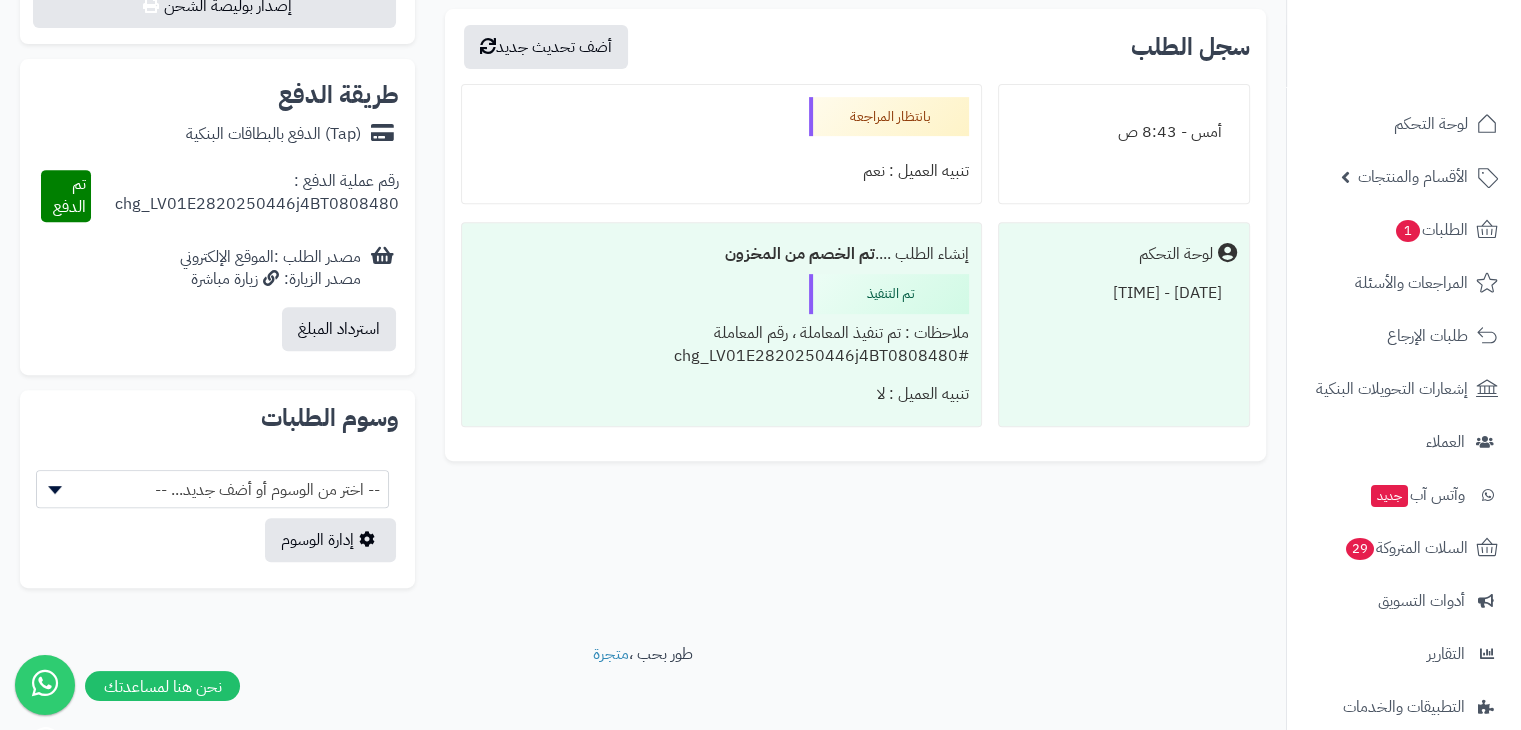 click on "**********" at bounding box center (217, 508) 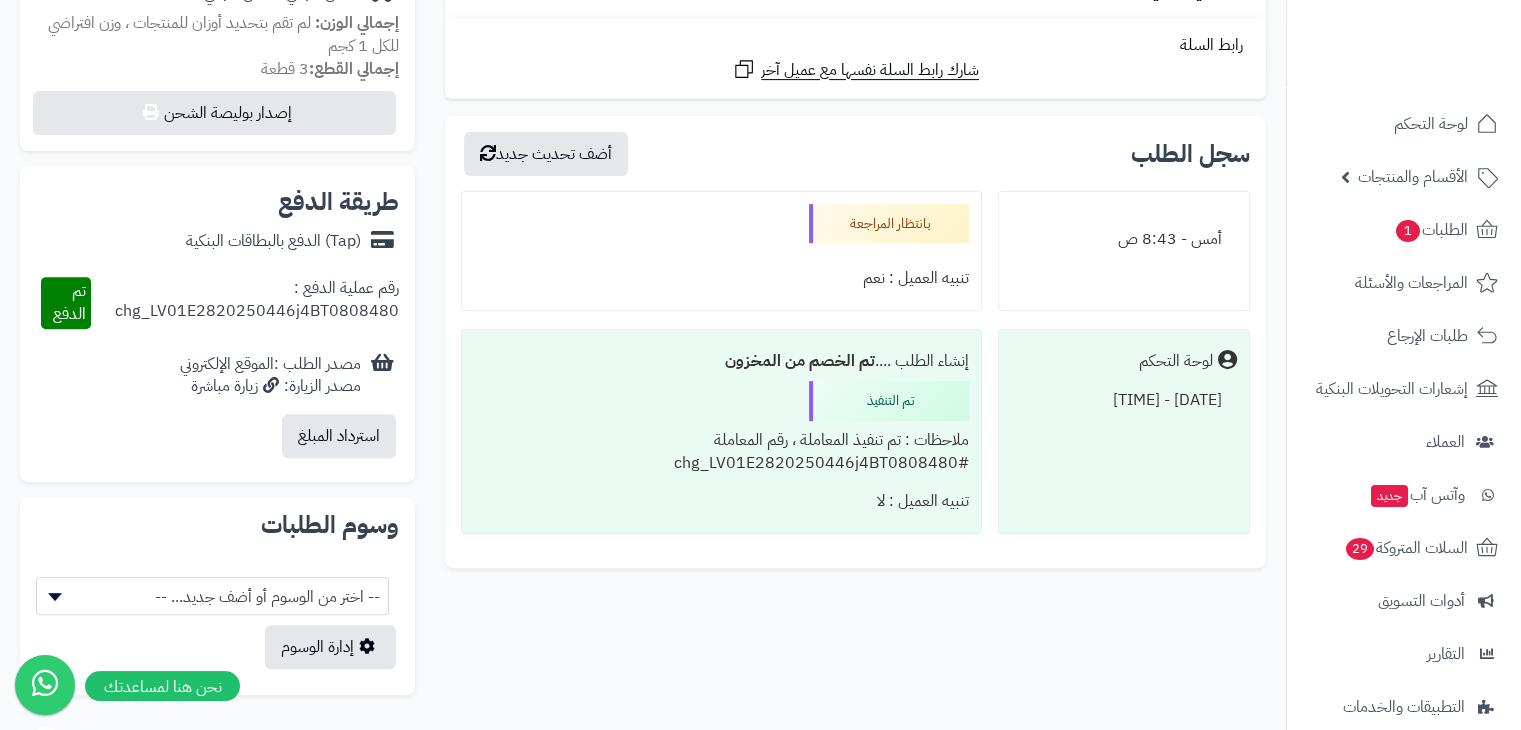scroll, scrollTop: 706, scrollLeft: 0, axis: vertical 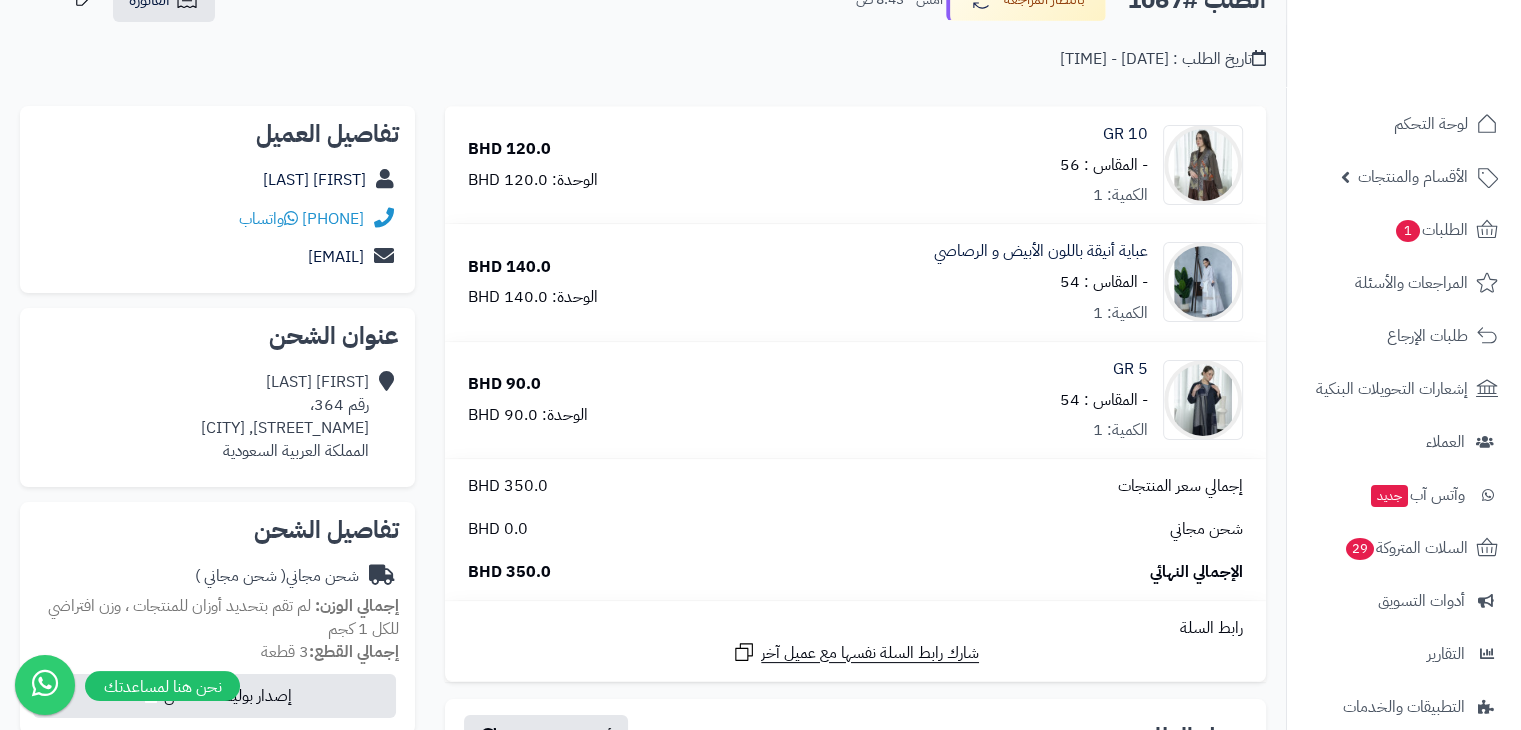 drag, startPoint x: 132, startPoint y: 152, endPoint x: 385, endPoint y: 205, distance: 258.4918 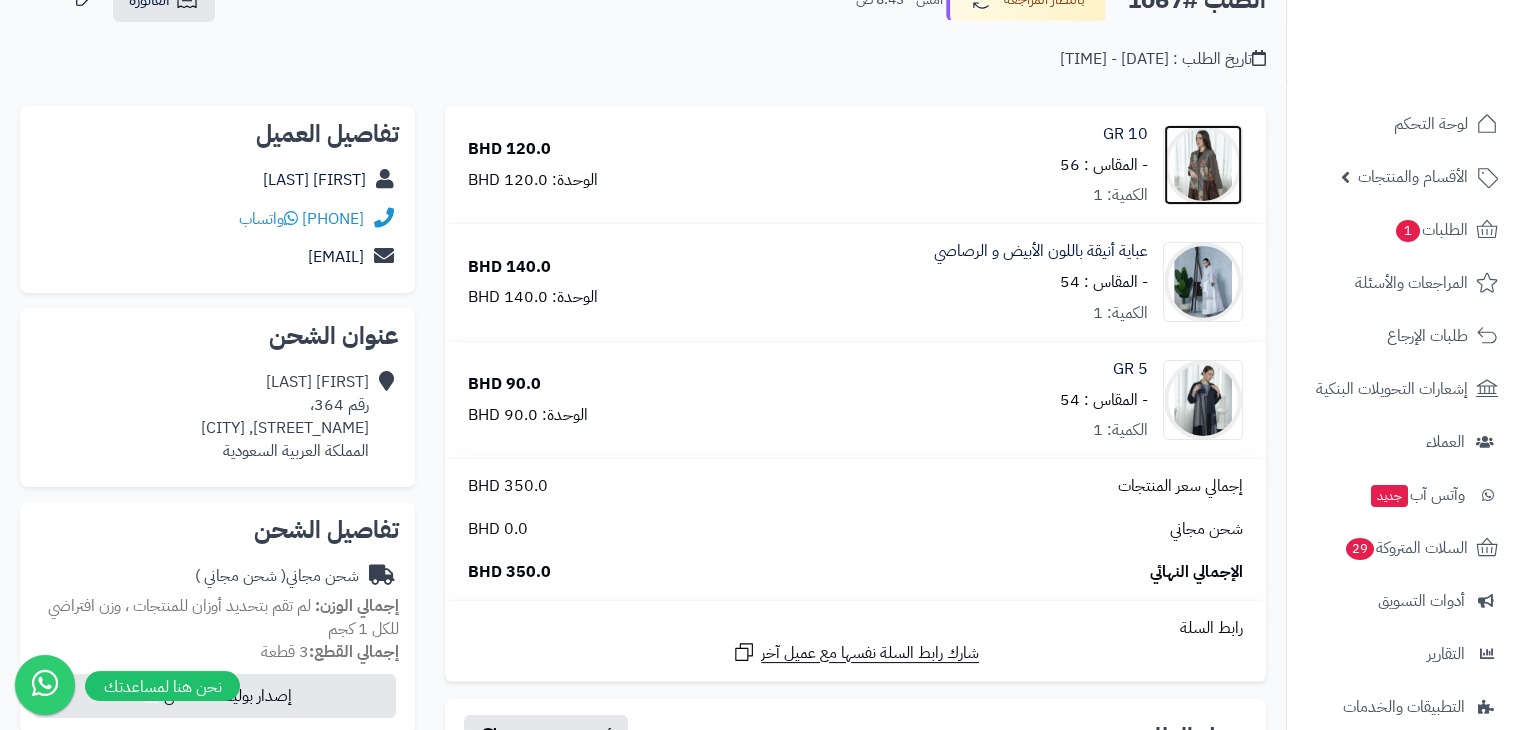 click at bounding box center (1203, 165) 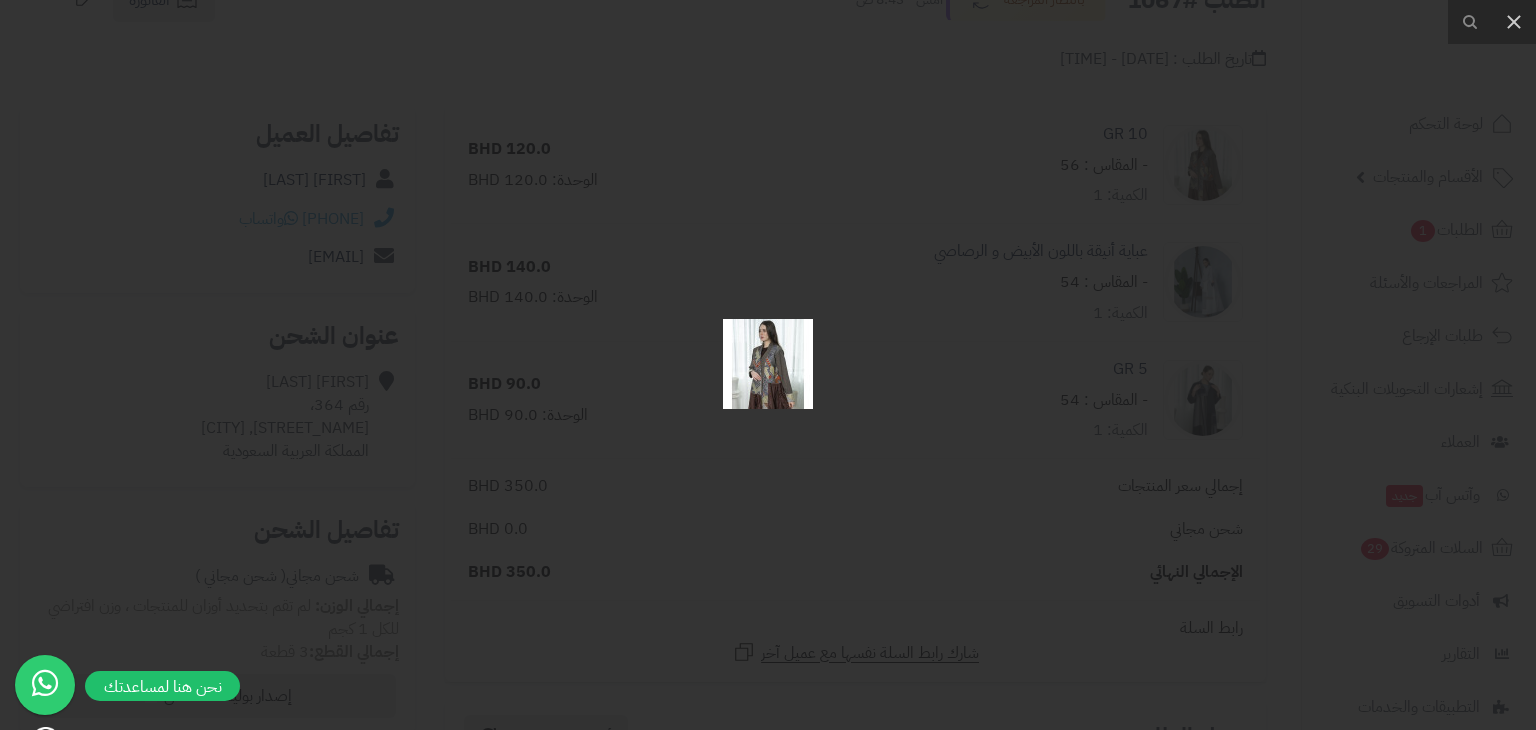 click at bounding box center [768, 365] 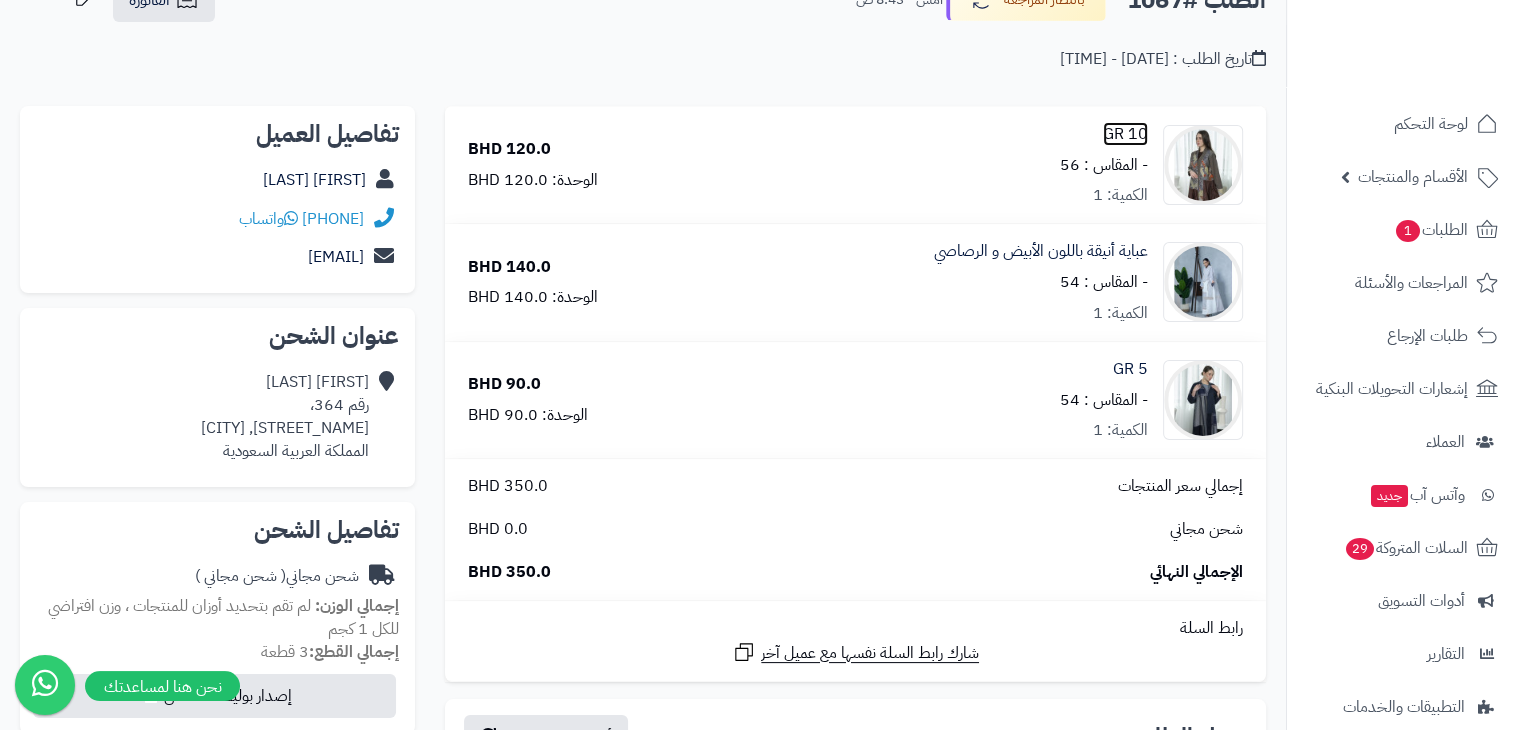 click on "GR 10" at bounding box center (1125, 134) 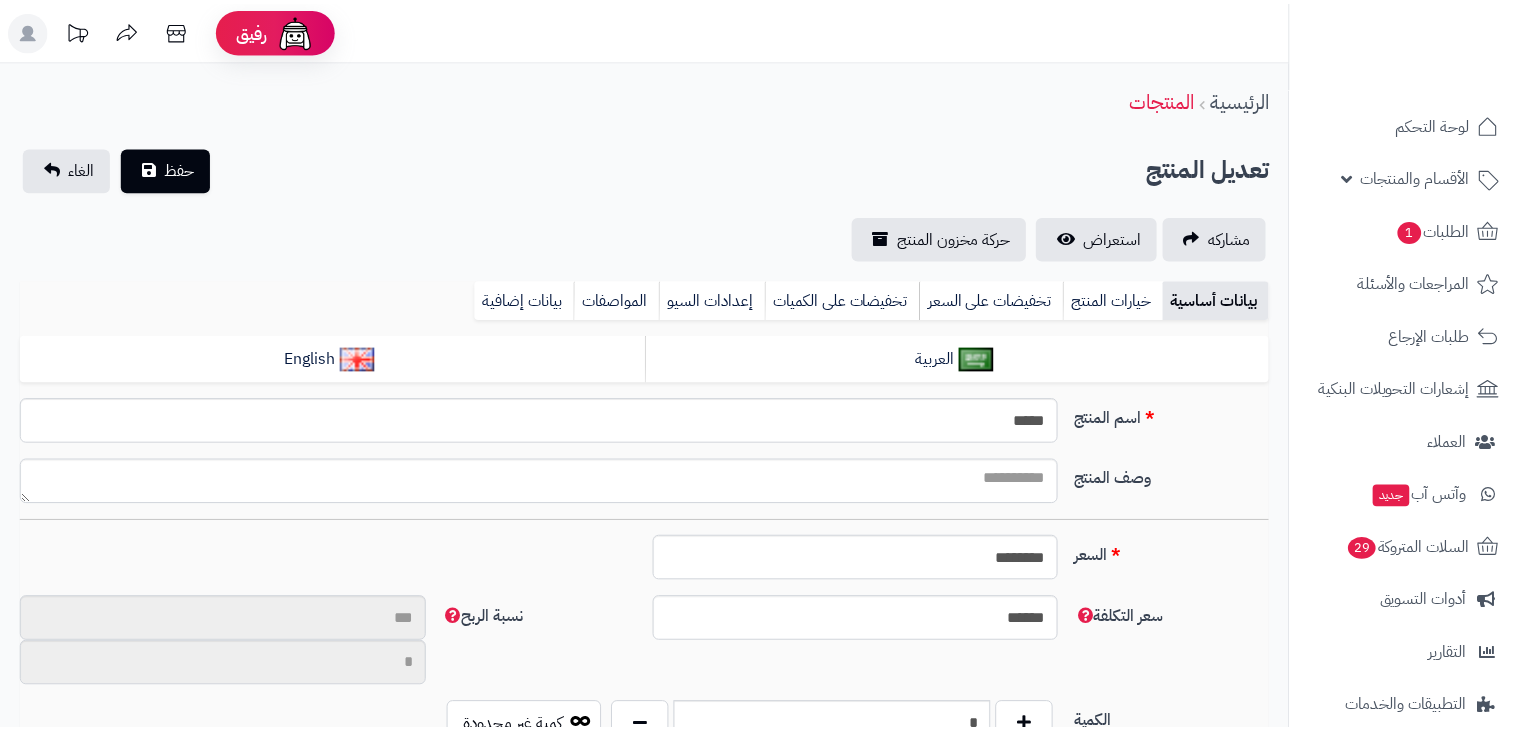 scroll, scrollTop: 0, scrollLeft: 0, axis: both 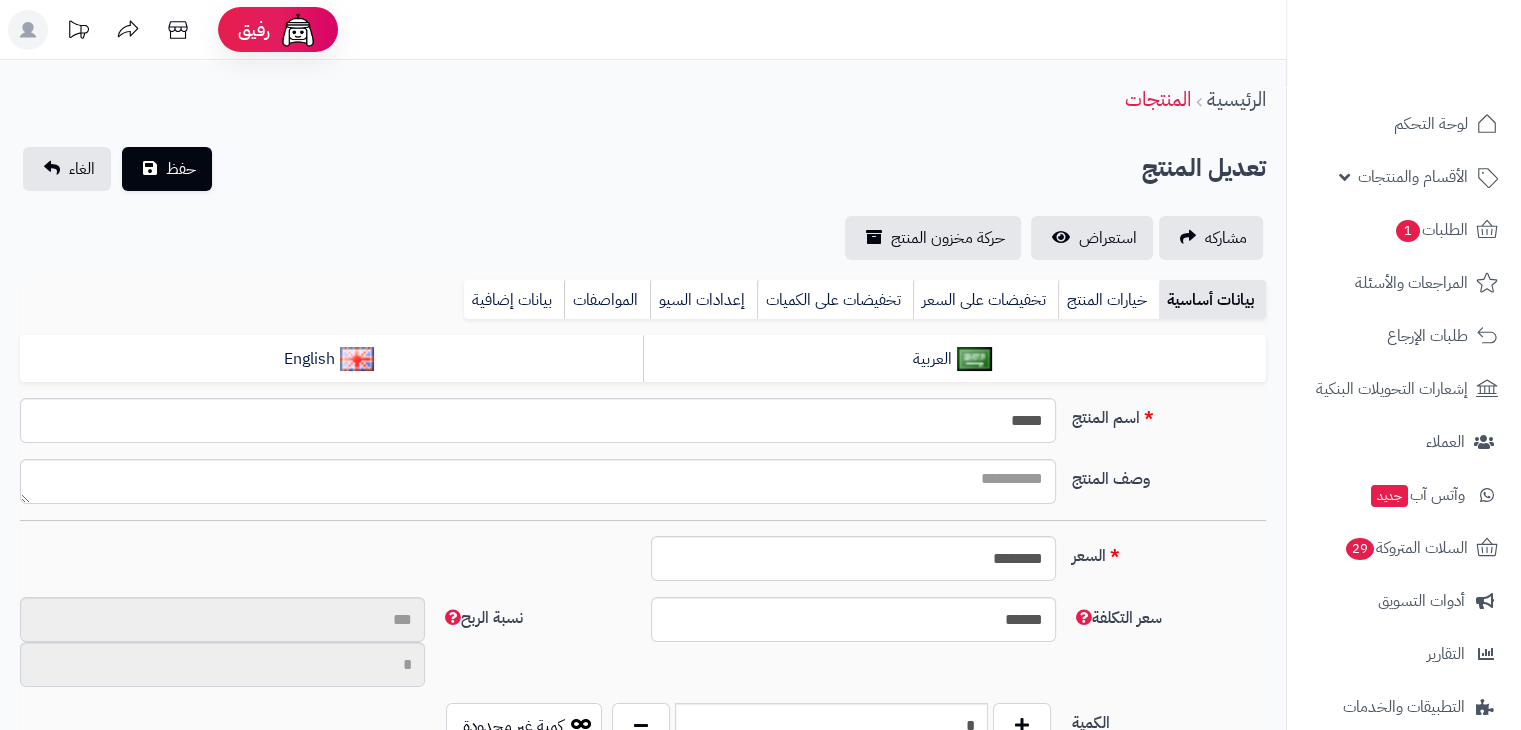 type on "**" 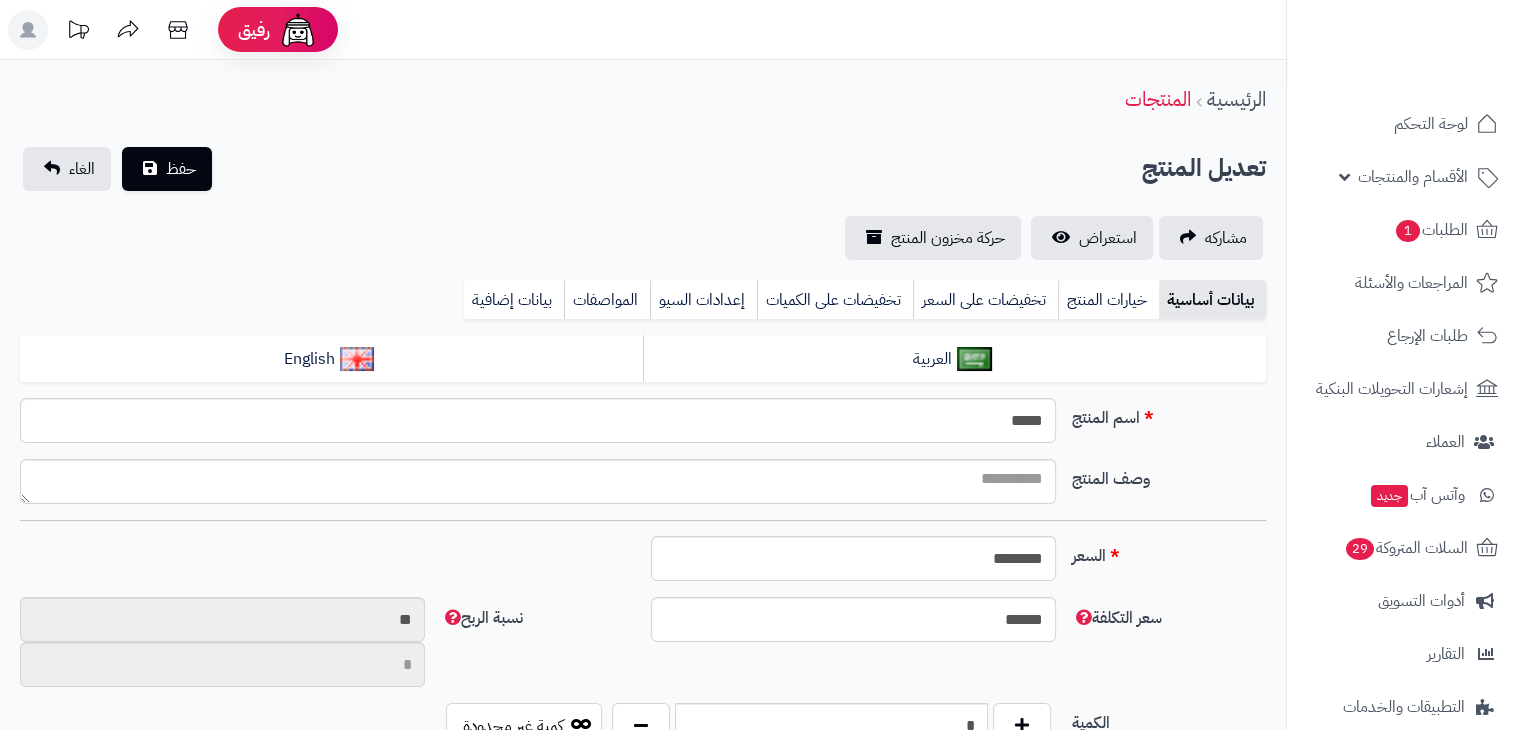 type on "**********" 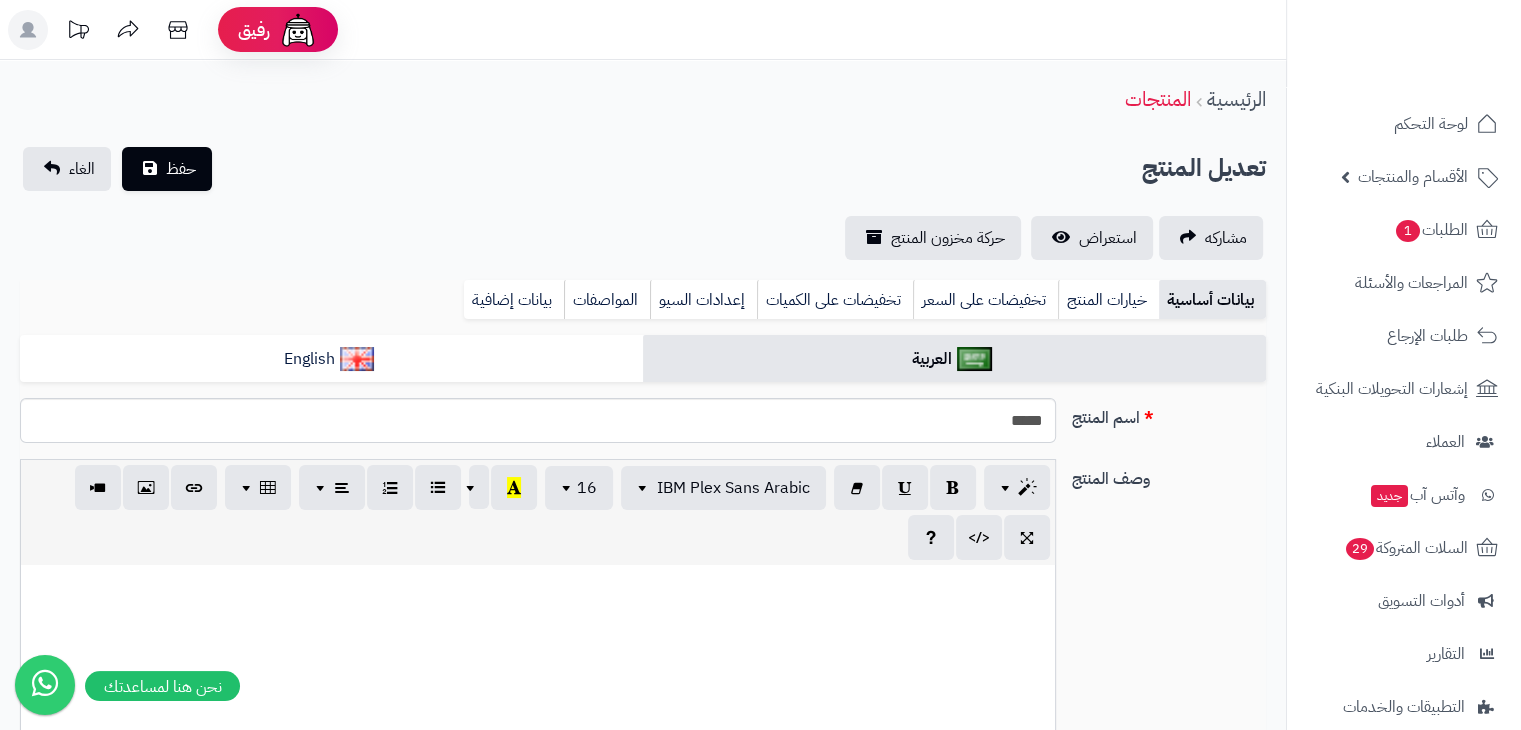 type on "******" 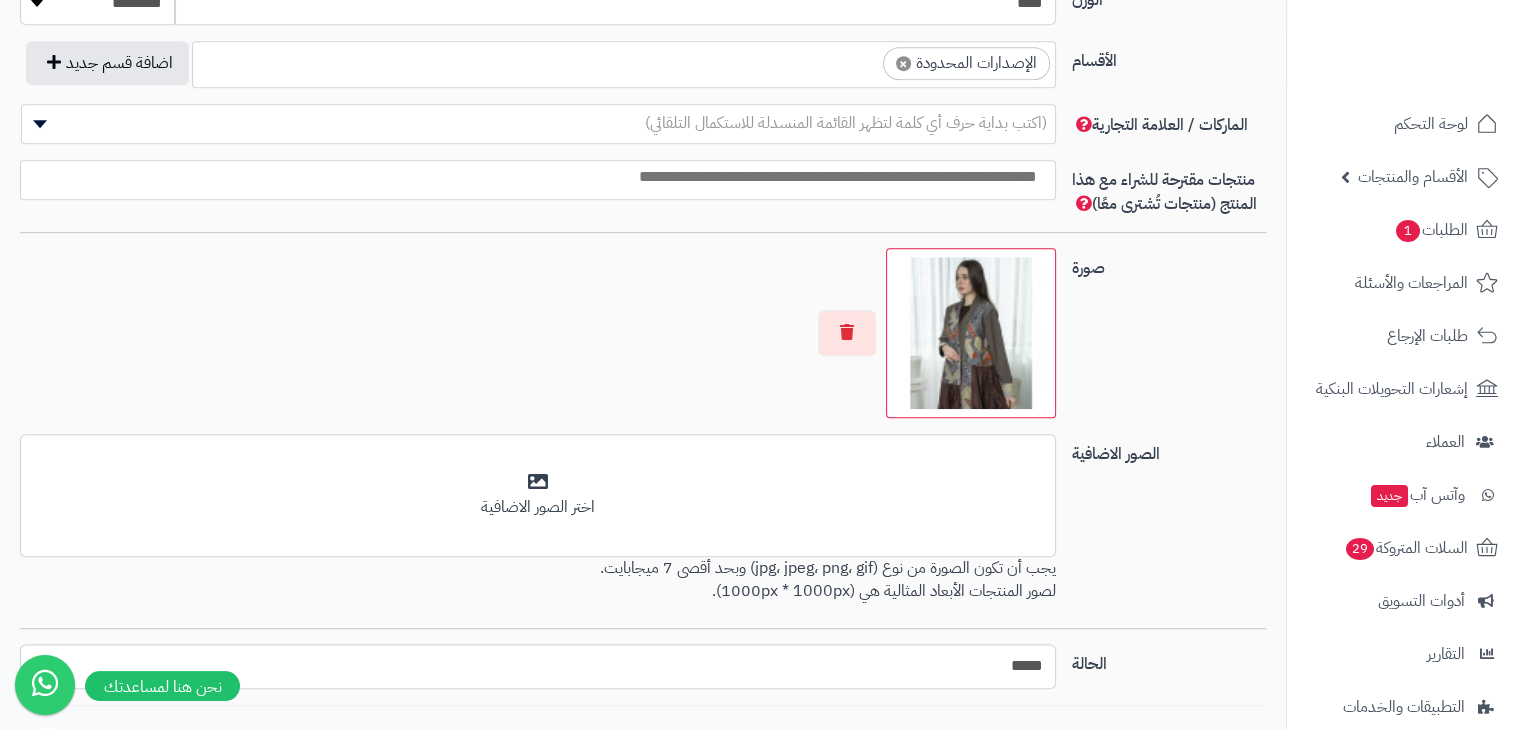 scroll, scrollTop: 1189, scrollLeft: 0, axis: vertical 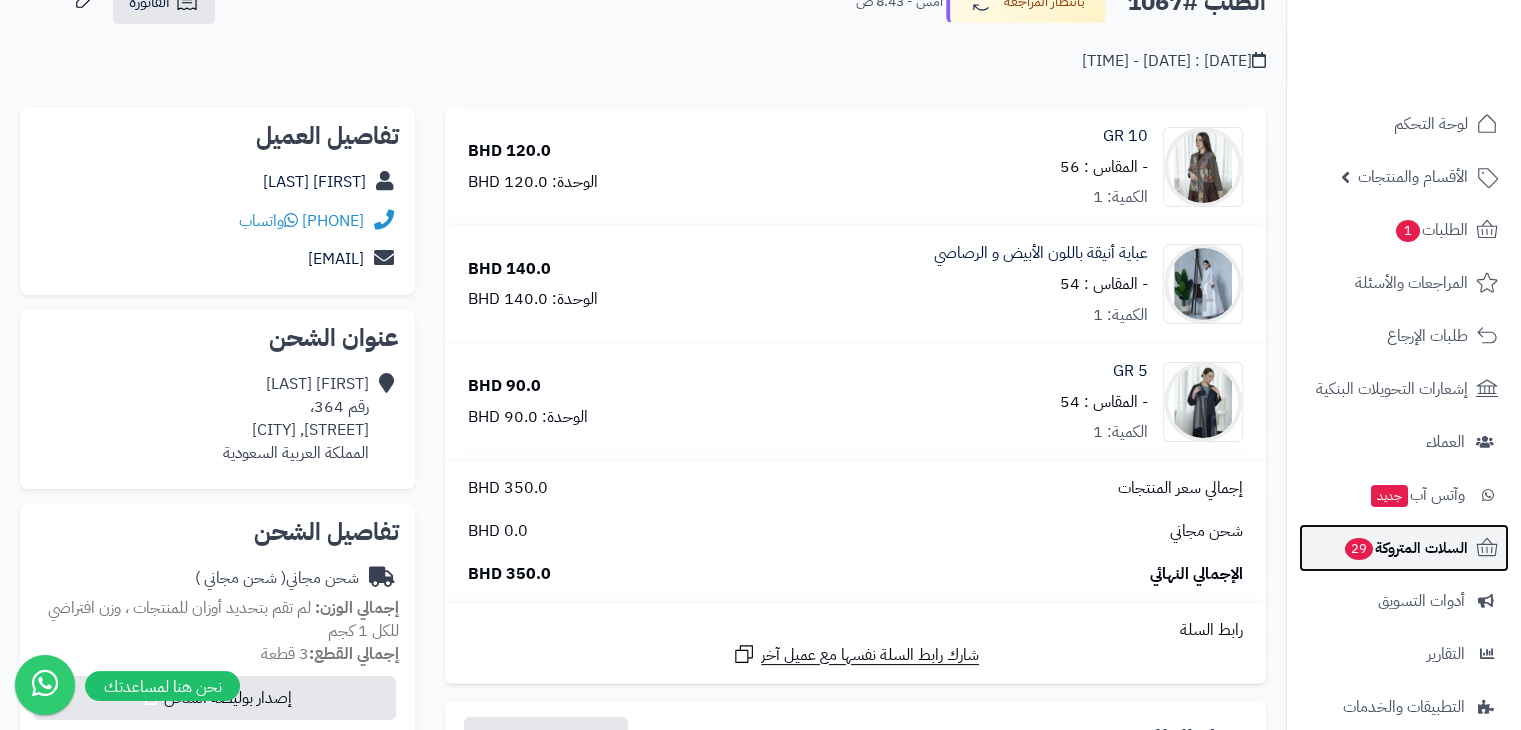 click on "السلات المتروكة  29" at bounding box center (1405, 548) 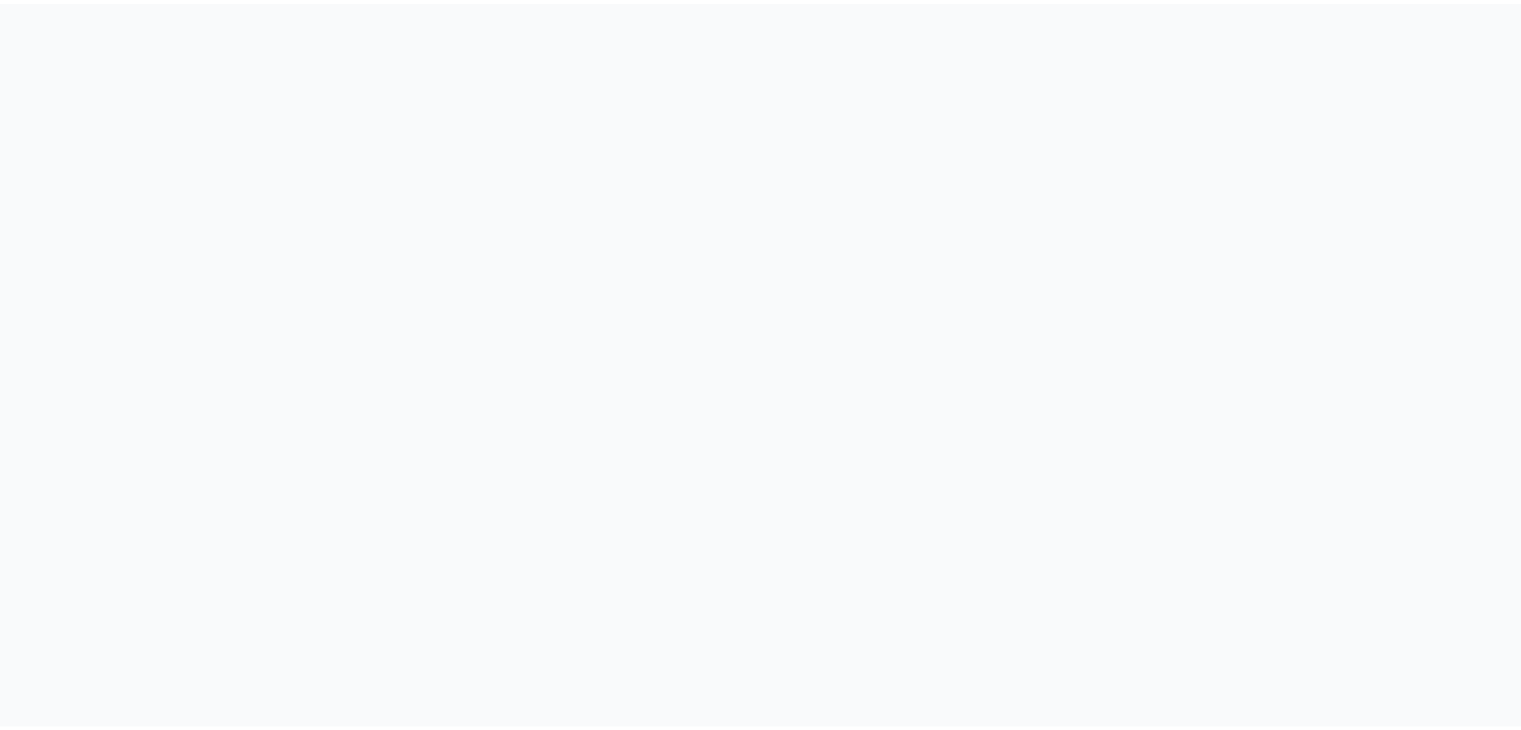 scroll, scrollTop: 0, scrollLeft: 0, axis: both 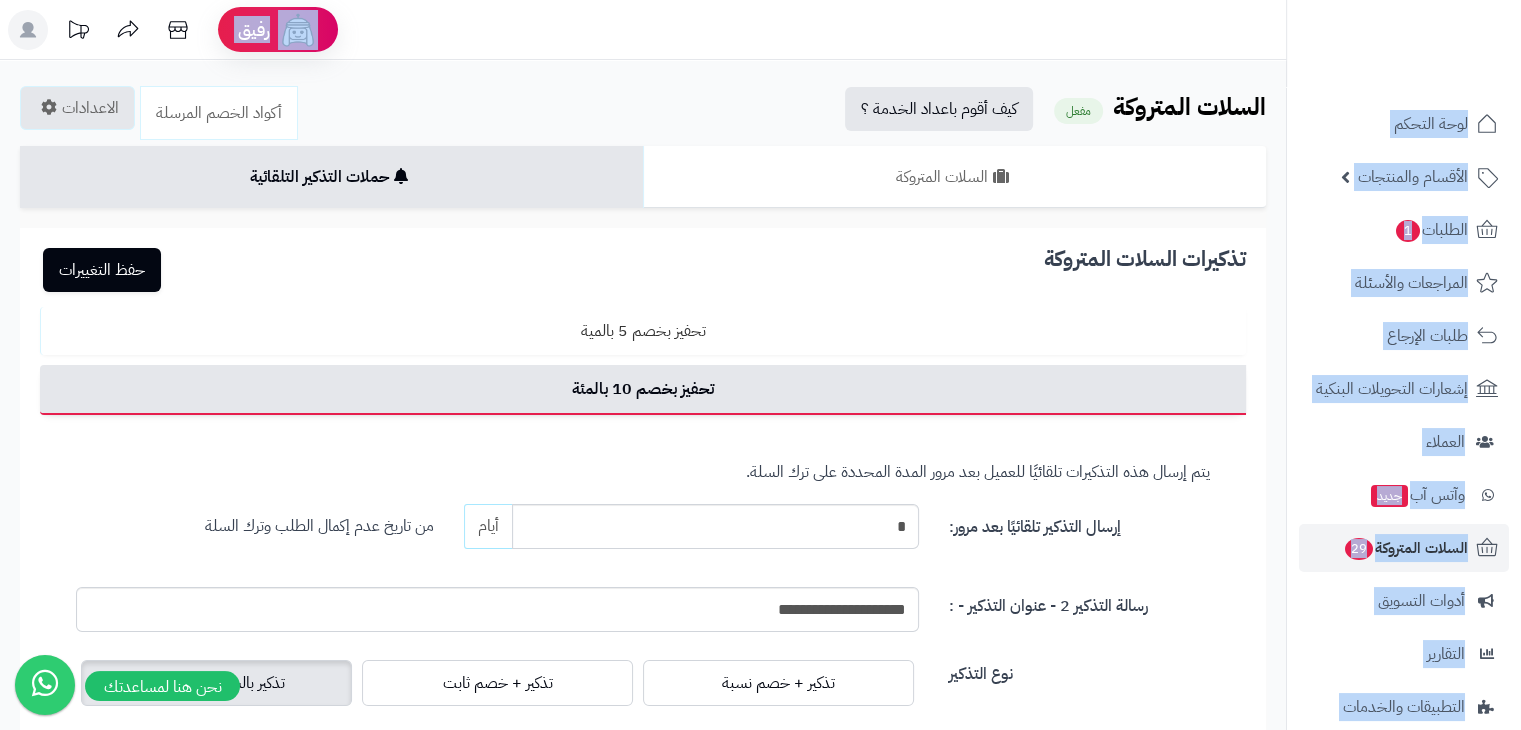 drag, startPoint x: 1520, startPoint y: 79, endPoint x: 1524, endPoint y: 110, distance: 31.257 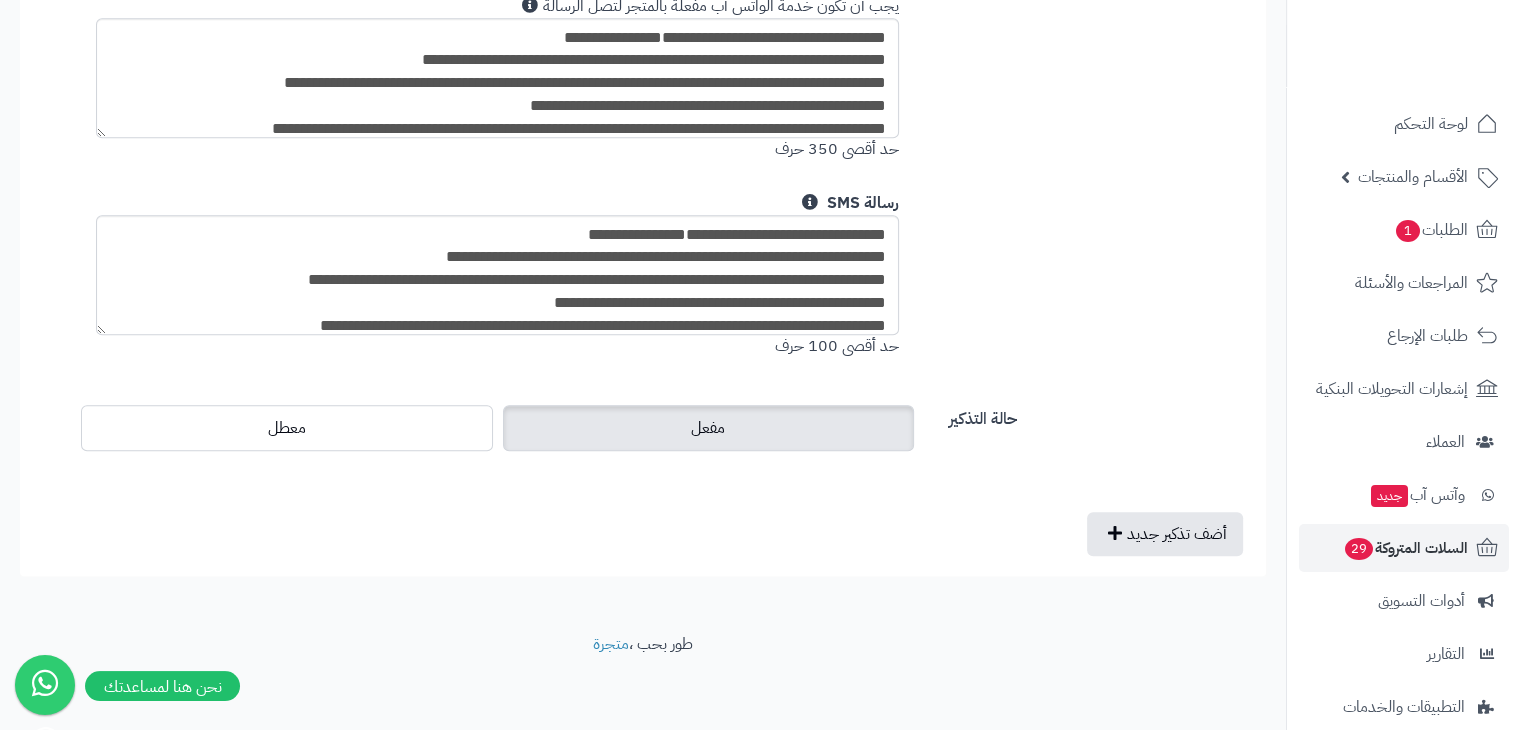 scroll, scrollTop: 1616, scrollLeft: 0, axis: vertical 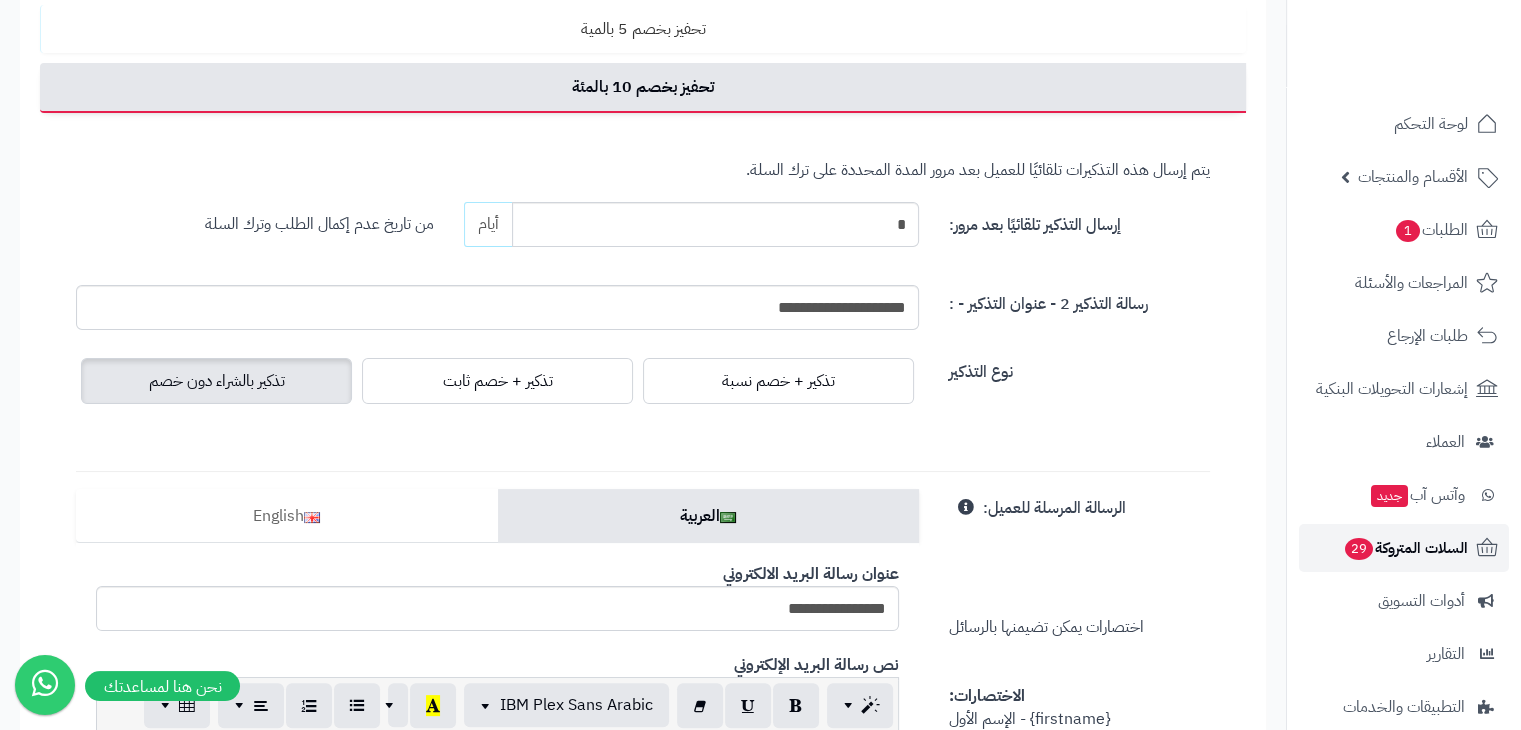 click on "السلات المتروكة  29" at bounding box center (1405, 548) 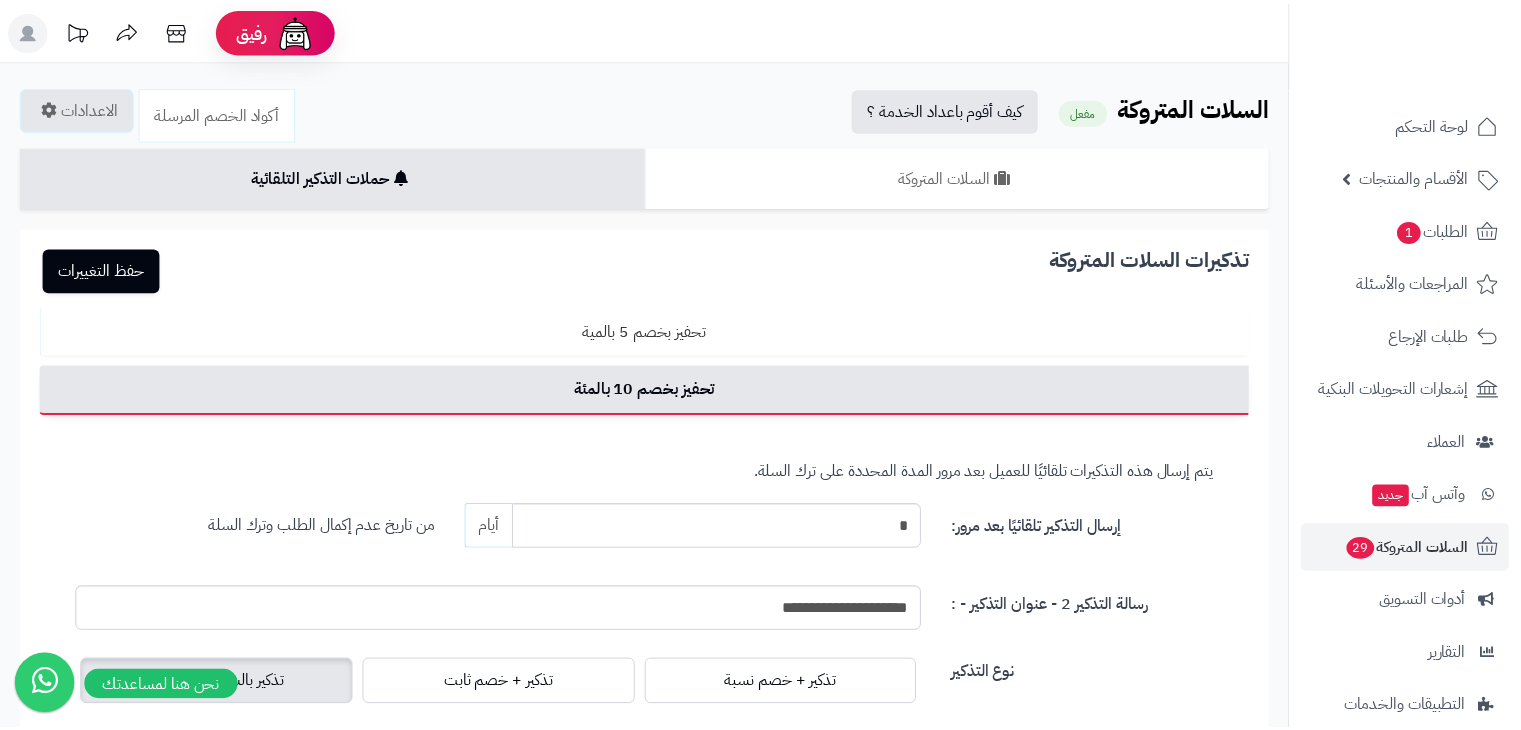 scroll, scrollTop: 0, scrollLeft: 0, axis: both 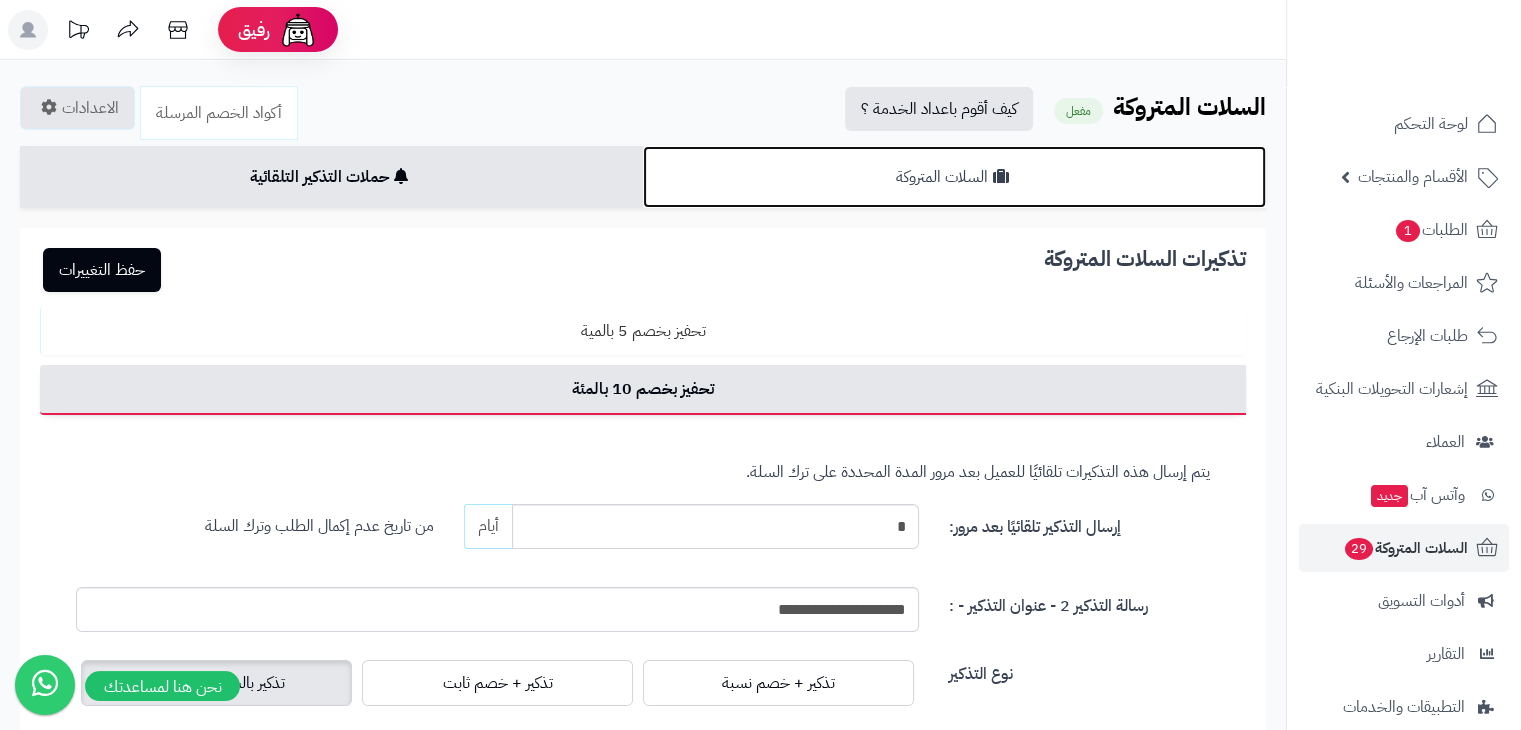 click on "السلات المتروكة" at bounding box center (954, 177) 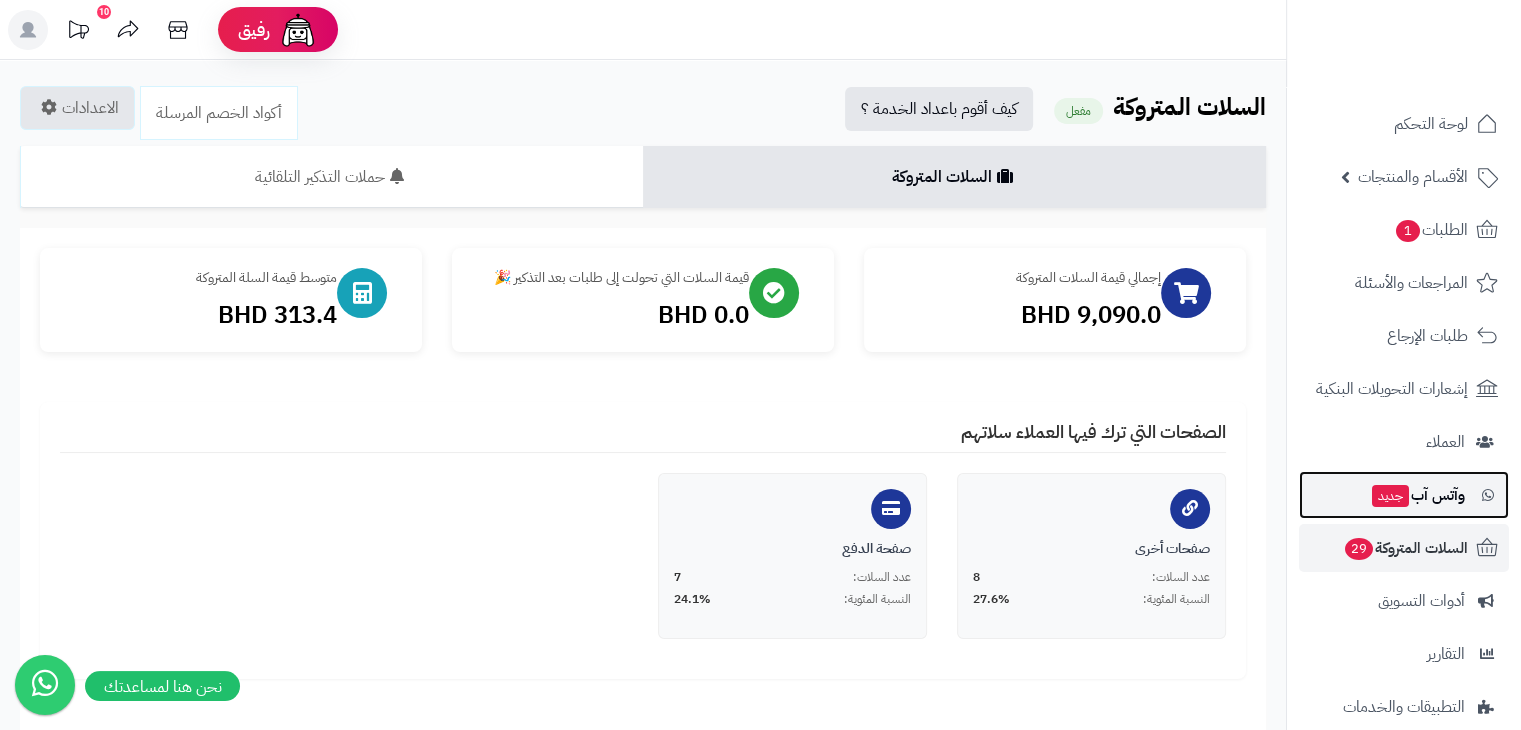 click on "وآتس آب  جديد" at bounding box center [1417, 495] 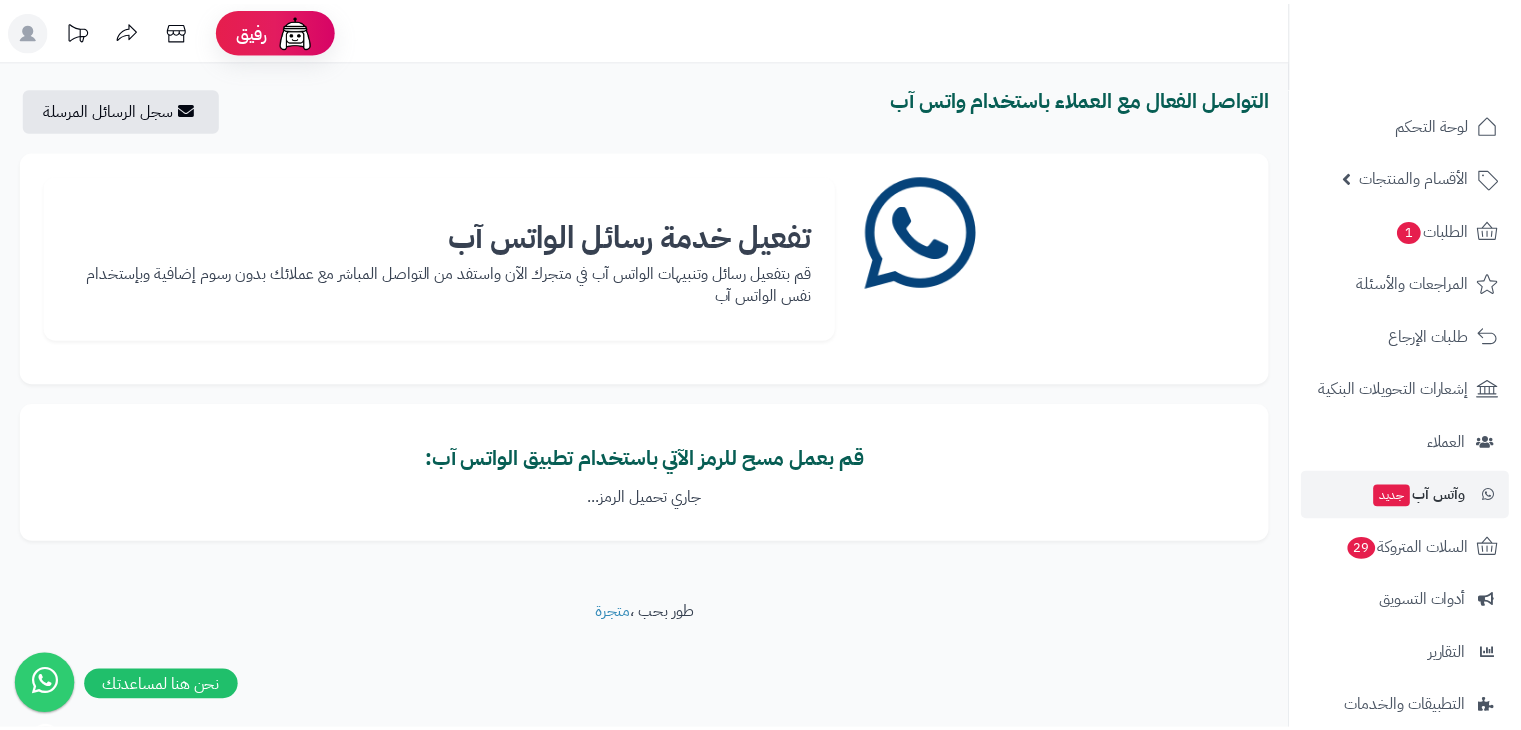scroll, scrollTop: 0, scrollLeft: 0, axis: both 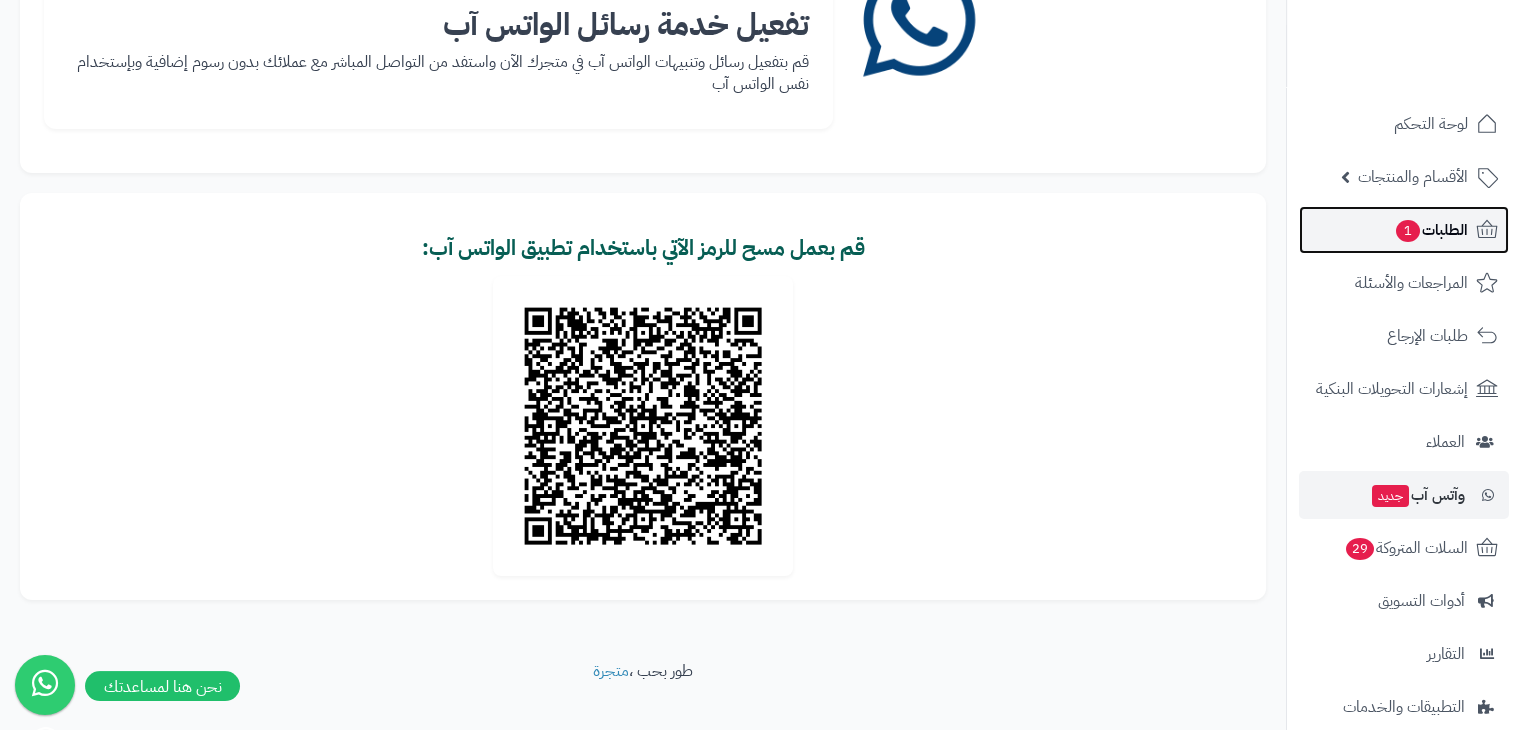 click on "الطلبات  1" at bounding box center (1431, 230) 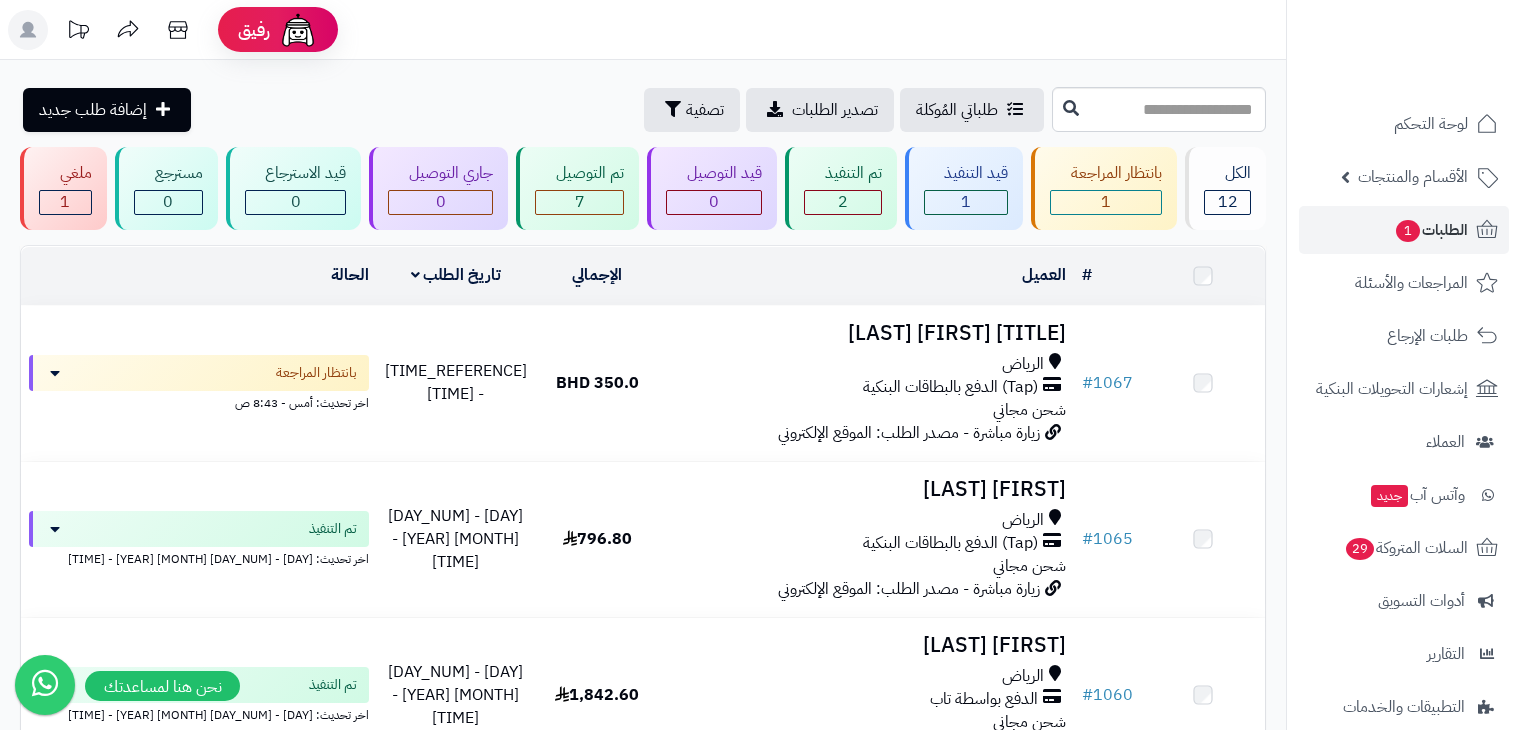 scroll, scrollTop: 0, scrollLeft: 0, axis: both 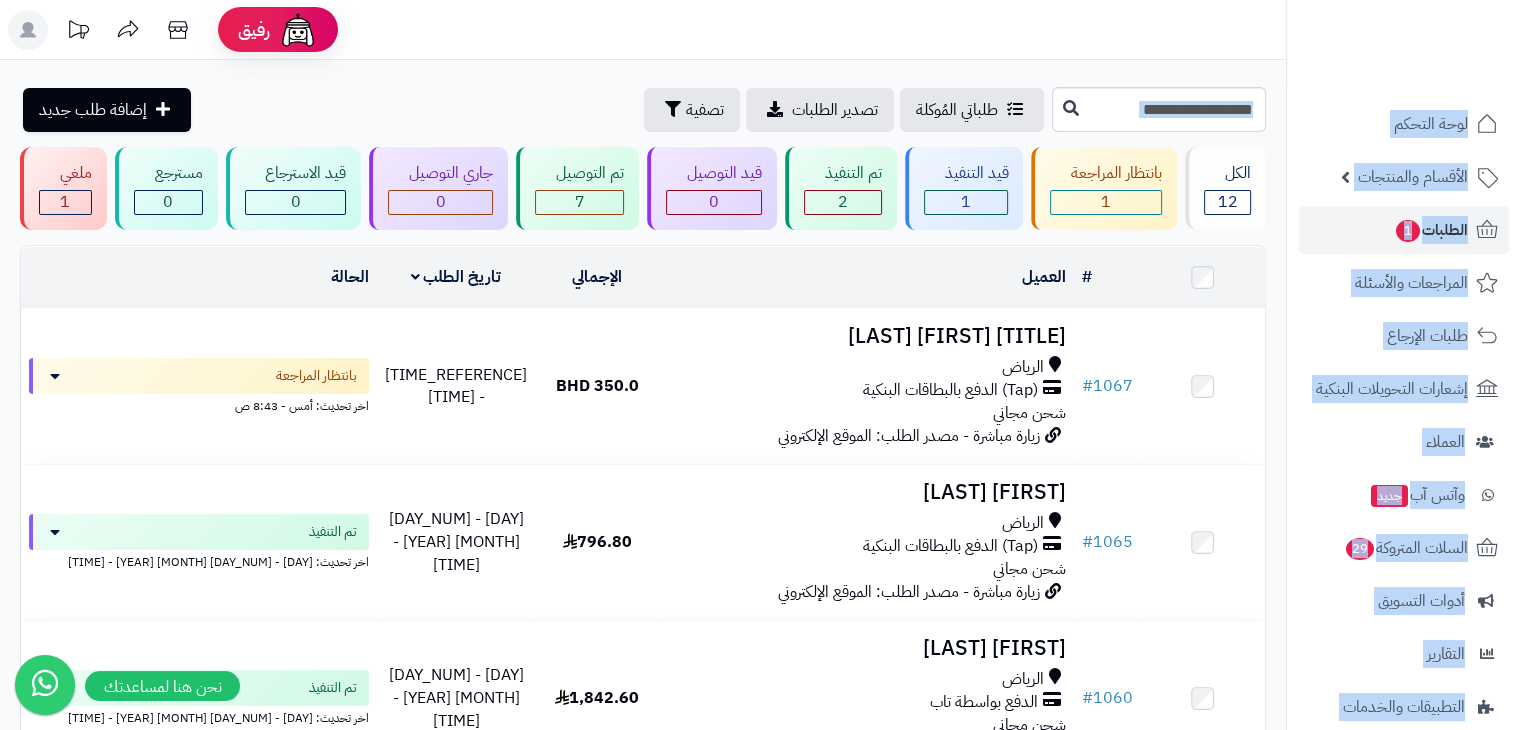 drag, startPoint x: 1520, startPoint y: 120, endPoint x: 1526, endPoint y: 135, distance: 16.155495 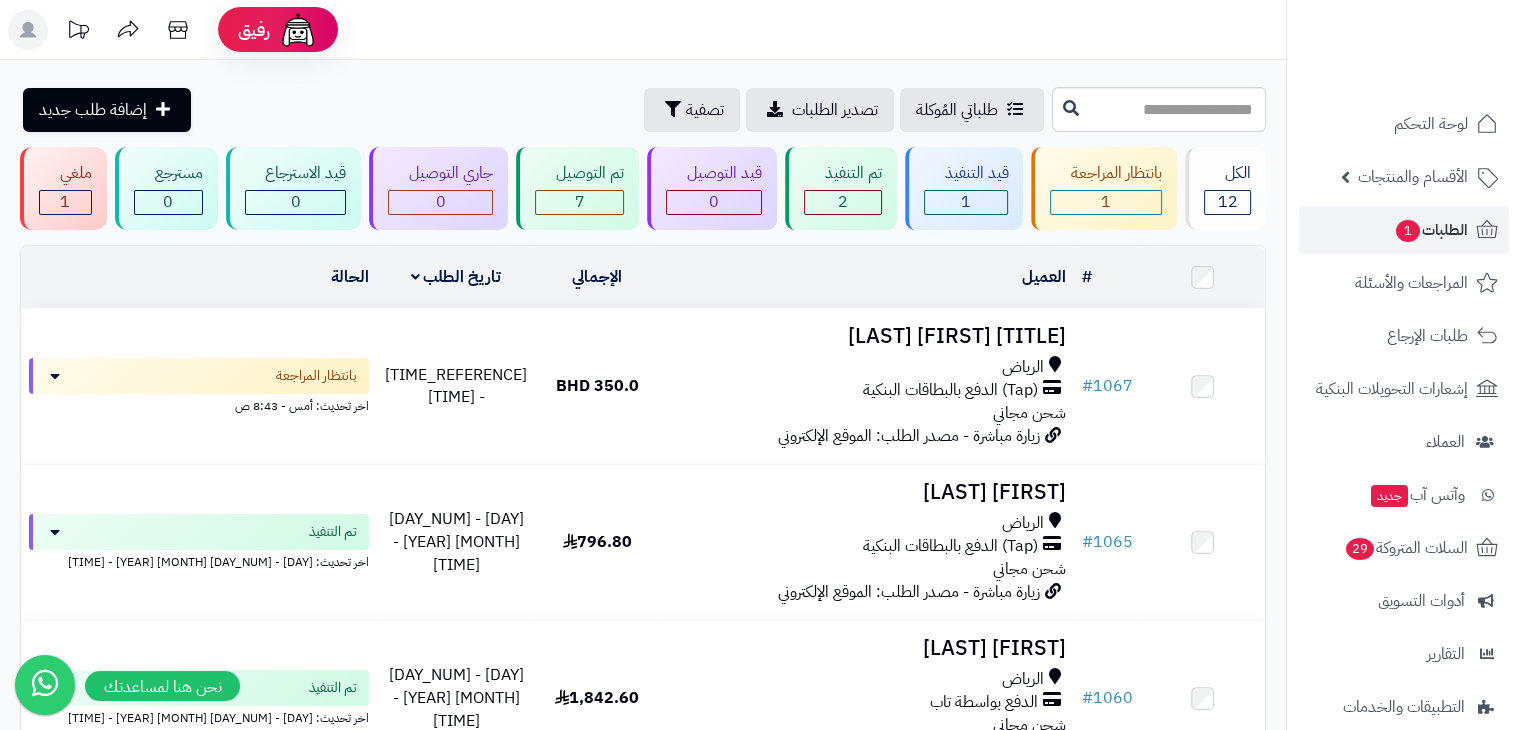 click at bounding box center (1403, 43) 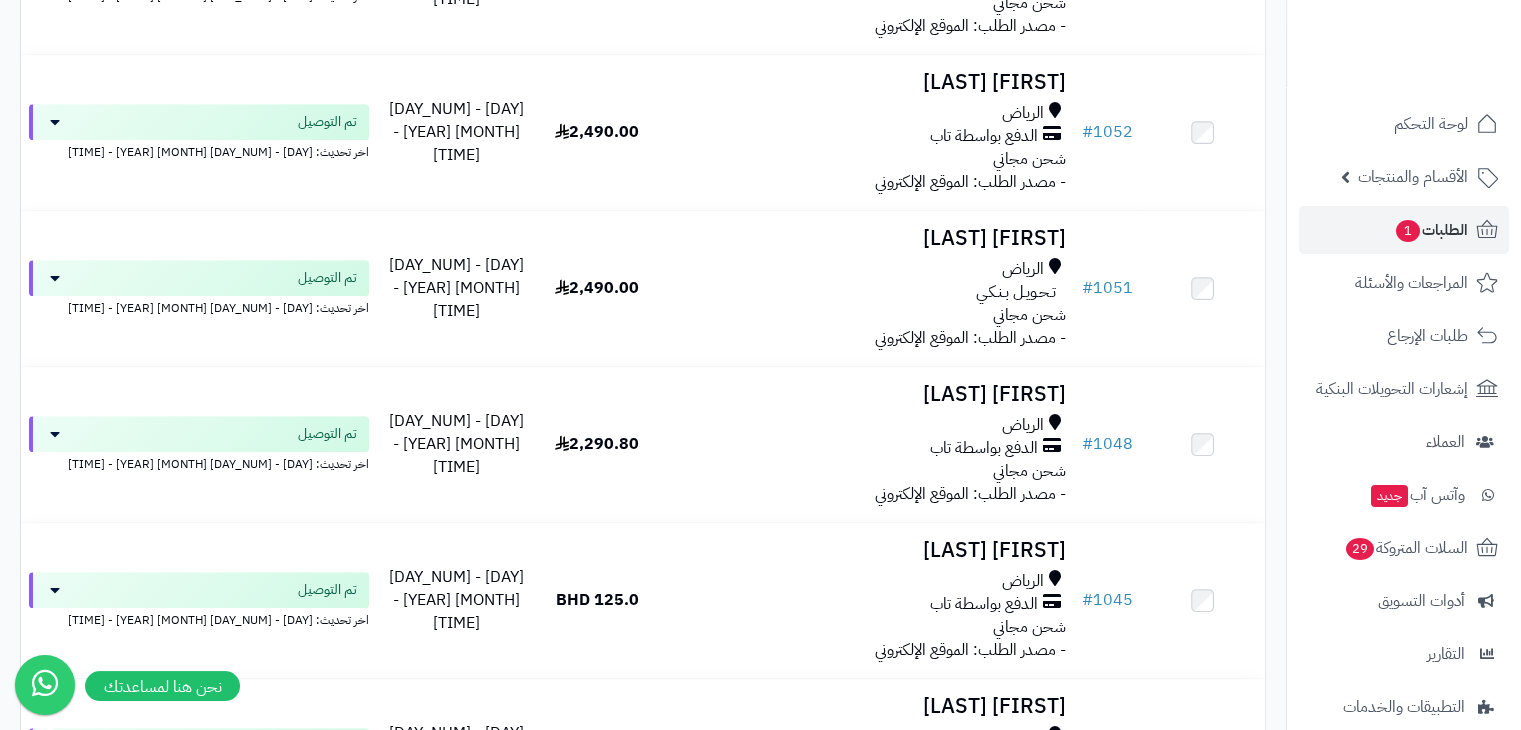 scroll, scrollTop: 1054, scrollLeft: 0, axis: vertical 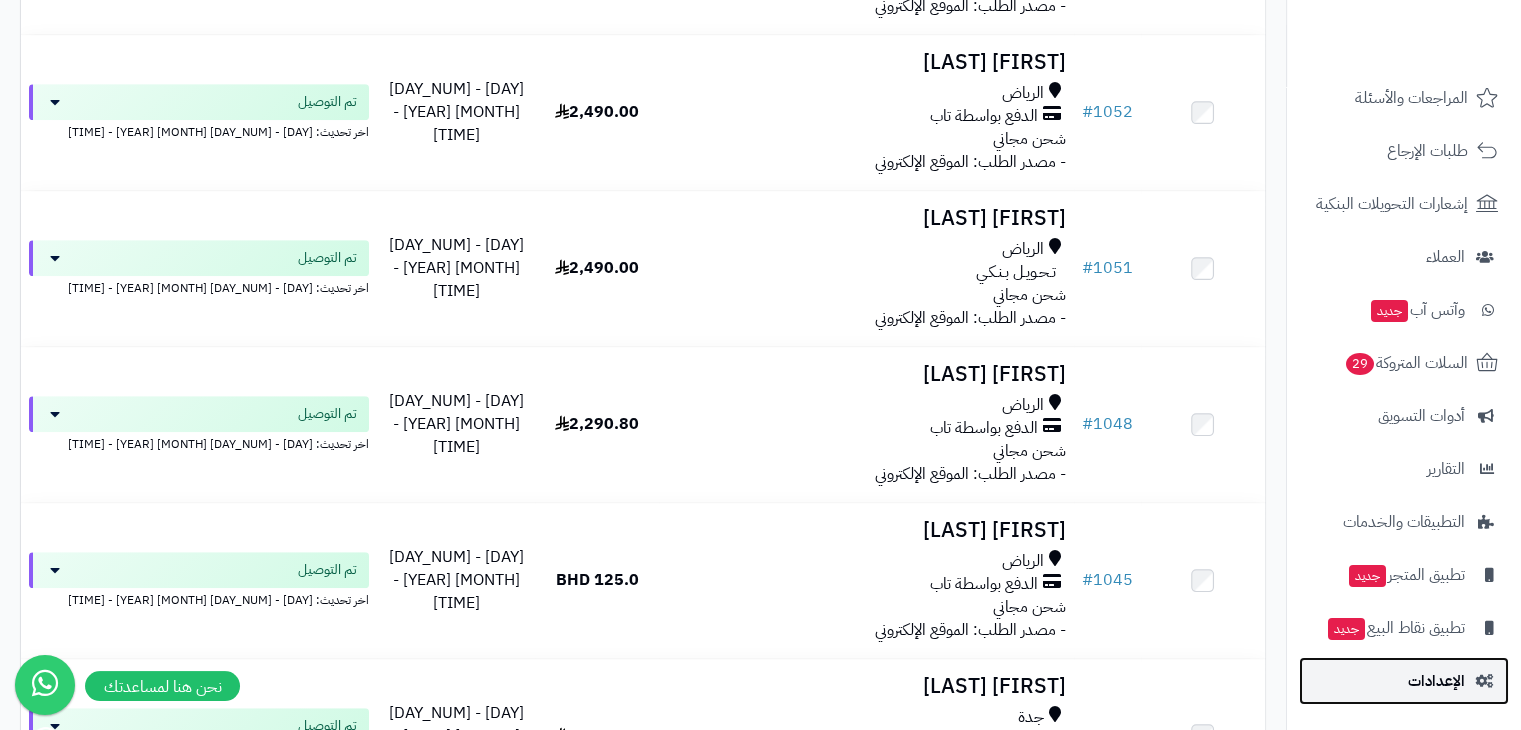 click on "الإعدادات" at bounding box center (1436, 681) 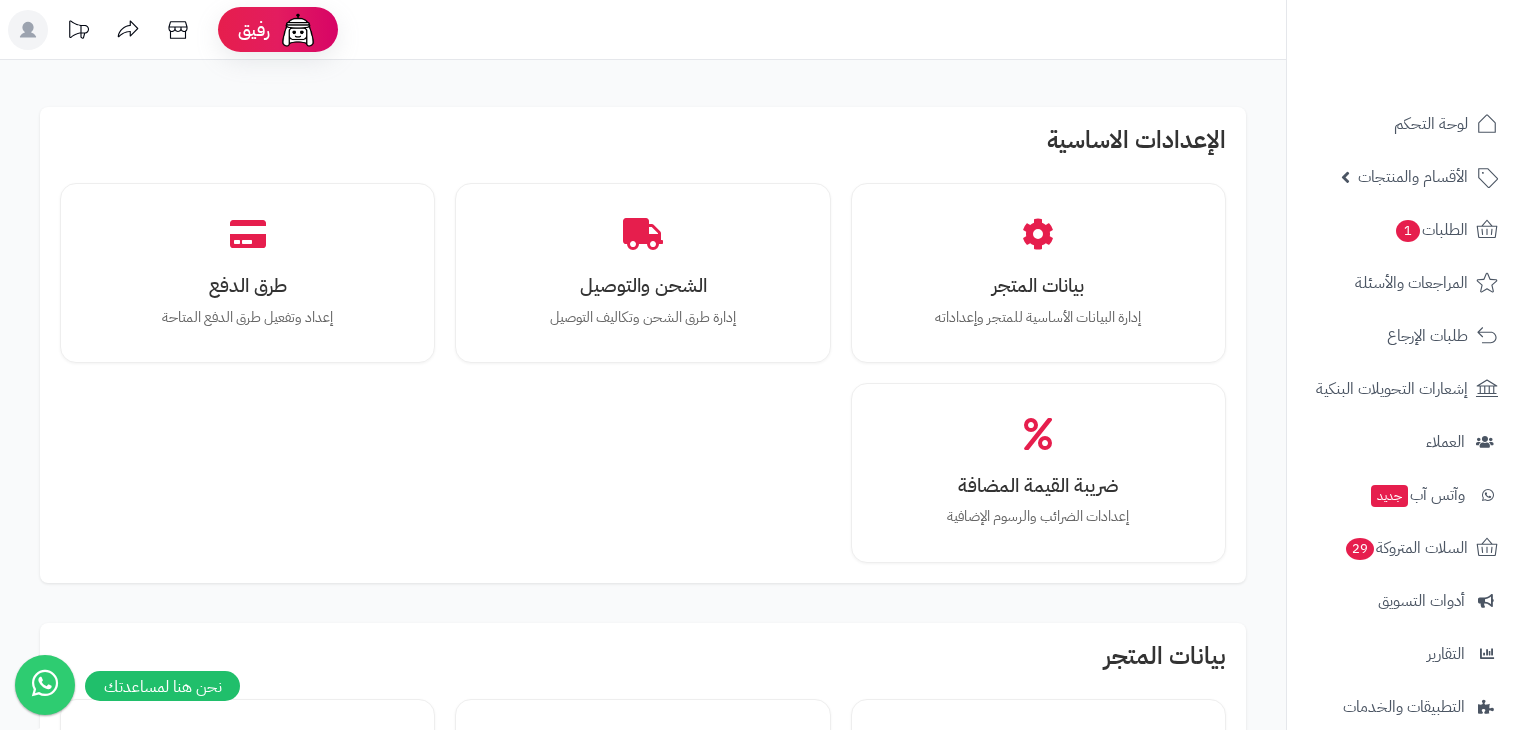 scroll, scrollTop: 0, scrollLeft: 0, axis: both 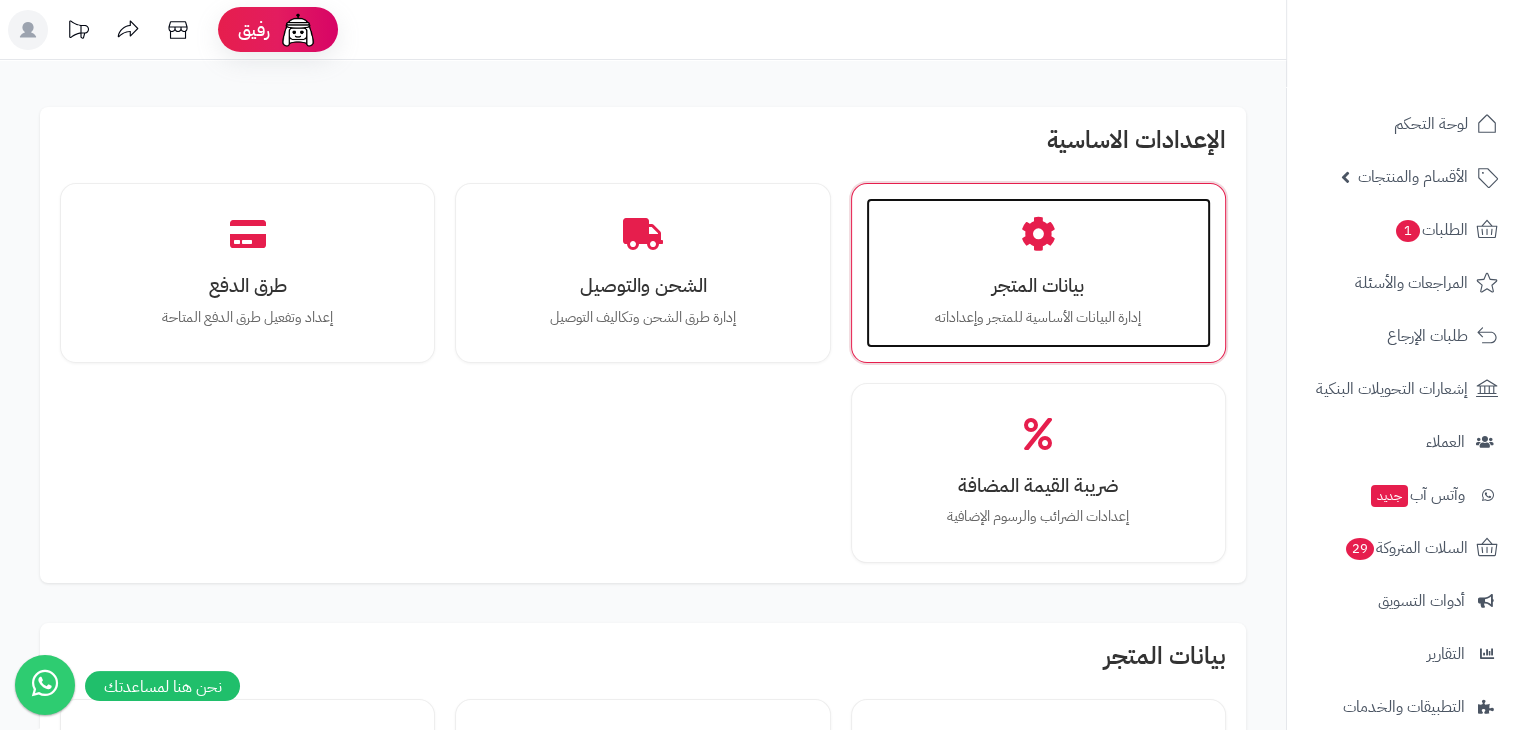 click on "بيانات المتجر" at bounding box center [1038, 285] 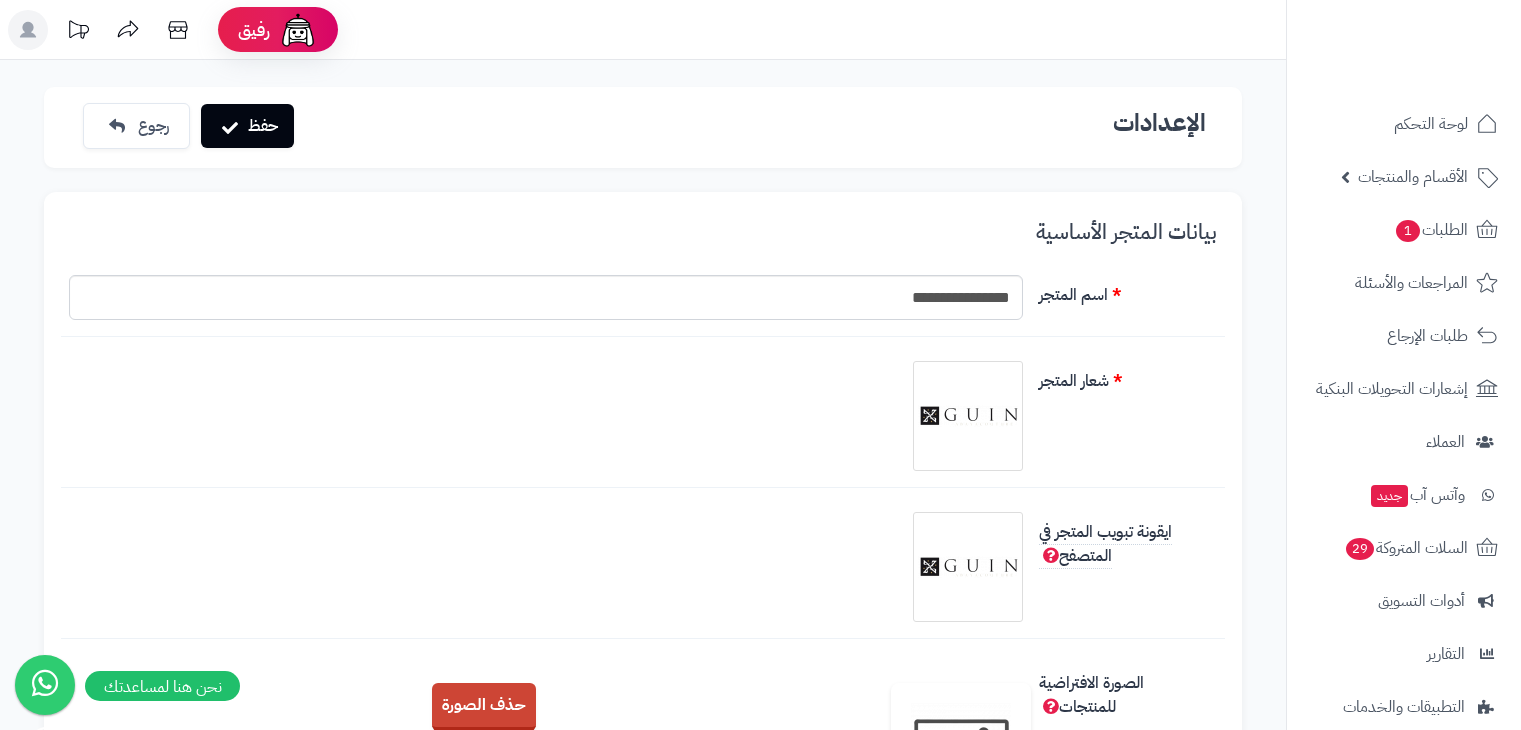 scroll, scrollTop: 0, scrollLeft: 0, axis: both 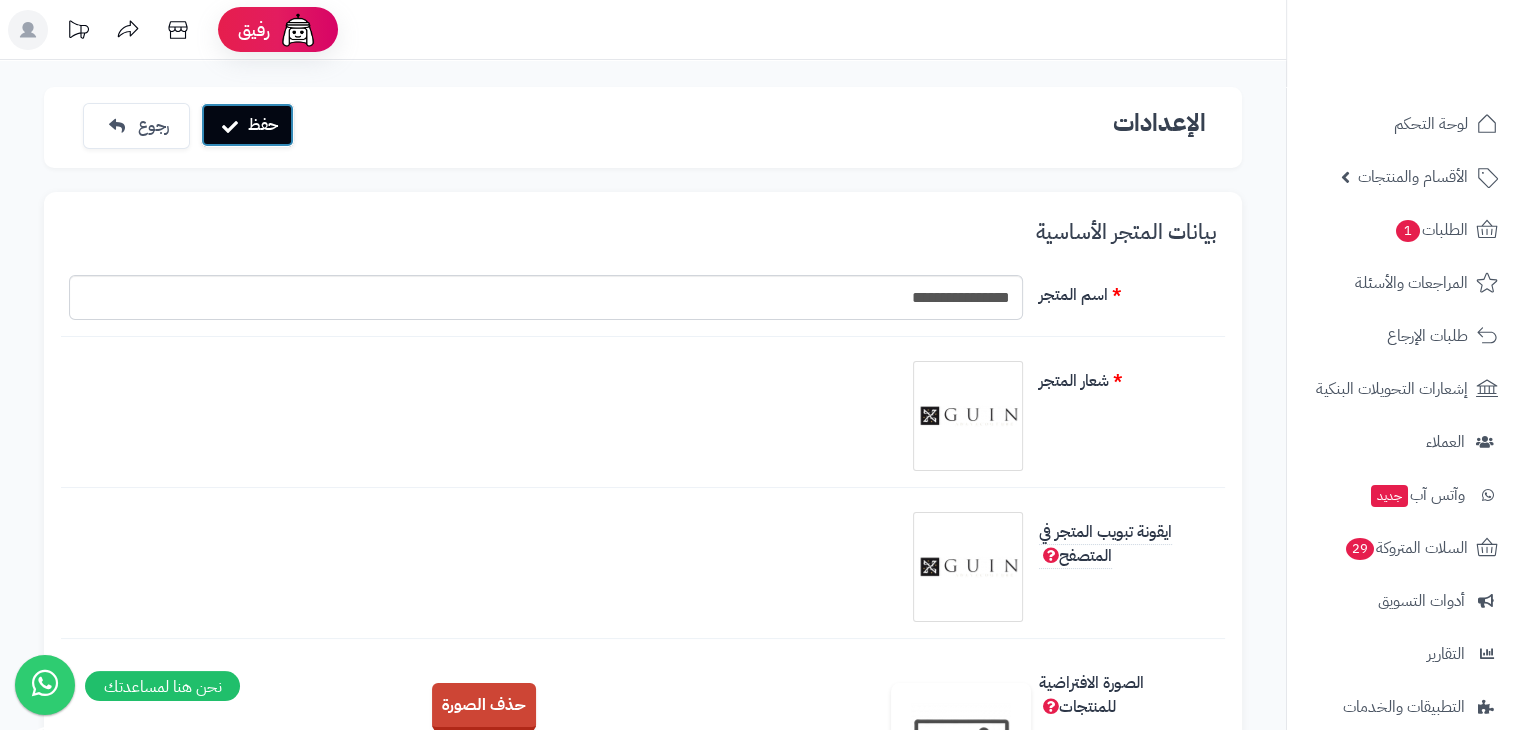 click on "حفظ" at bounding box center (247, 125) 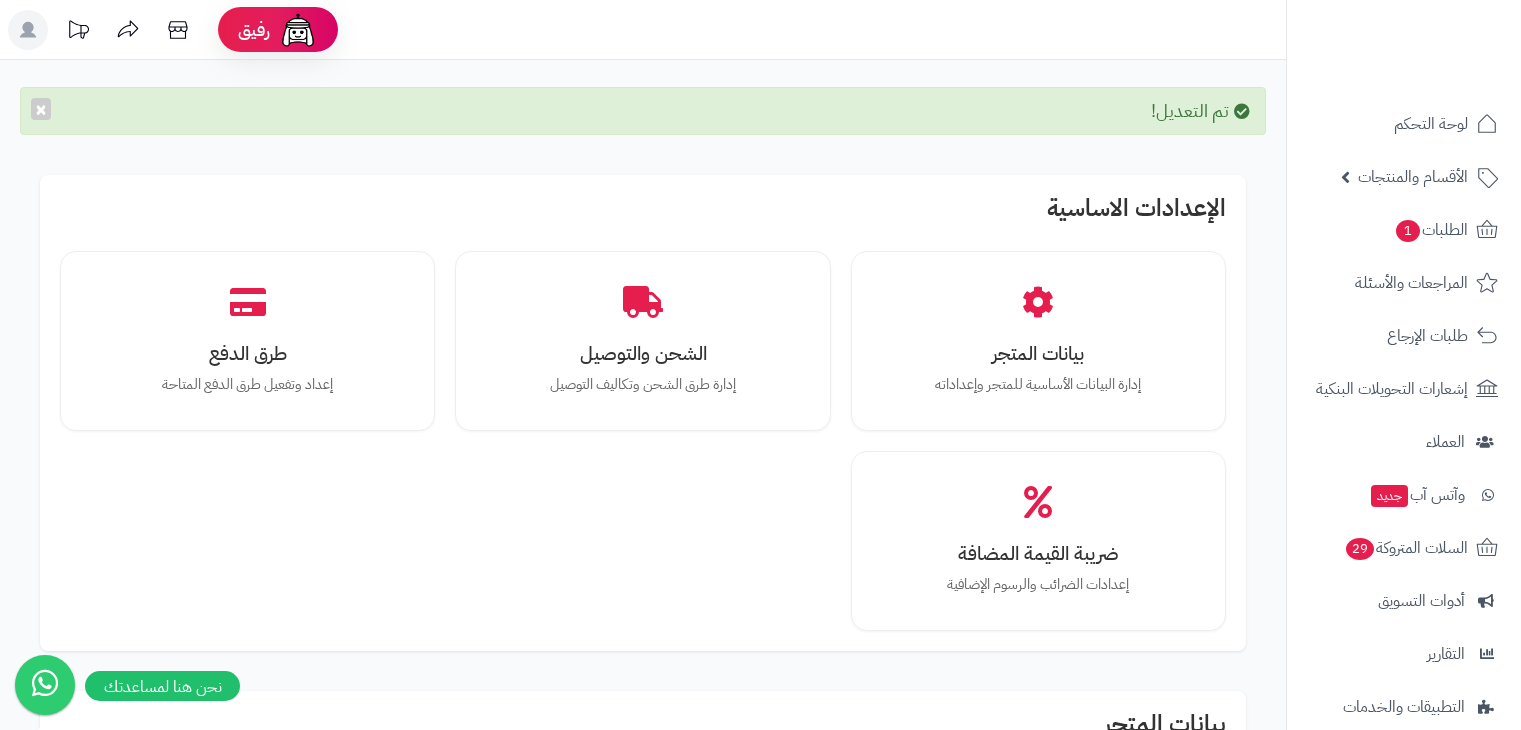 scroll, scrollTop: 0, scrollLeft: 0, axis: both 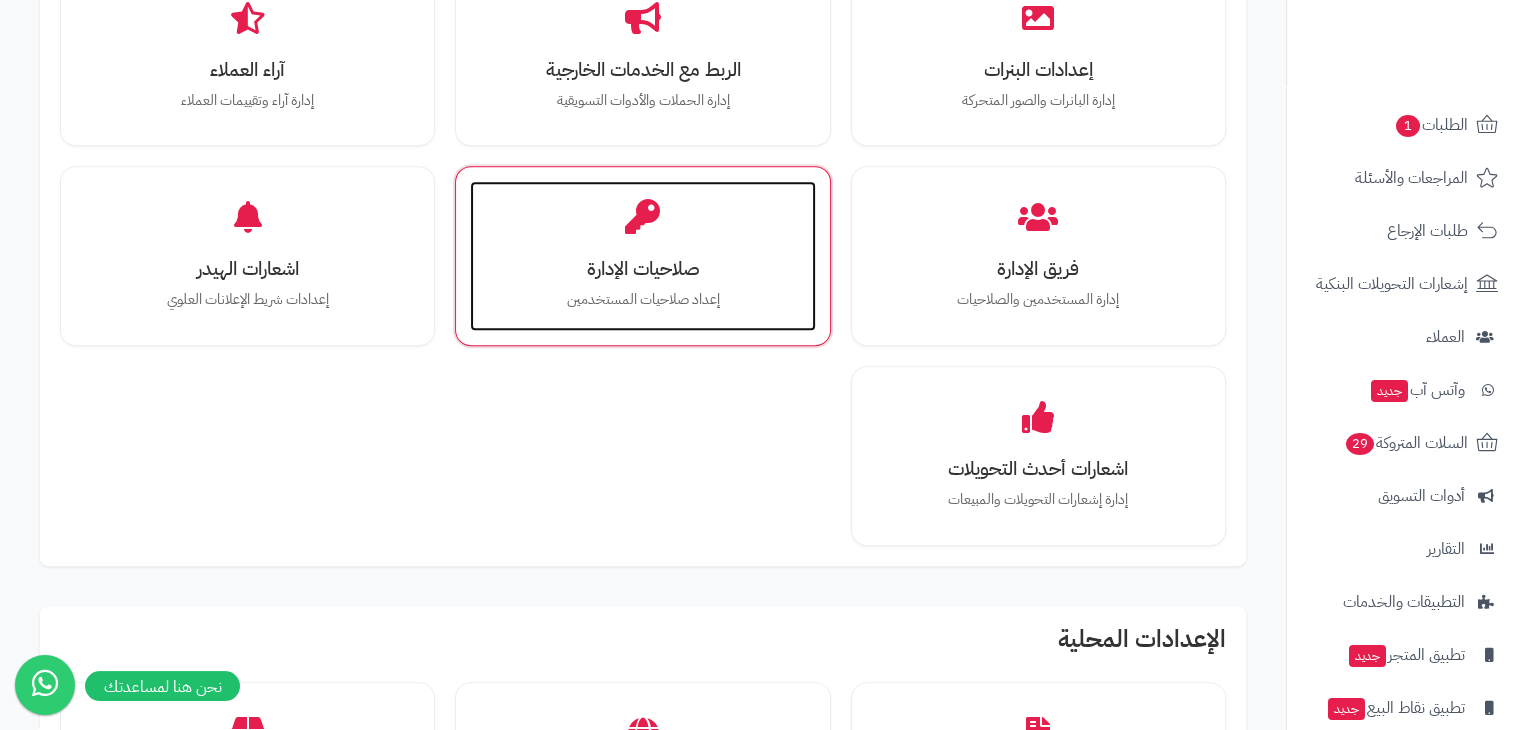 click on "صلاحيات الإدارة إعداد صلاحيات المستخدمين" at bounding box center (642, 256) 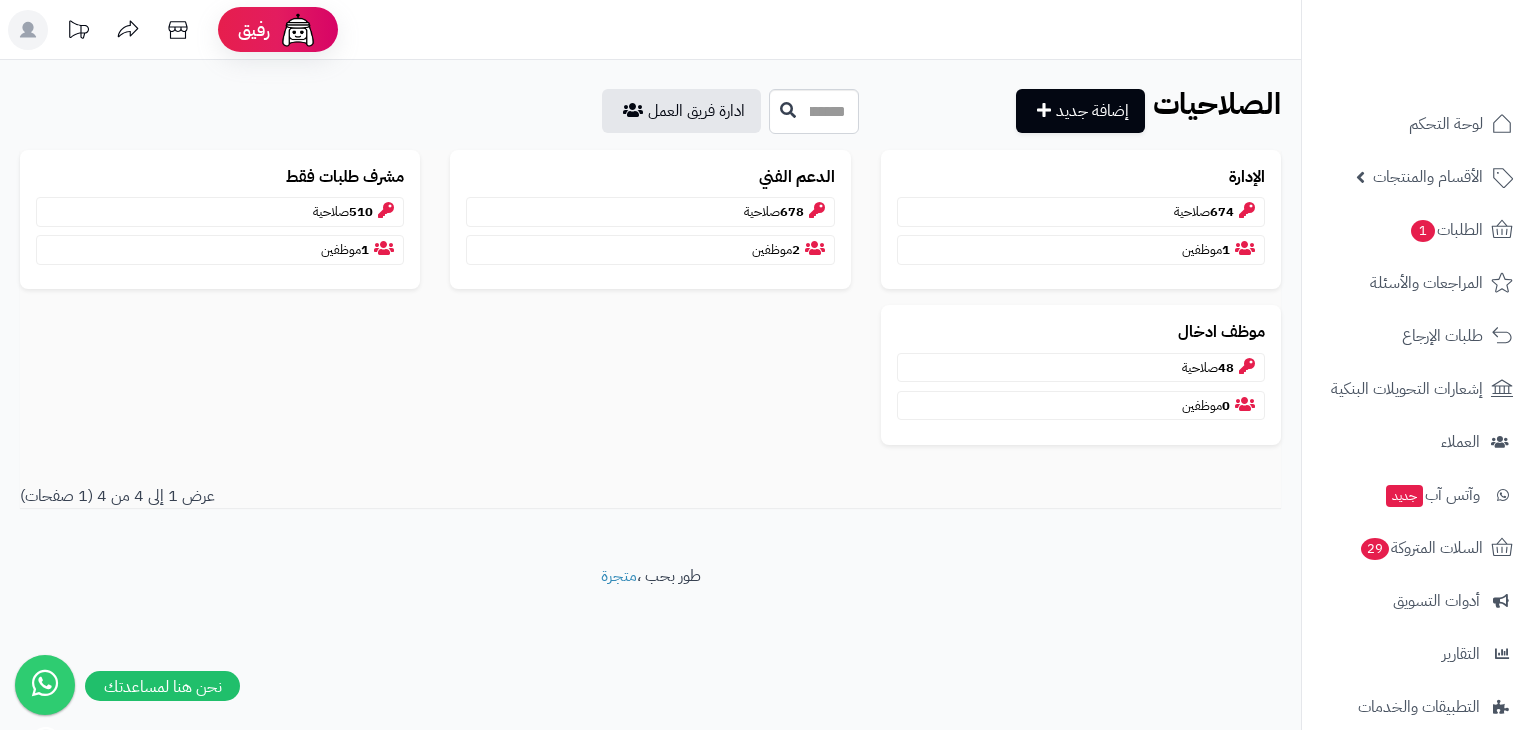 scroll, scrollTop: 0, scrollLeft: 0, axis: both 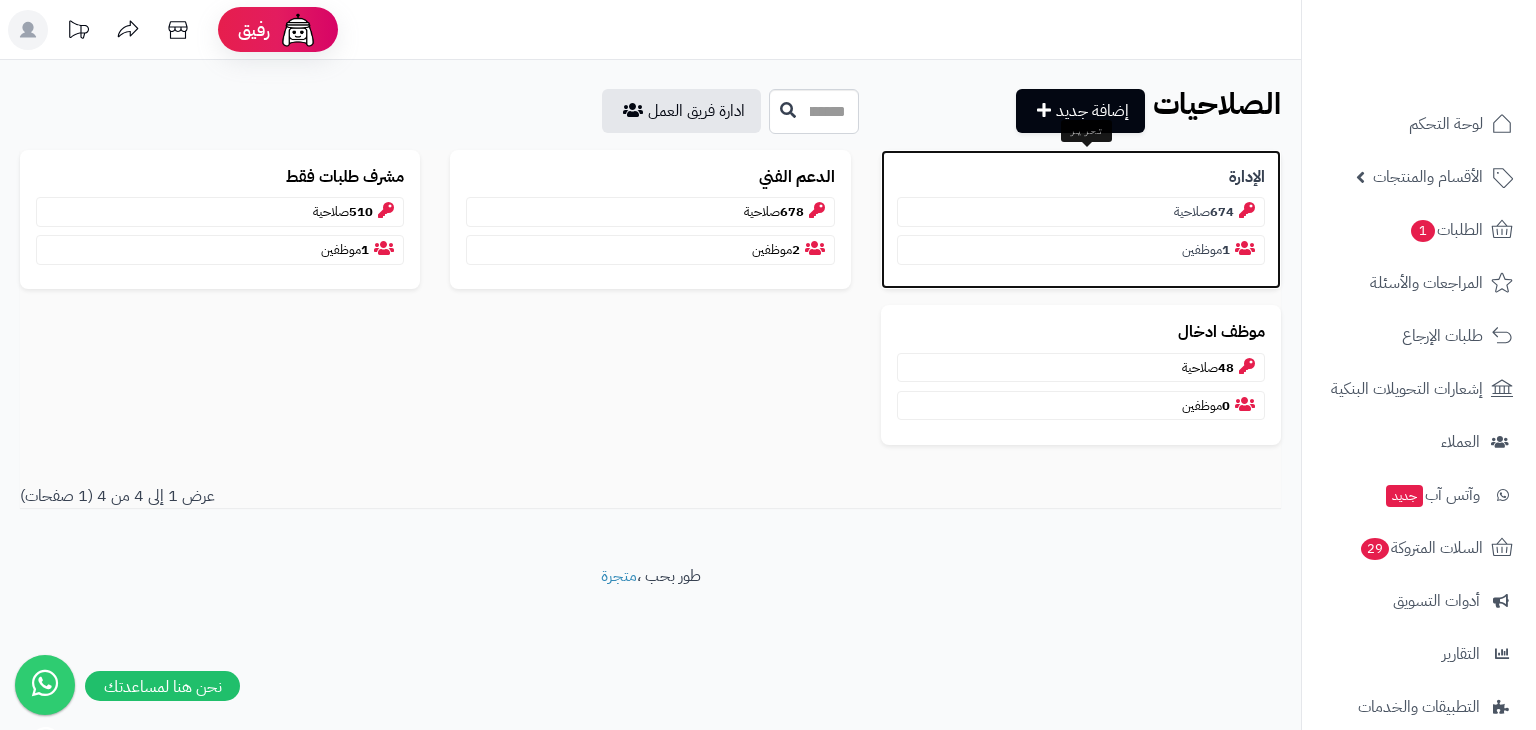 click on "1" at bounding box center [1226, 249] 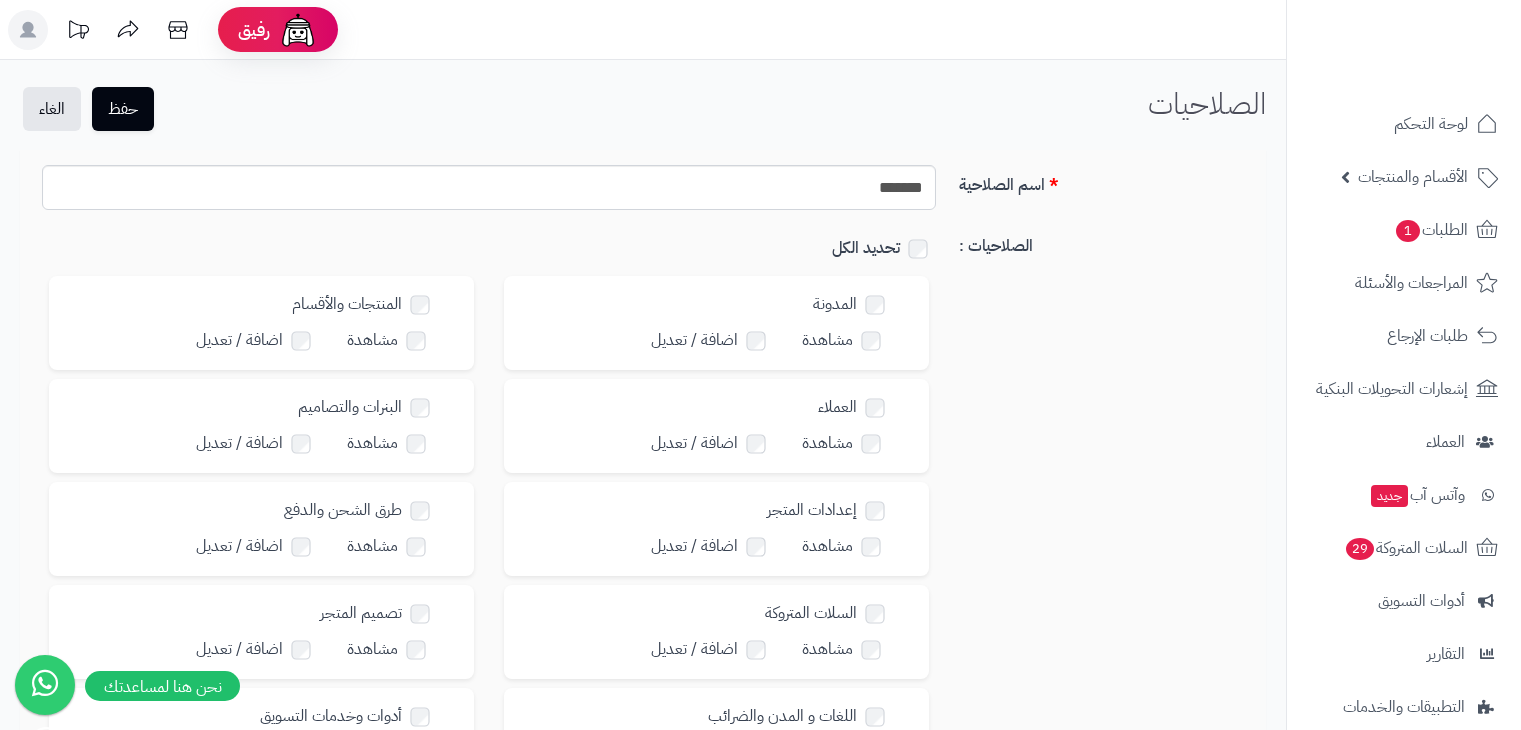 scroll, scrollTop: 0, scrollLeft: 0, axis: both 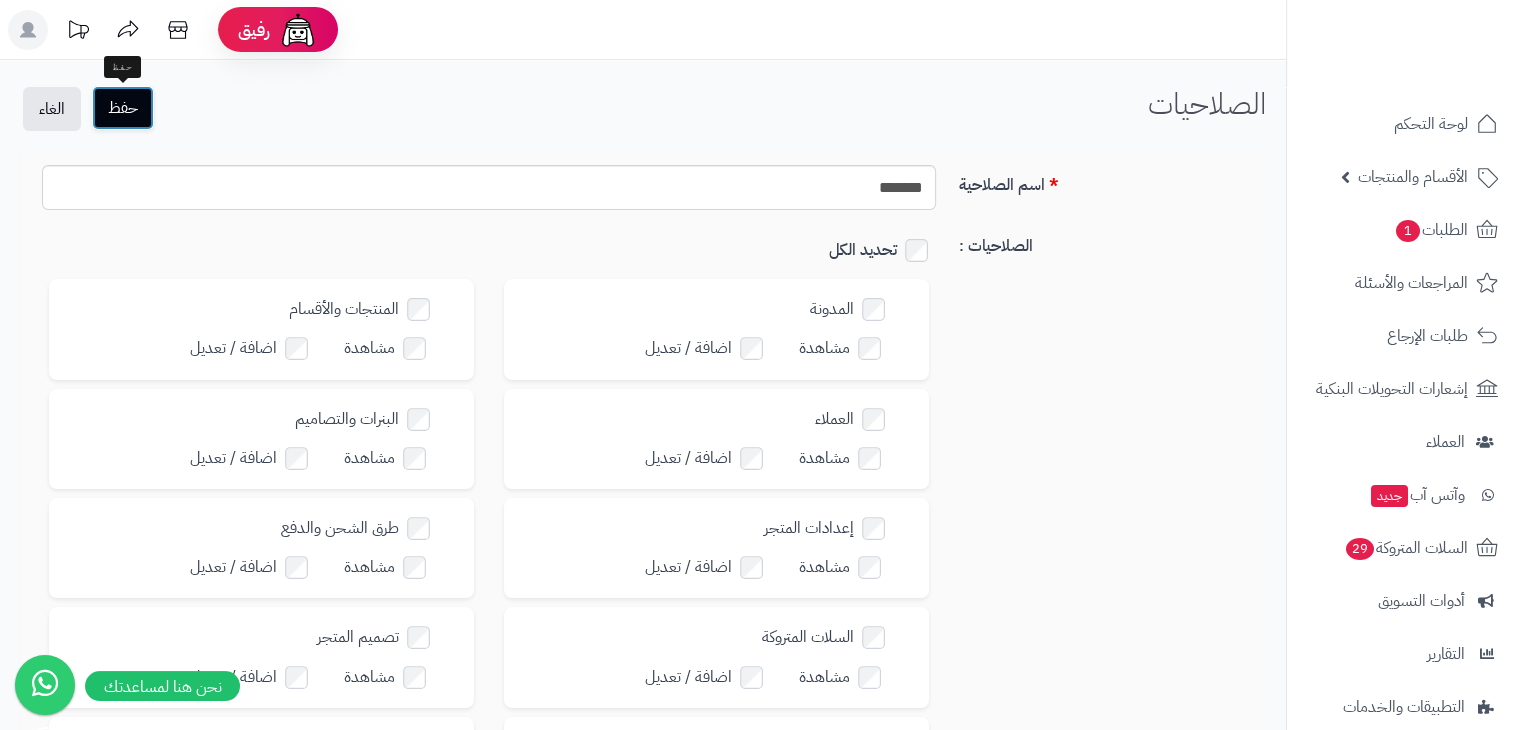 click on "حفظ" at bounding box center (123, 108) 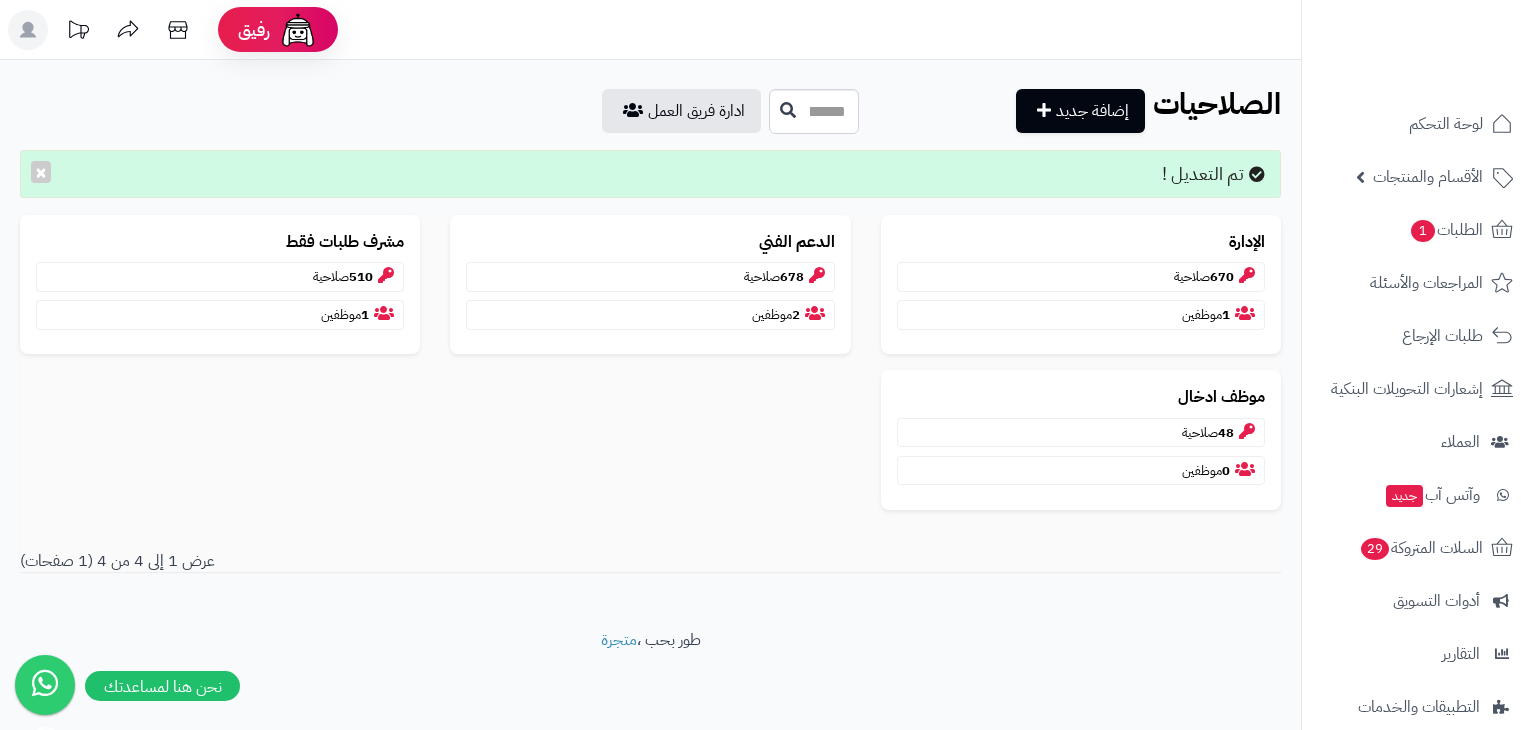 scroll, scrollTop: 0, scrollLeft: 0, axis: both 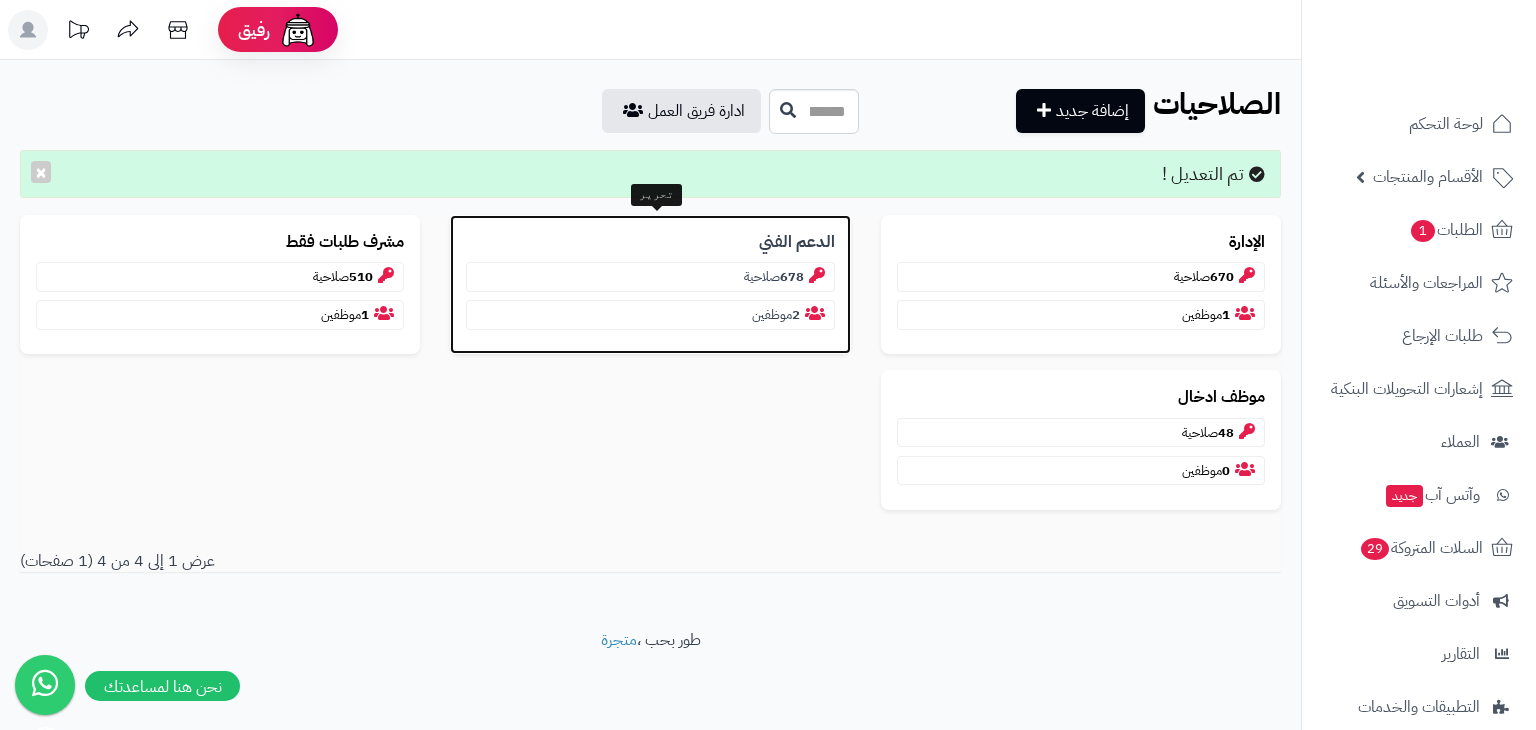 click on "الدعم الفني 678  صلاحية 2  موظفين" at bounding box center [650, 284] 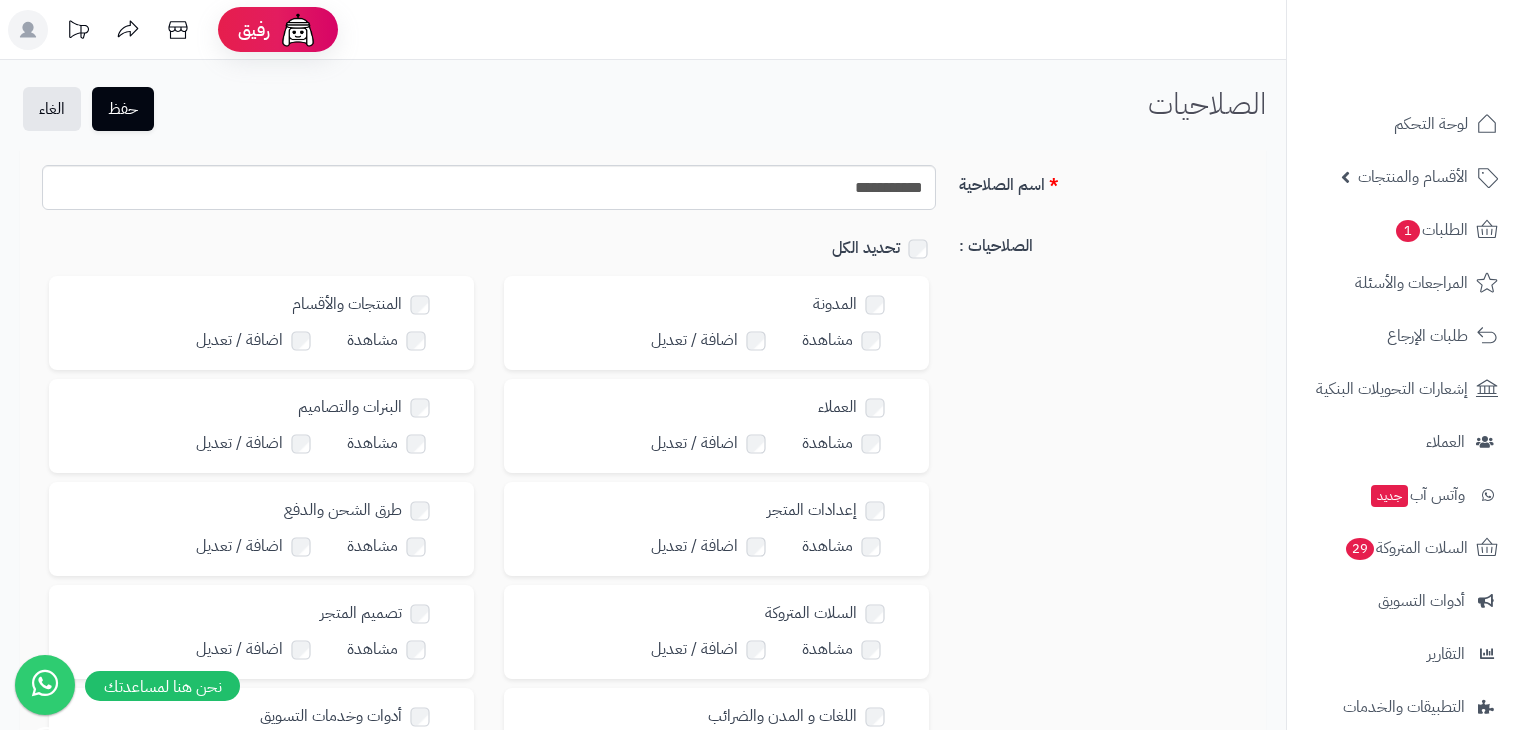 scroll, scrollTop: 0, scrollLeft: 0, axis: both 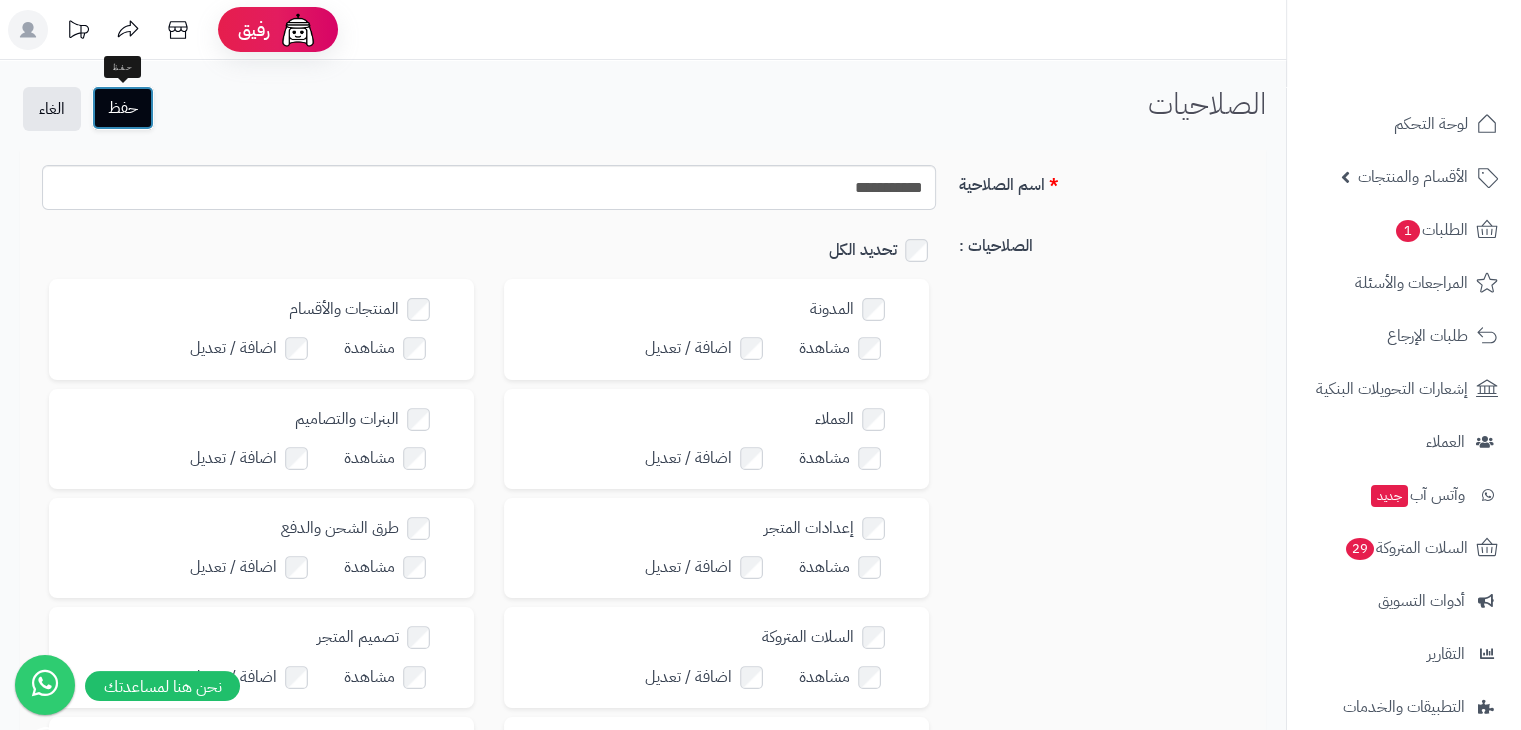 click on "حفظ" at bounding box center (123, 108) 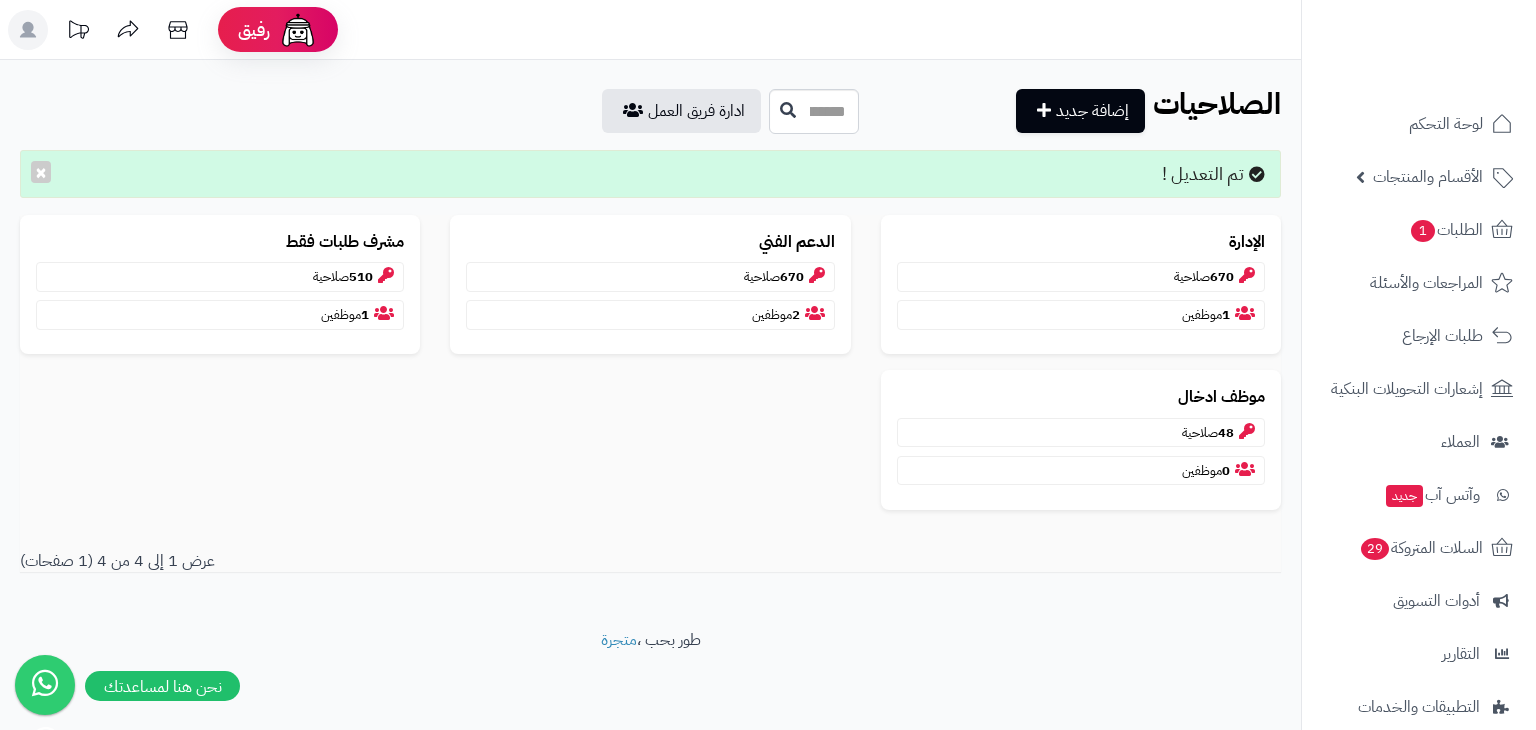 scroll, scrollTop: 0, scrollLeft: 0, axis: both 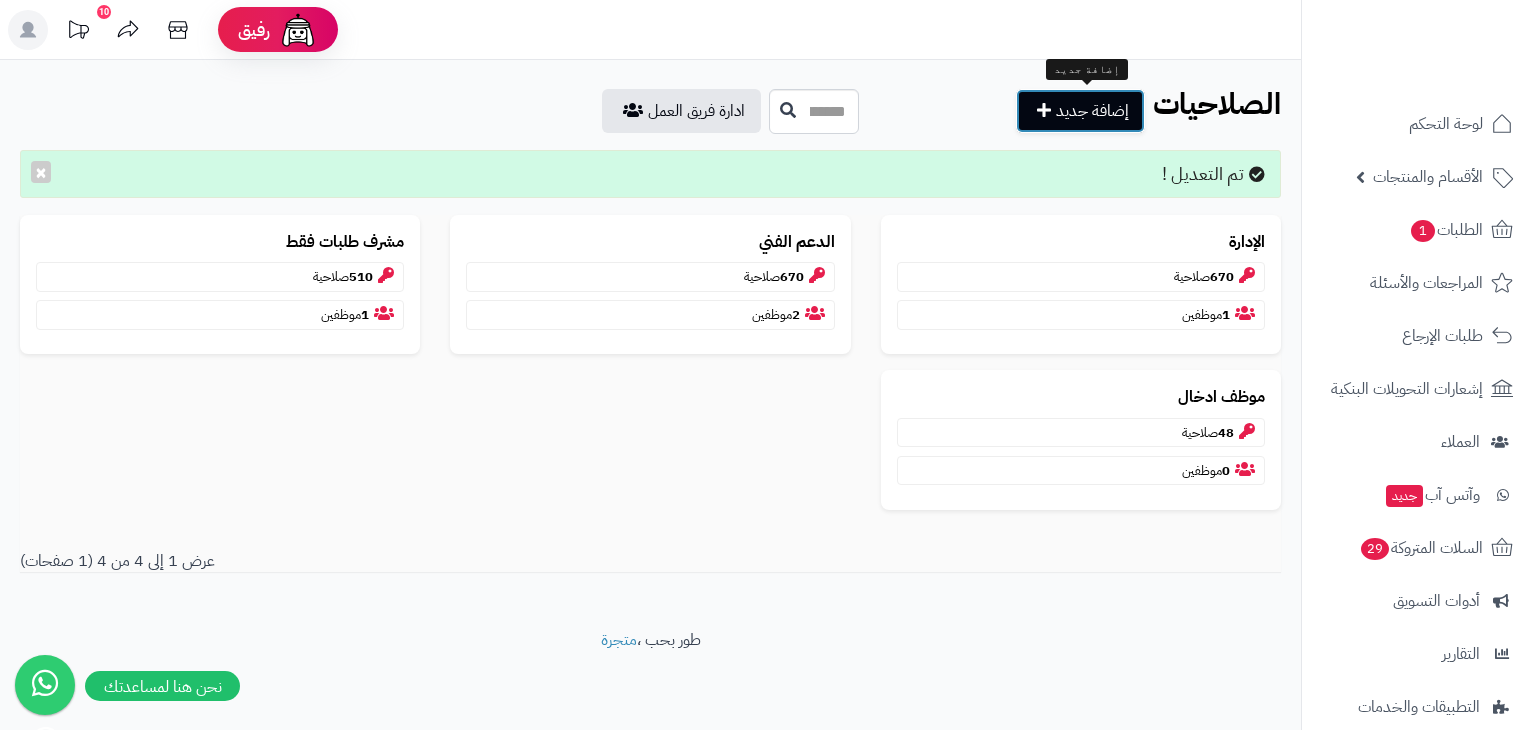 click on "إضافة جديد" at bounding box center [1080, 111] 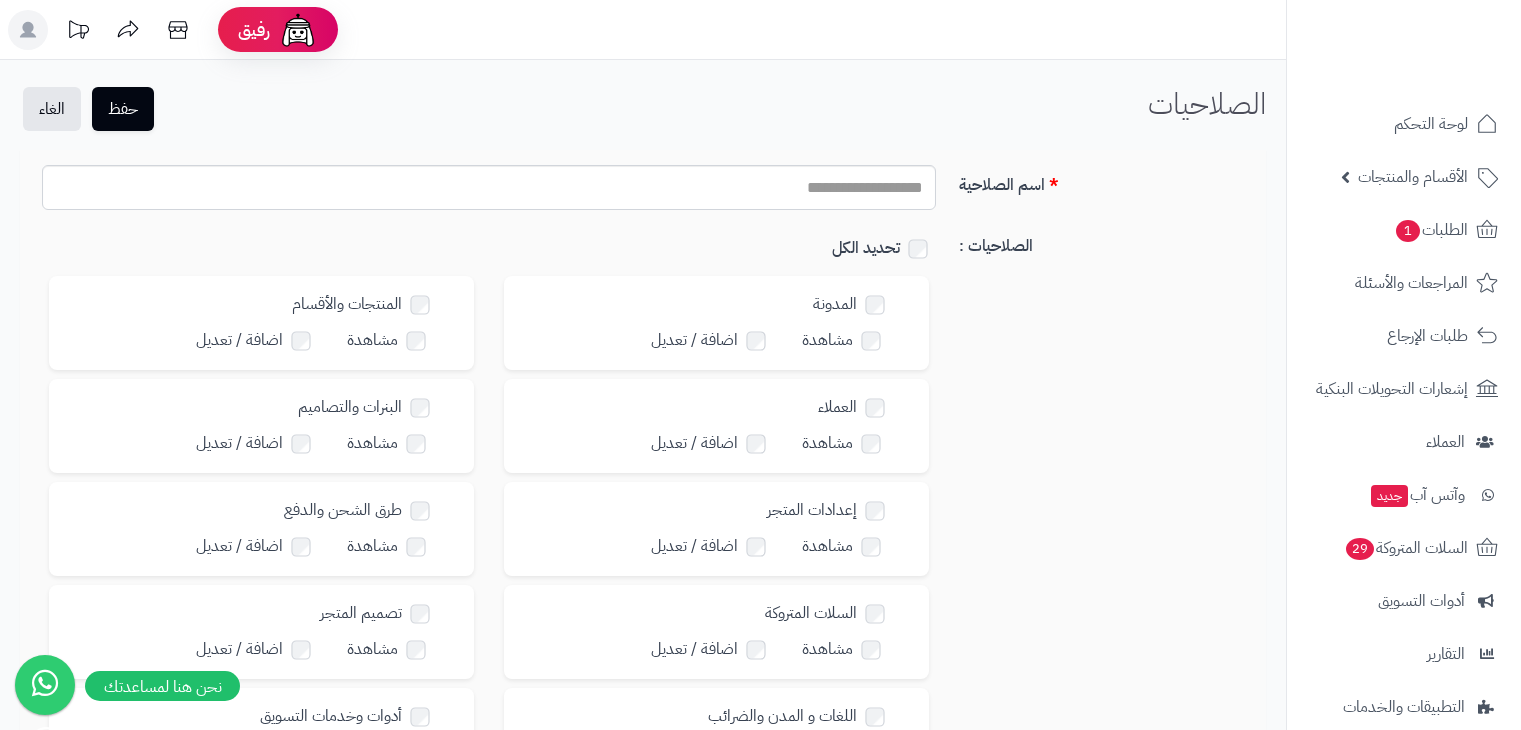 scroll, scrollTop: 0, scrollLeft: 0, axis: both 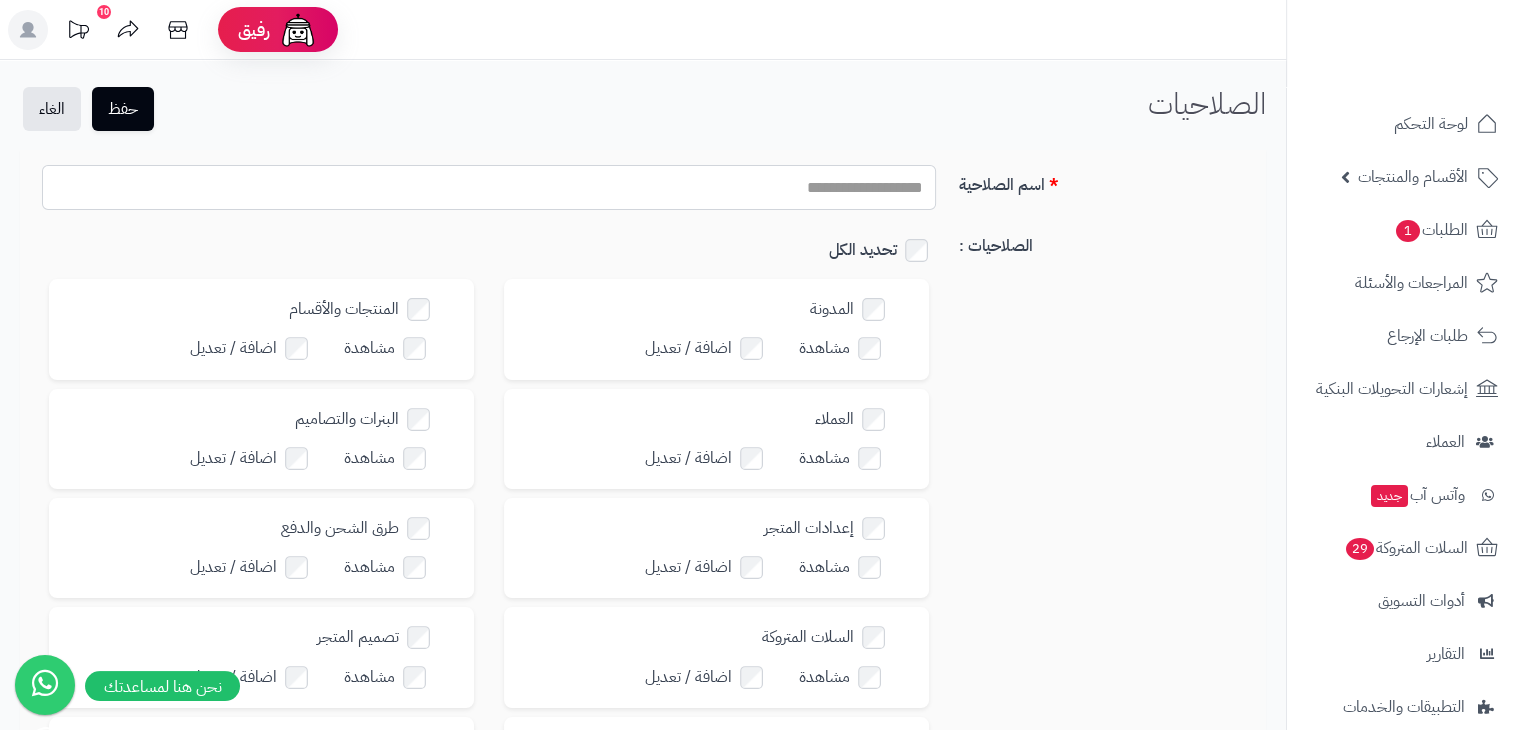 click on "اسم الصلاحية" at bounding box center (489, 187) 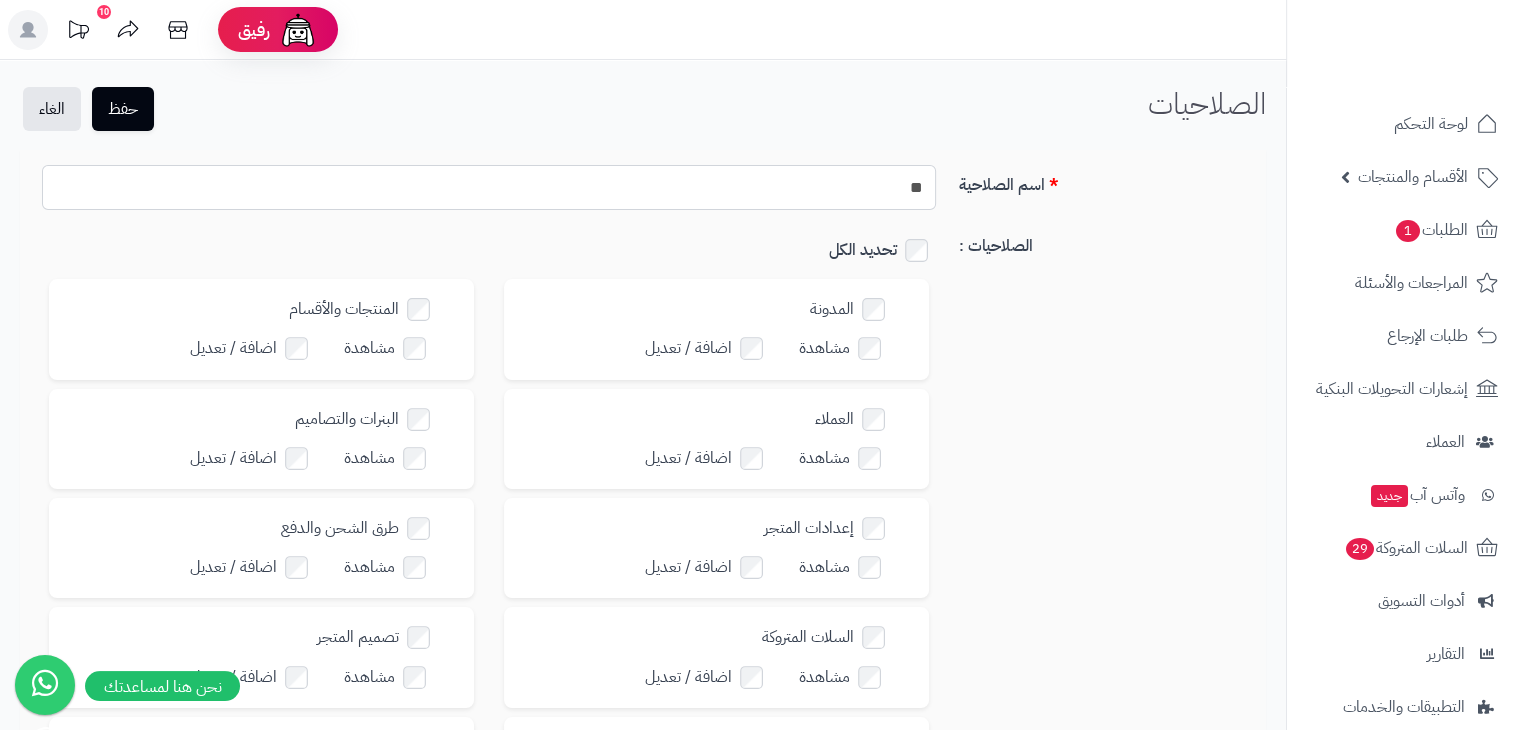 type on "*" 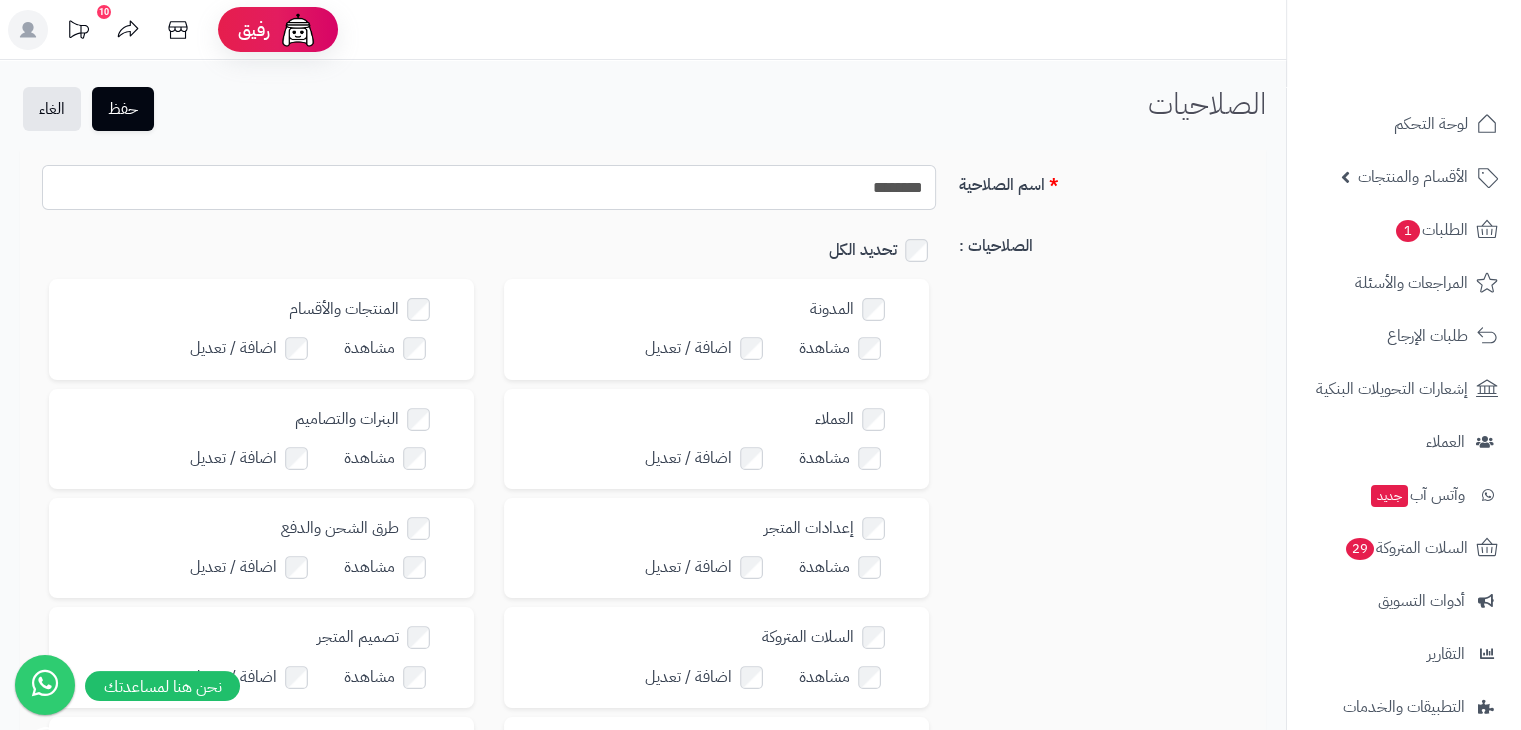 type on "*******" 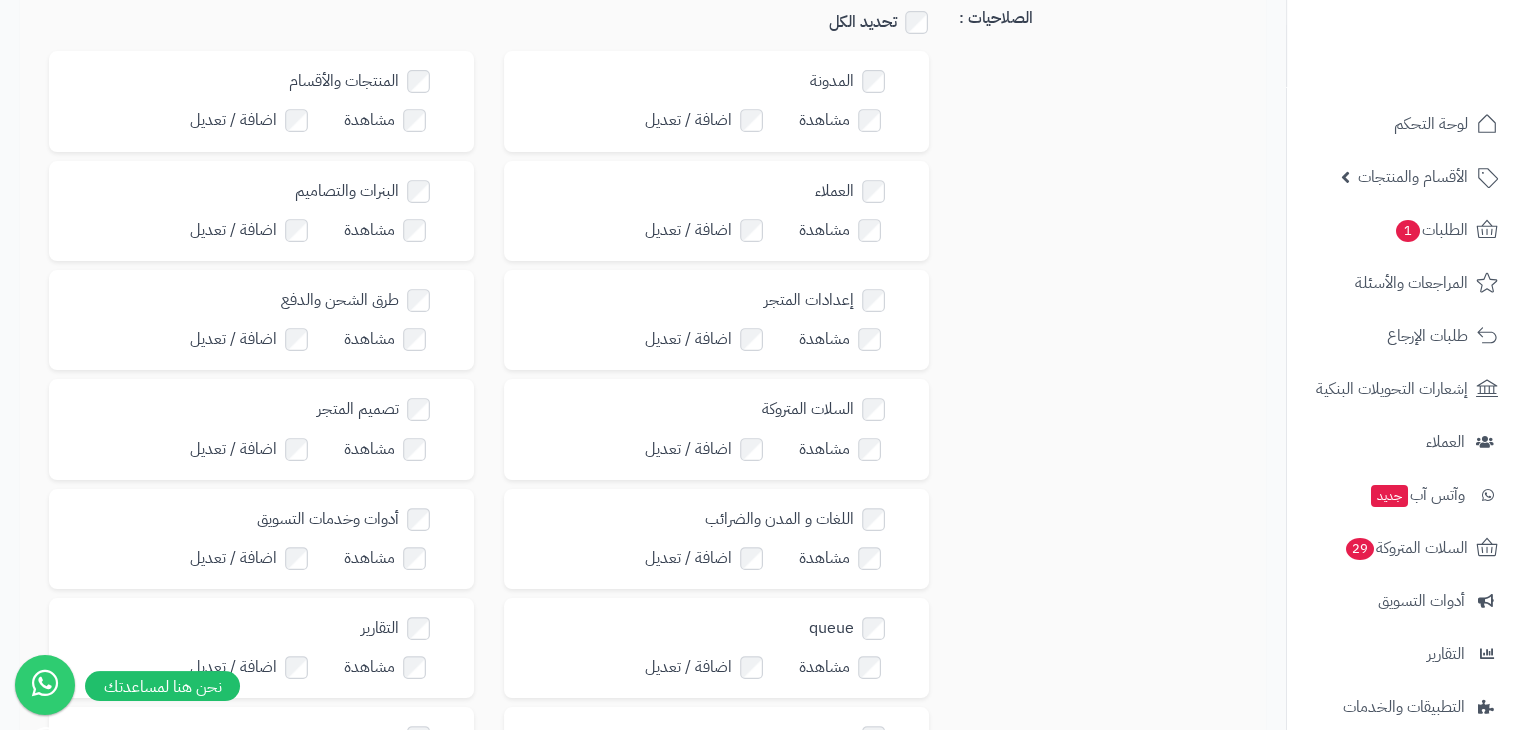 scroll, scrollTop: 234, scrollLeft: 0, axis: vertical 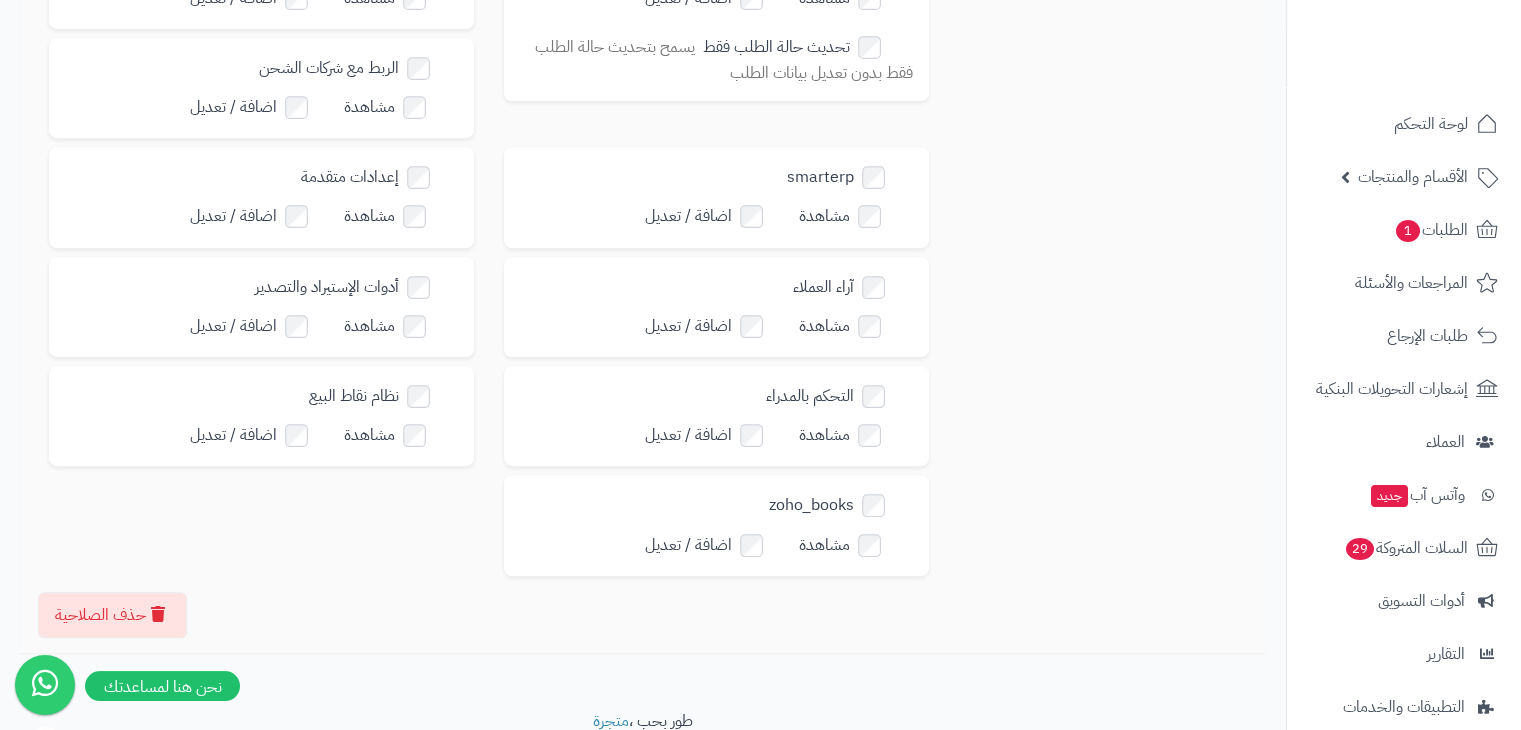click on "نظام نقاط البيع" at bounding box center (383, 396) 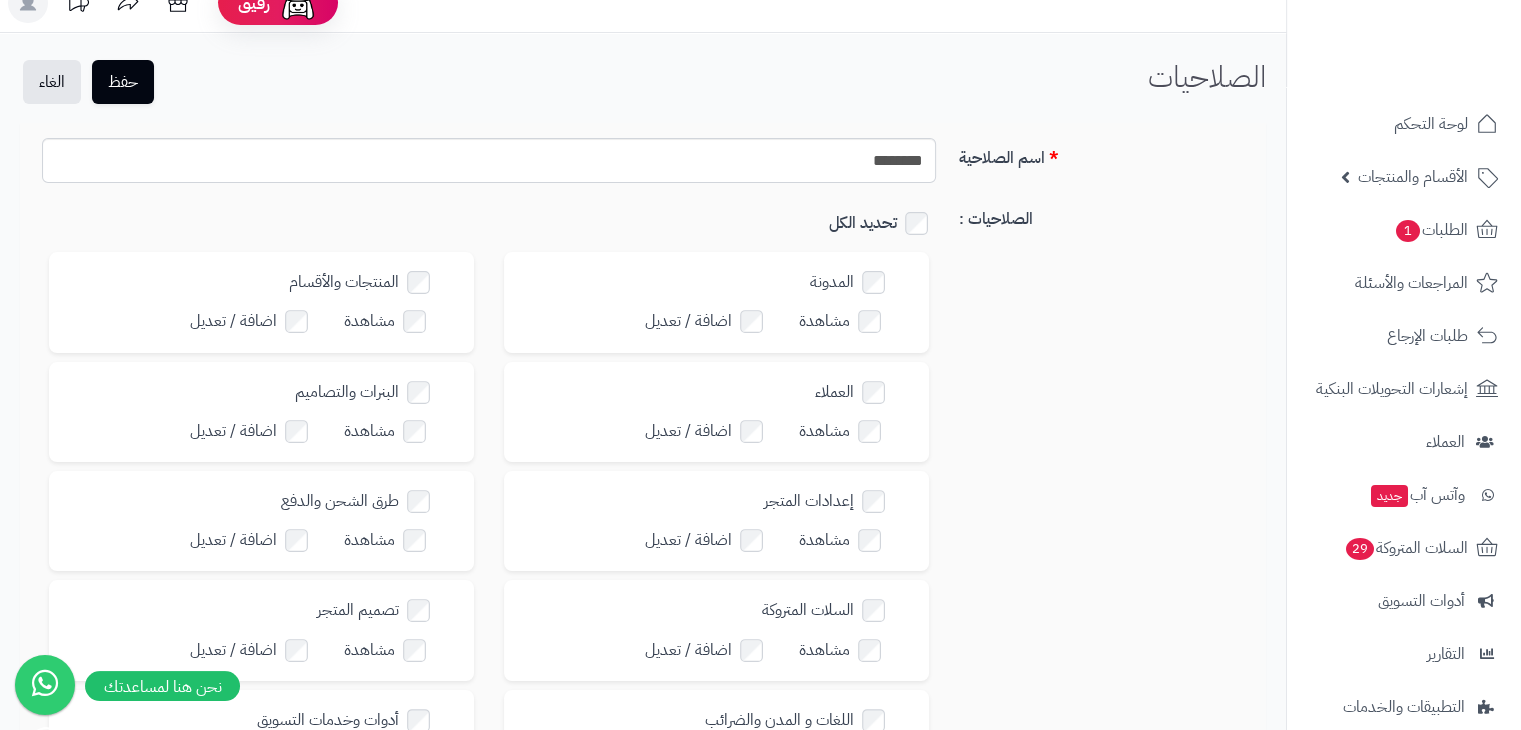 scroll, scrollTop: 0, scrollLeft: 0, axis: both 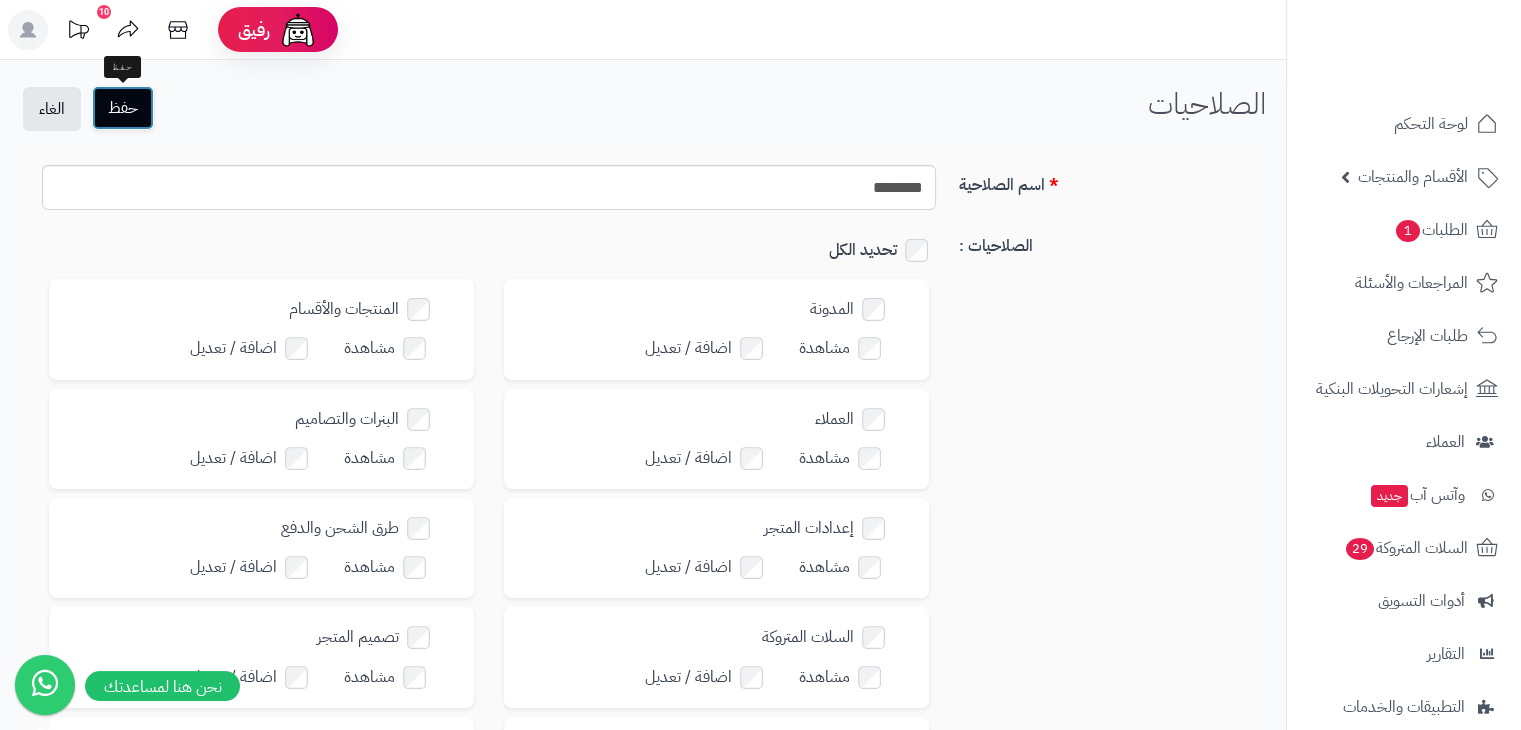 click on "حفظ" at bounding box center [123, 108] 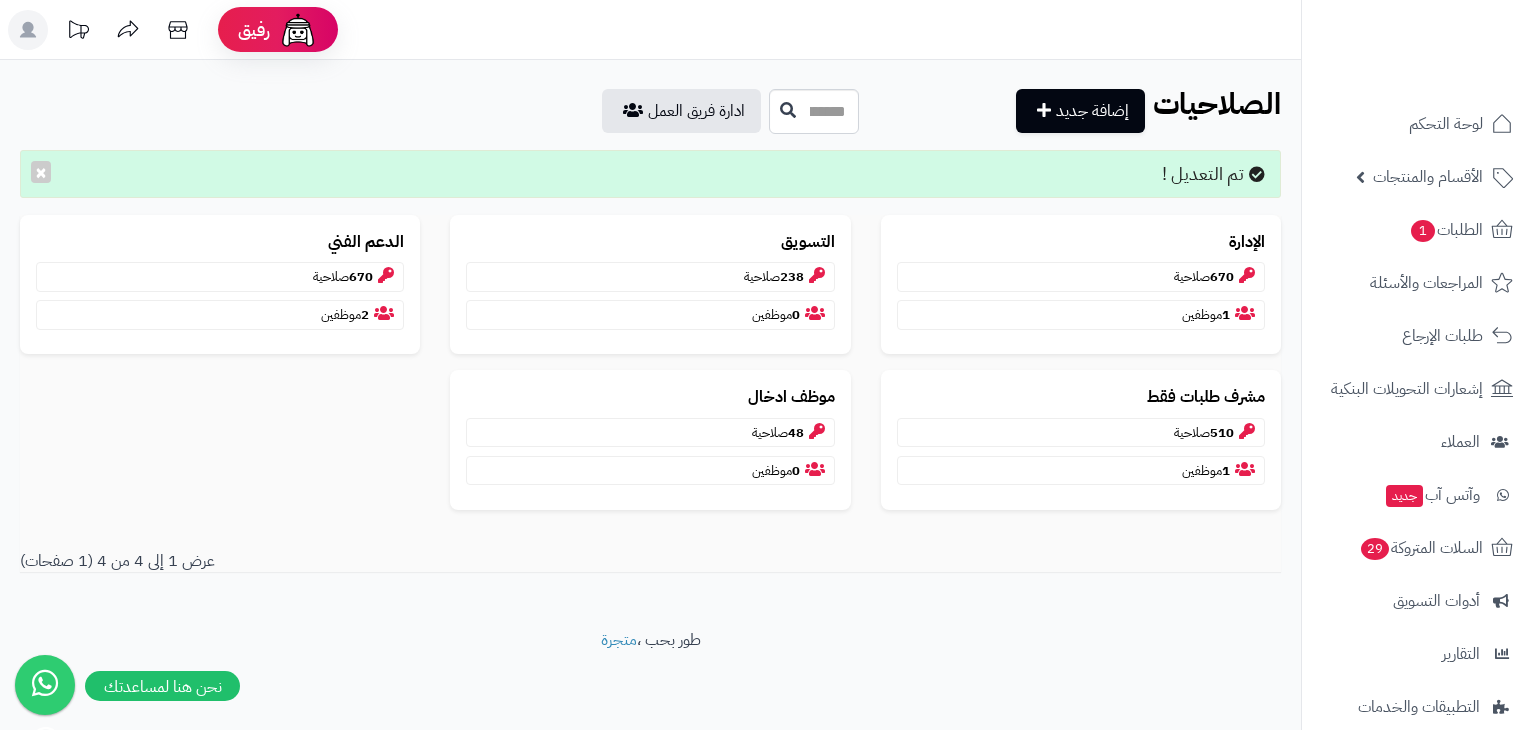 scroll, scrollTop: 0, scrollLeft: 0, axis: both 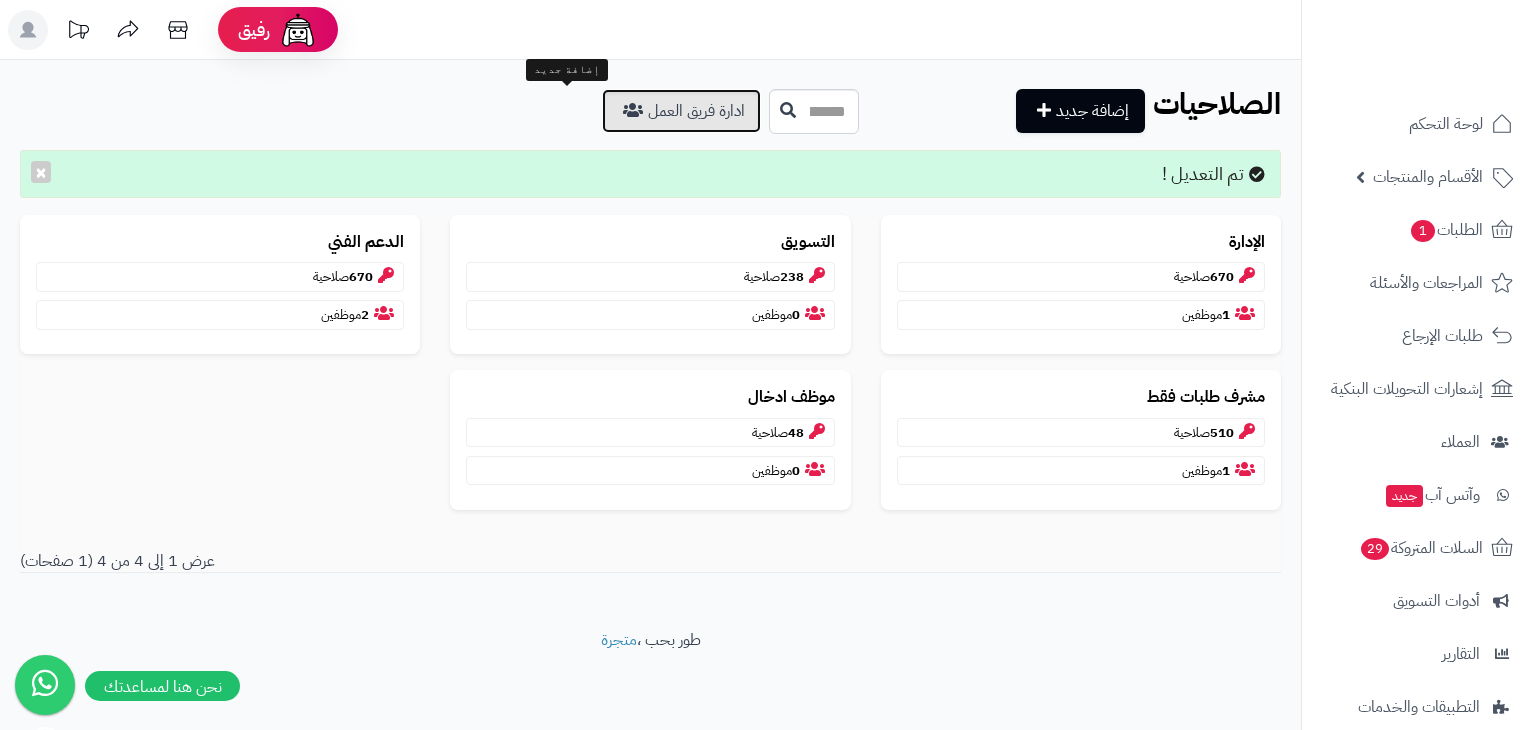 click on "ادارة فريق العمل" at bounding box center (681, 111) 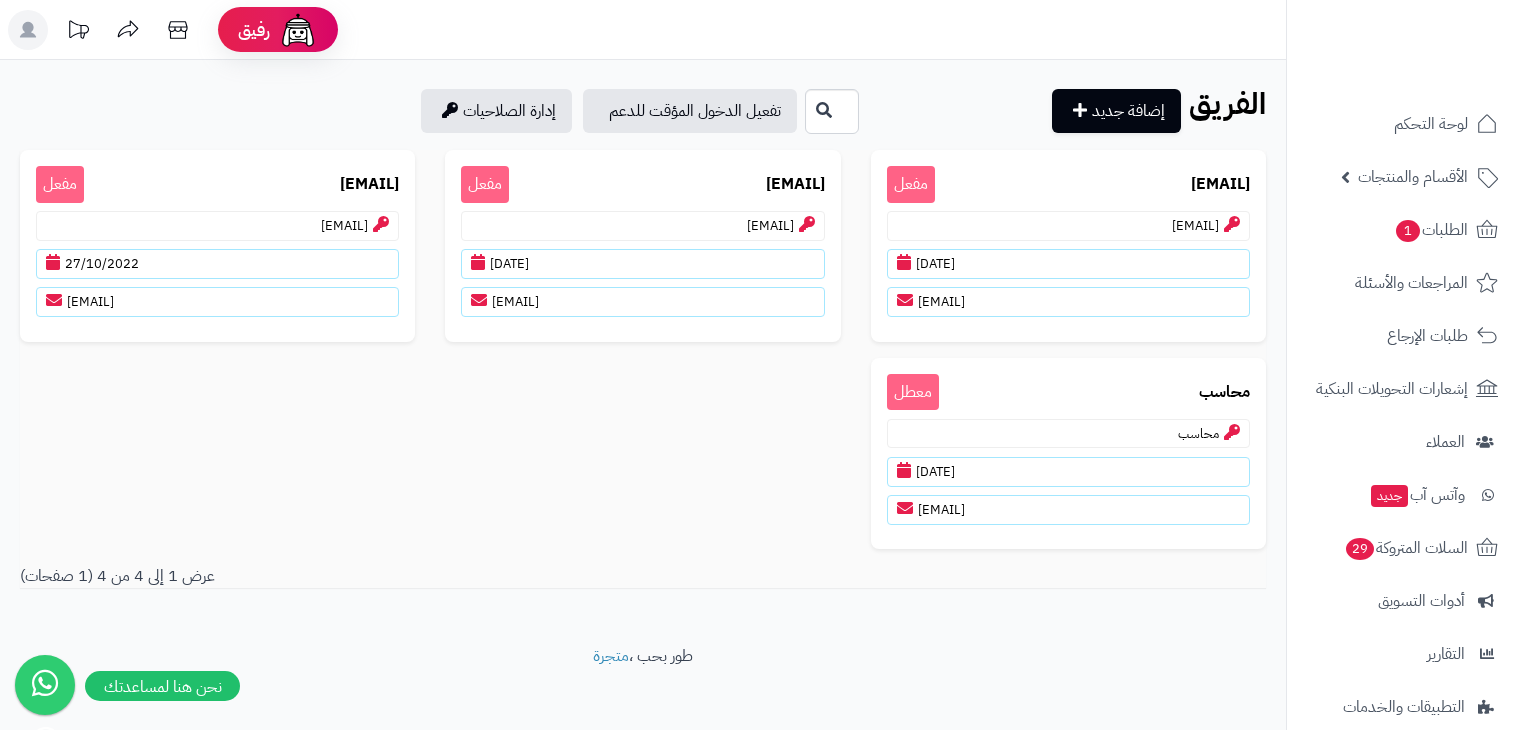 scroll, scrollTop: 0, scrollLeft: 0, axis: both 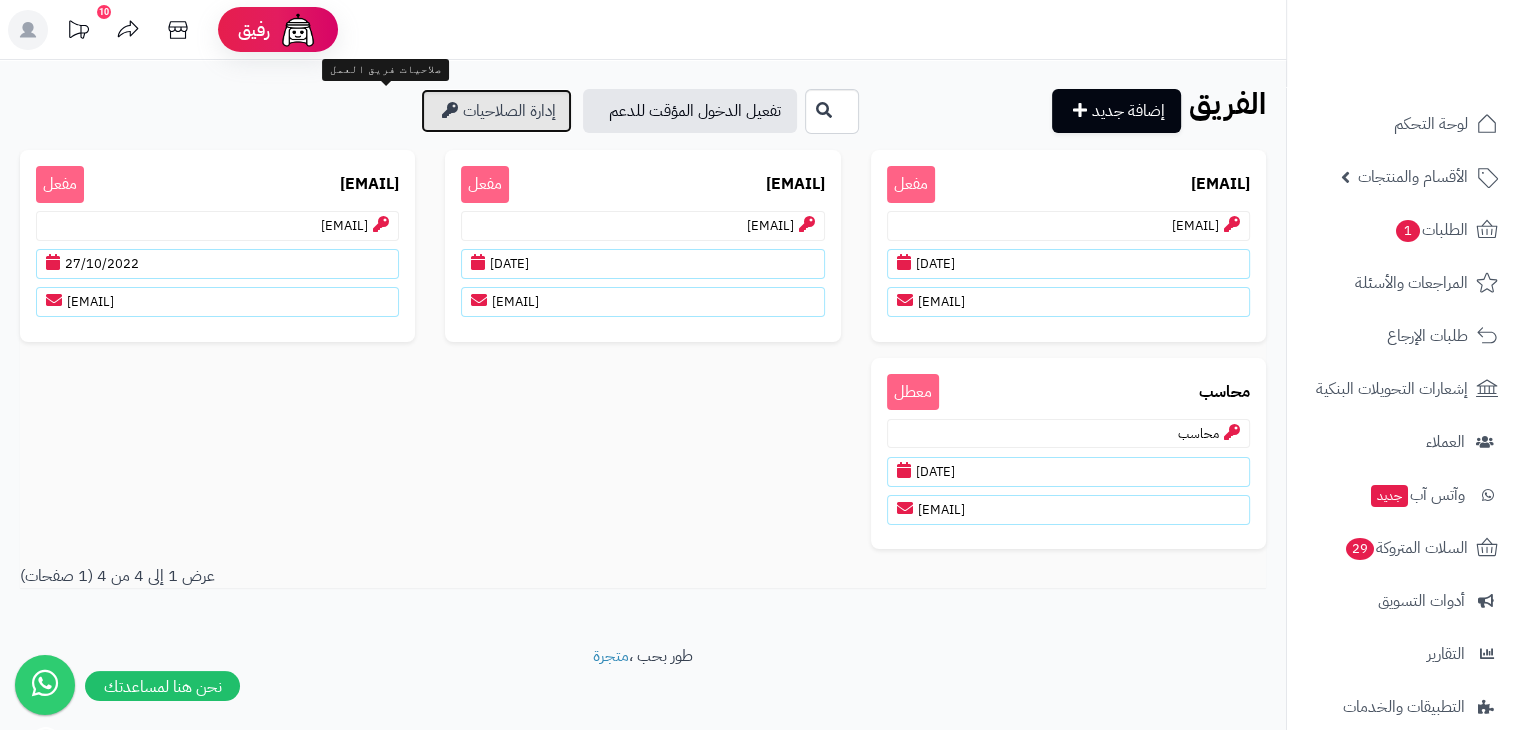 click on "إدارة الصلاحيات" at bounding box center [496, 111] 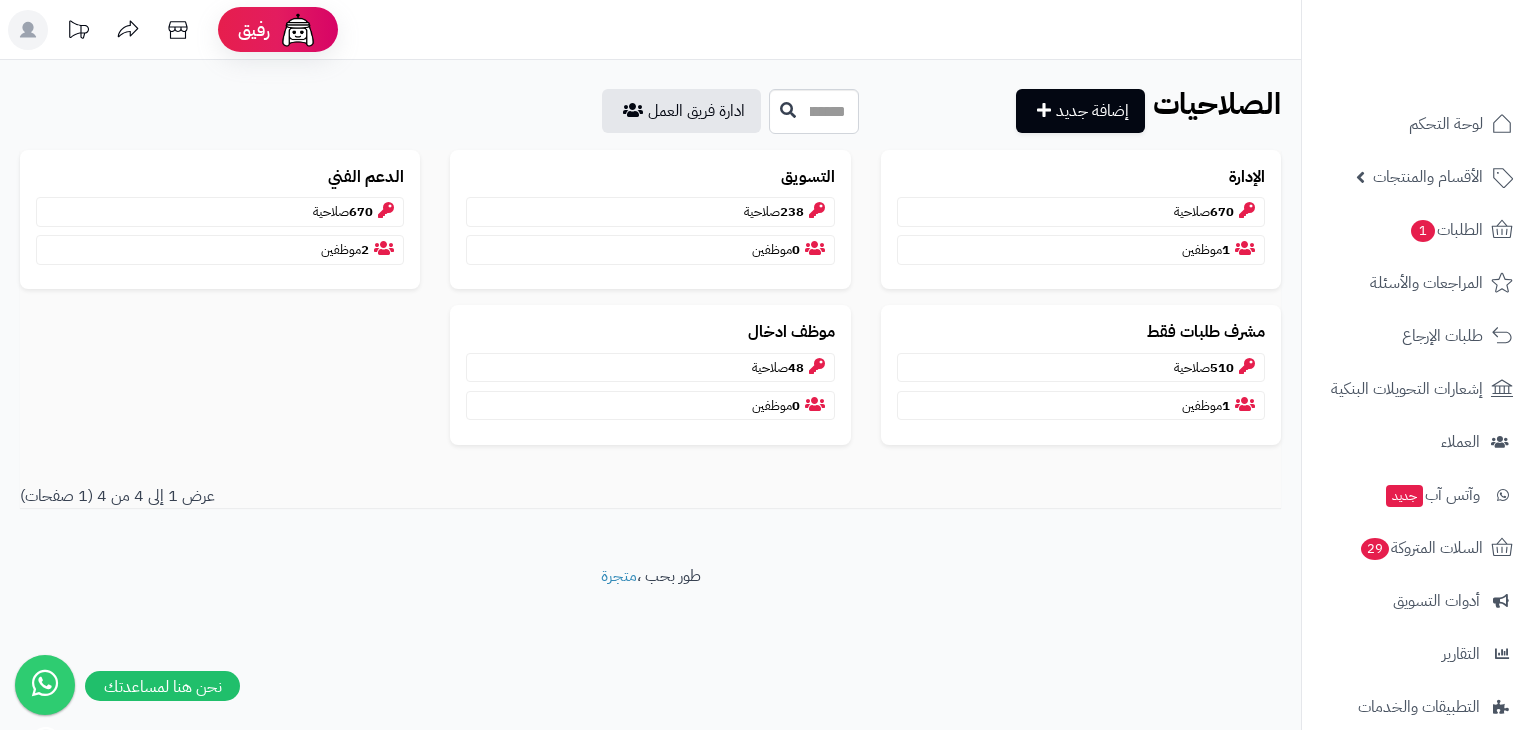 scroll, scrollTop: 0, scrollLeft: 0, axis: both 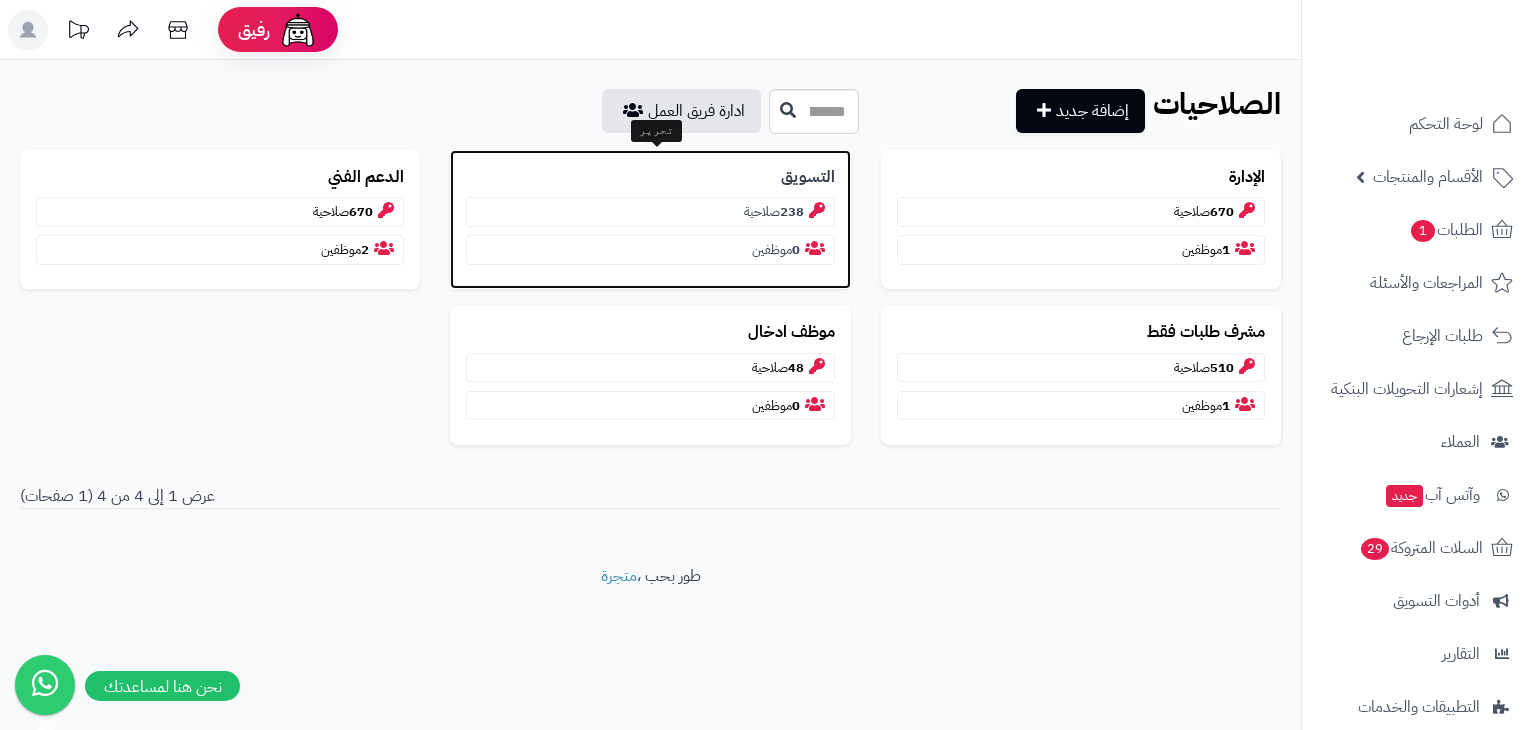 click on "0  موظفين" at bounding box center [650, 250] 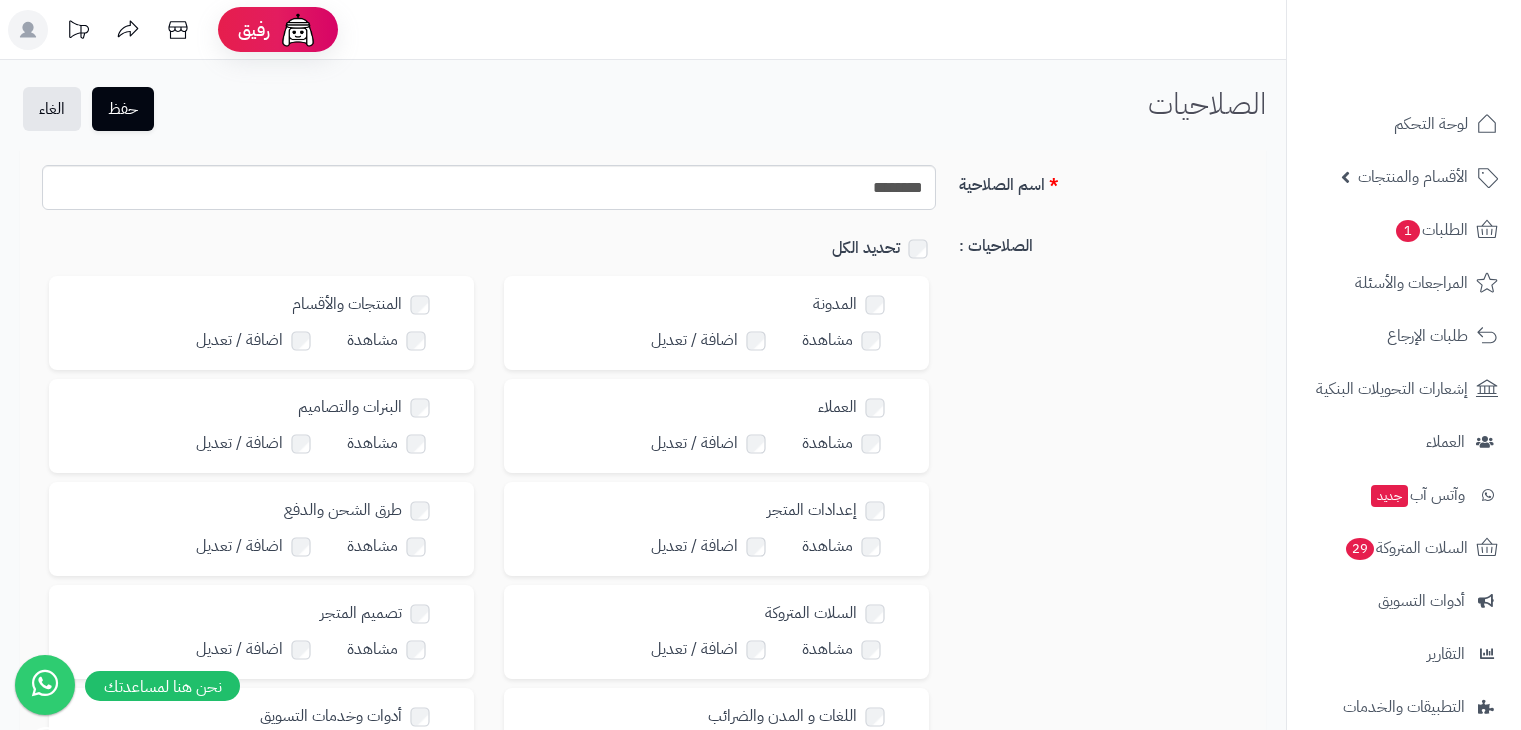 scroll, scrollTop: 0, scrollLeft: 0, axis: both 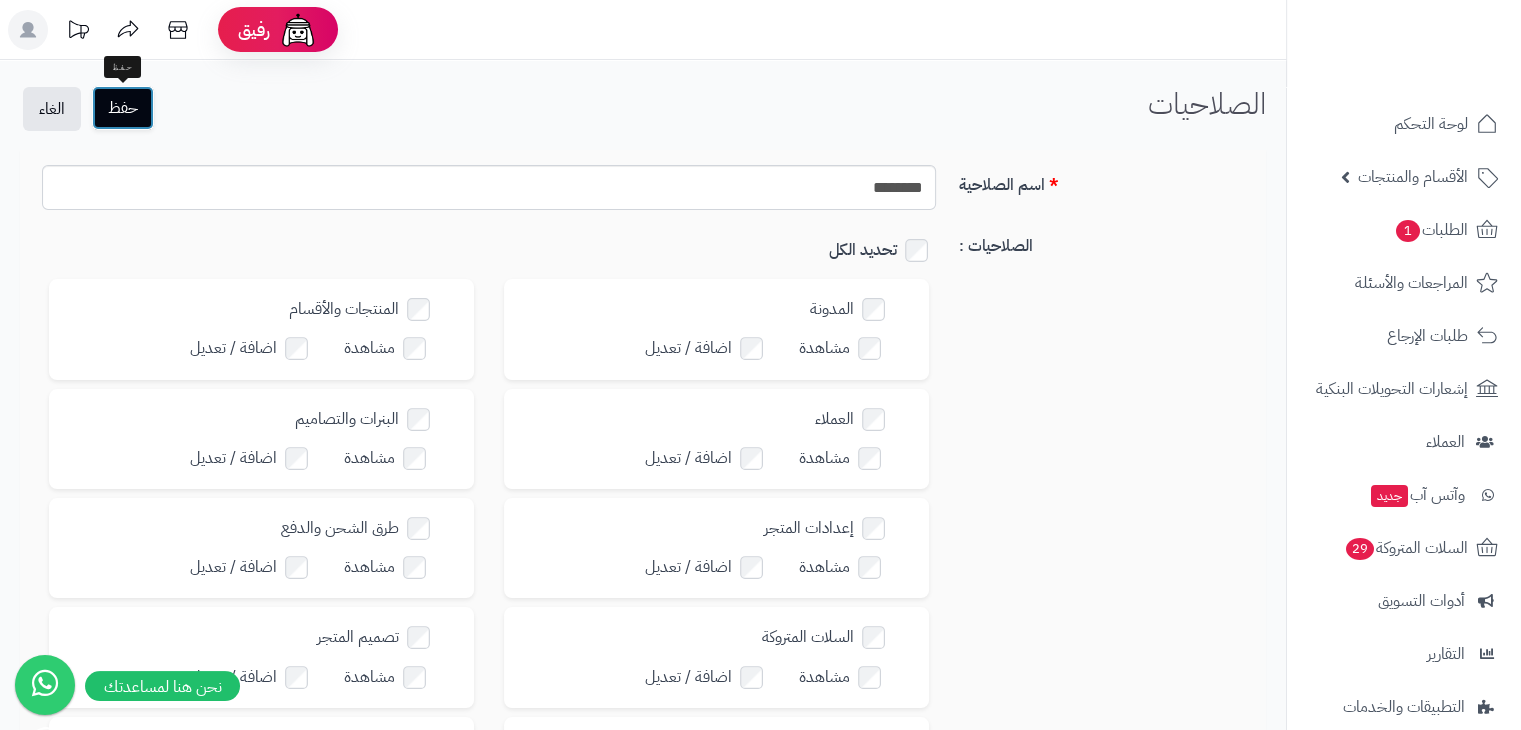 click on "حفظ" at bounding box center [123, 108] 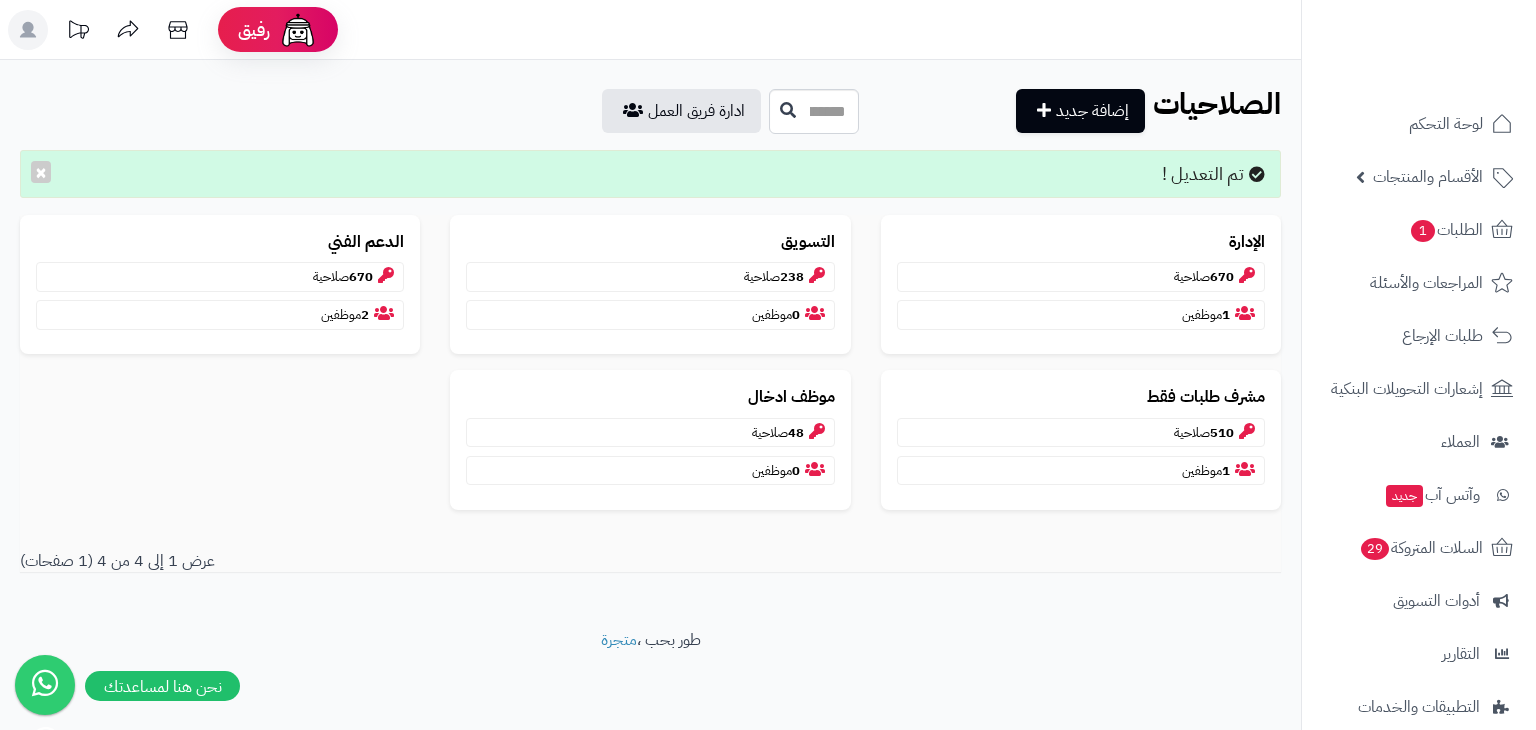 scroll, scrollTop: 0, scrollLeft: 0, axis: both 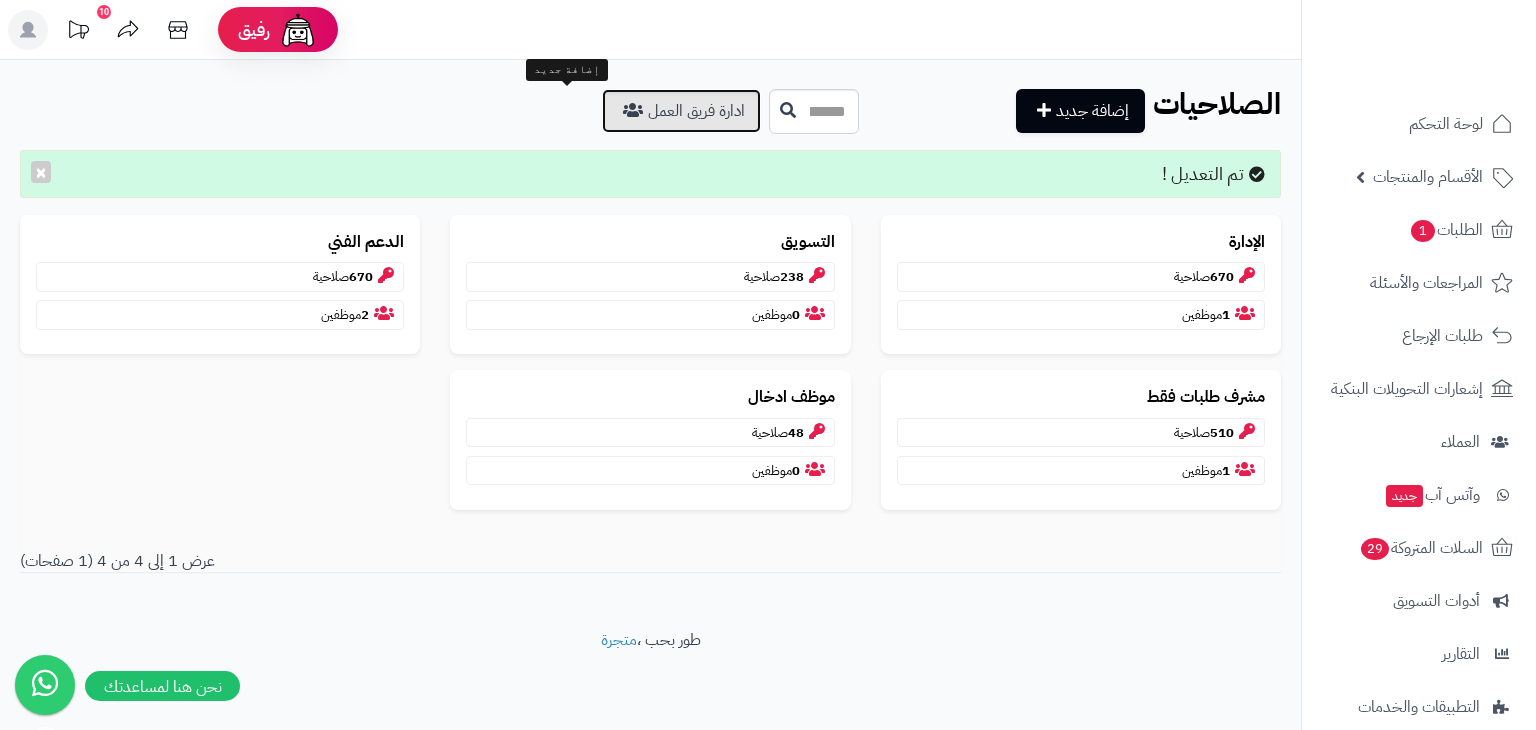 click on "ادارة فريق العمل" at bounding box center (681, 111) 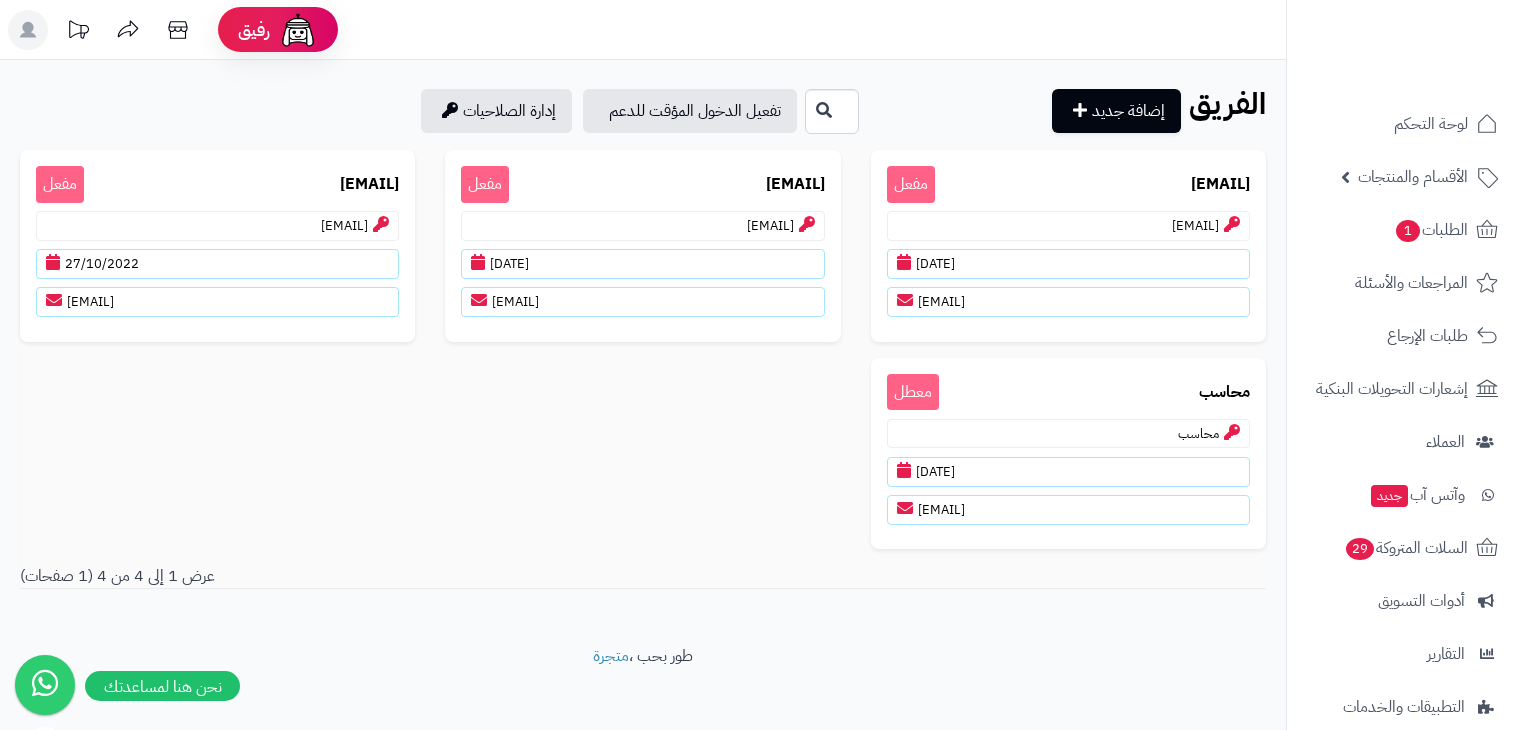 scroll, scrollTop: 0, scrollLeft: 0, axis: both 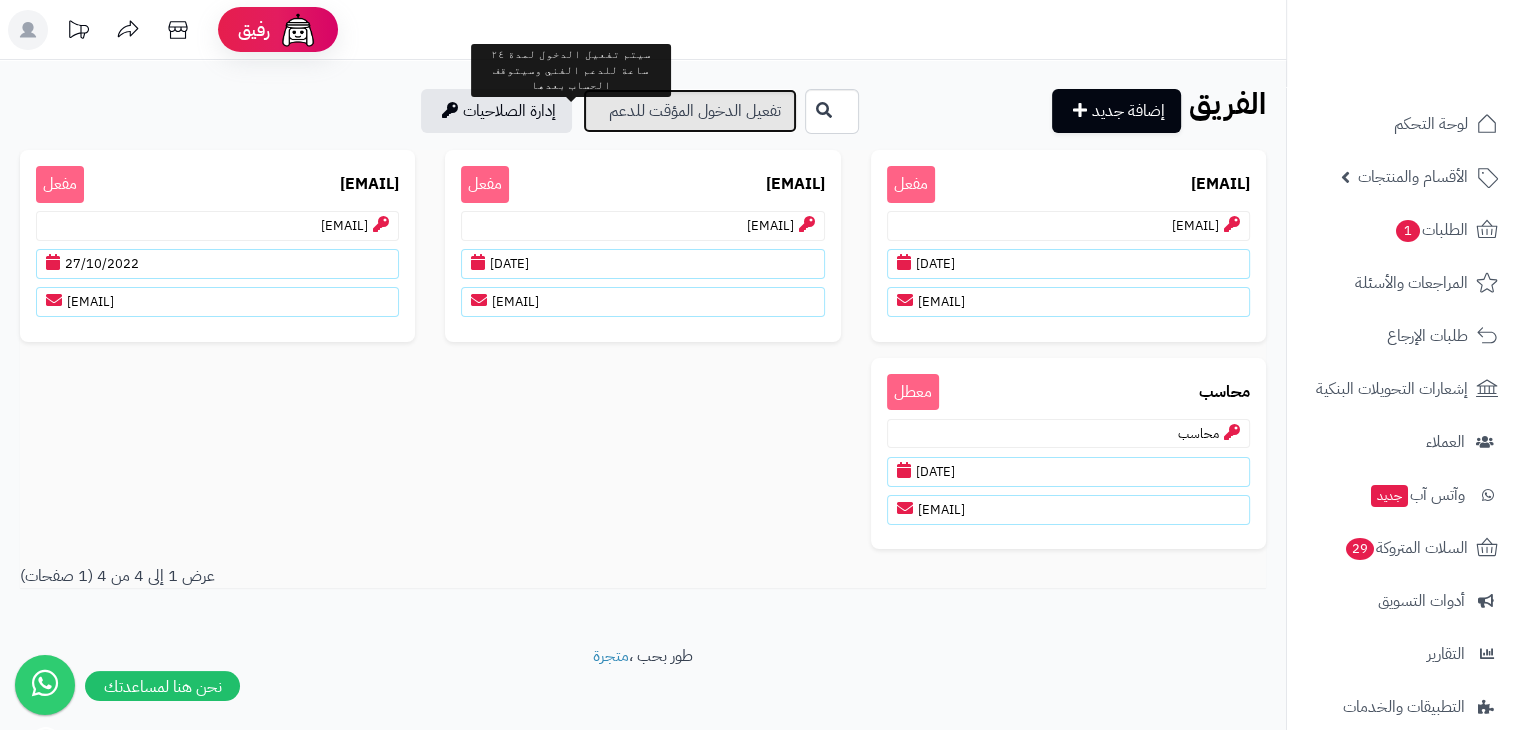 click on "تفعيل الدخول المؤقت للدعم" at bounding box center [690, 111] 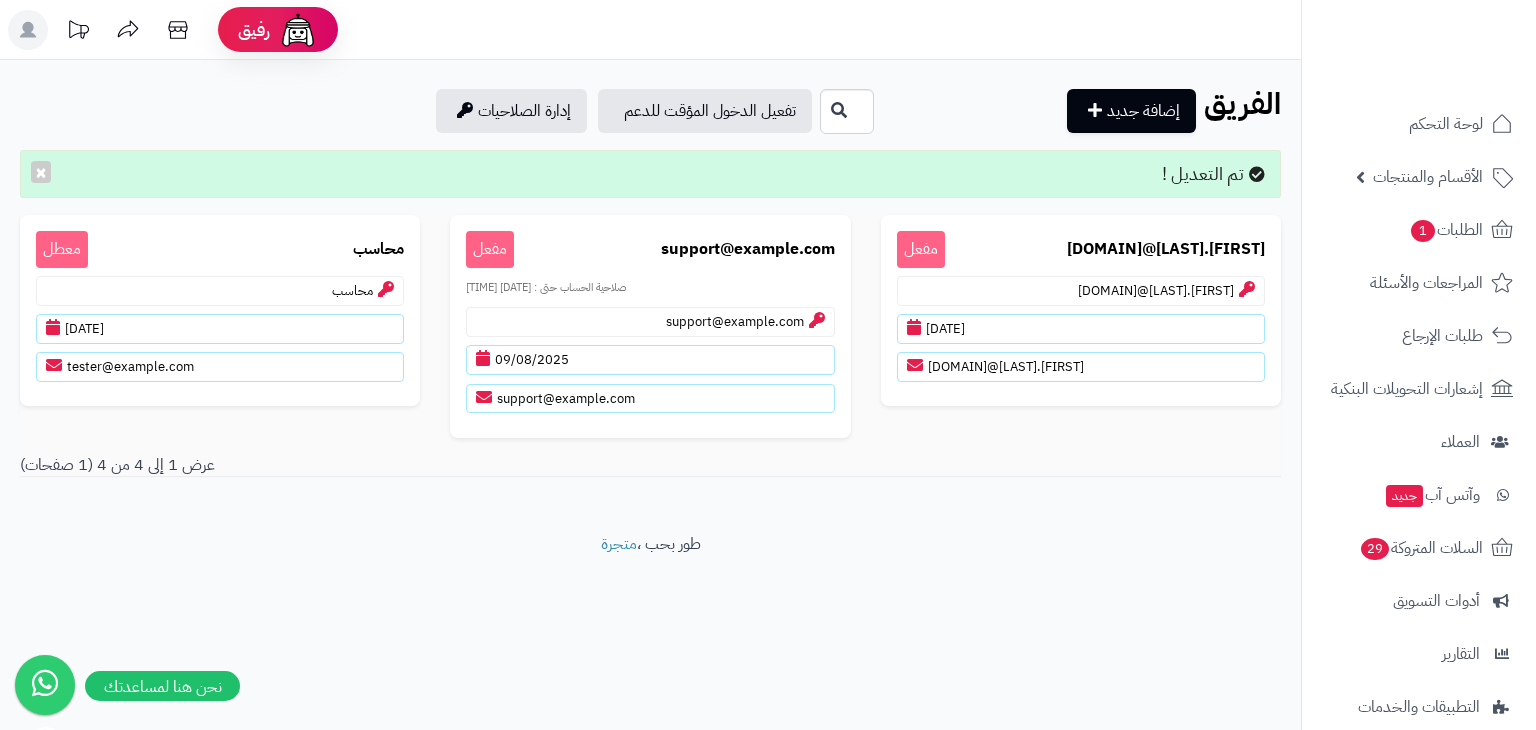 scroll, scrollTop: 0, scrollLeft: 0, axis: both 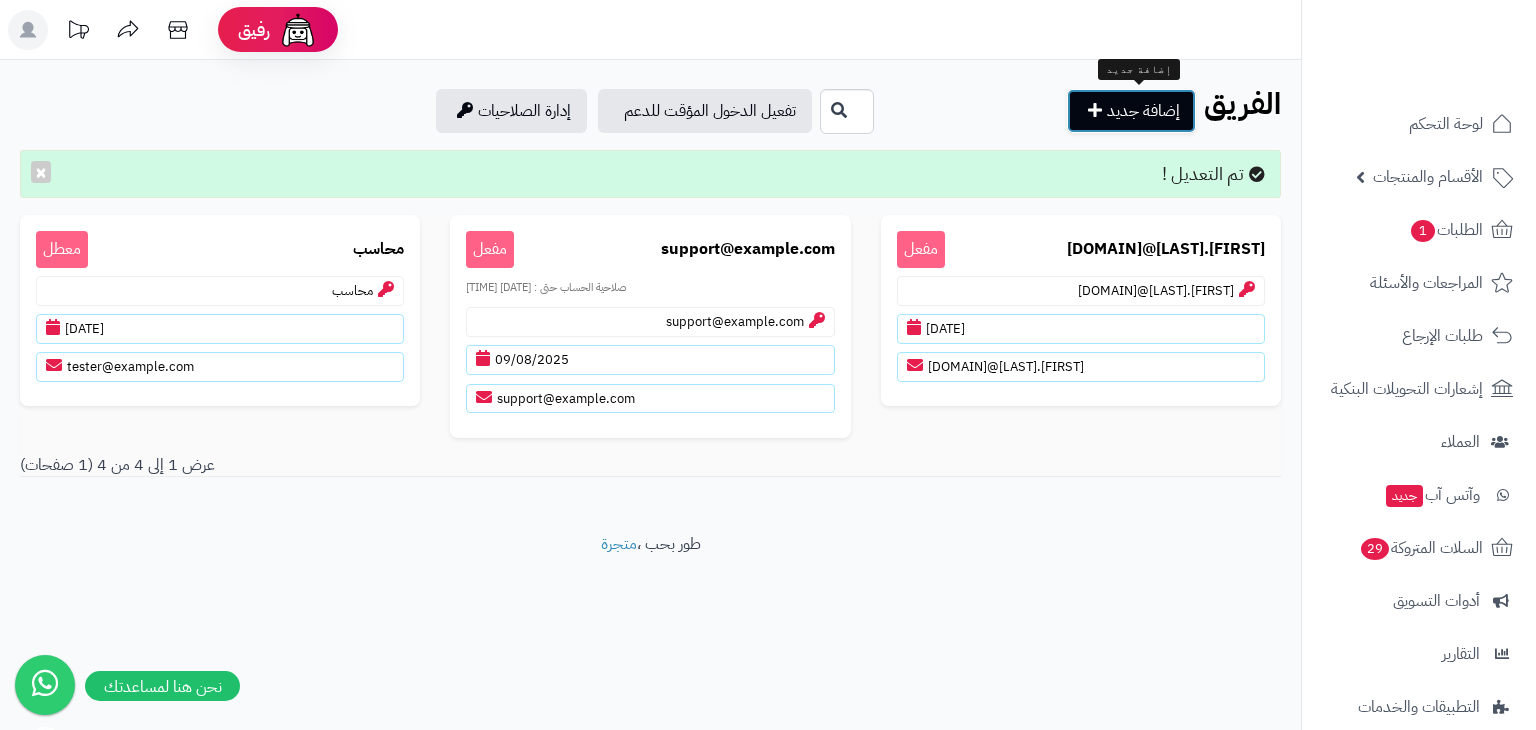 click on "إضافة جديد" at bounding box center (1131, 111) 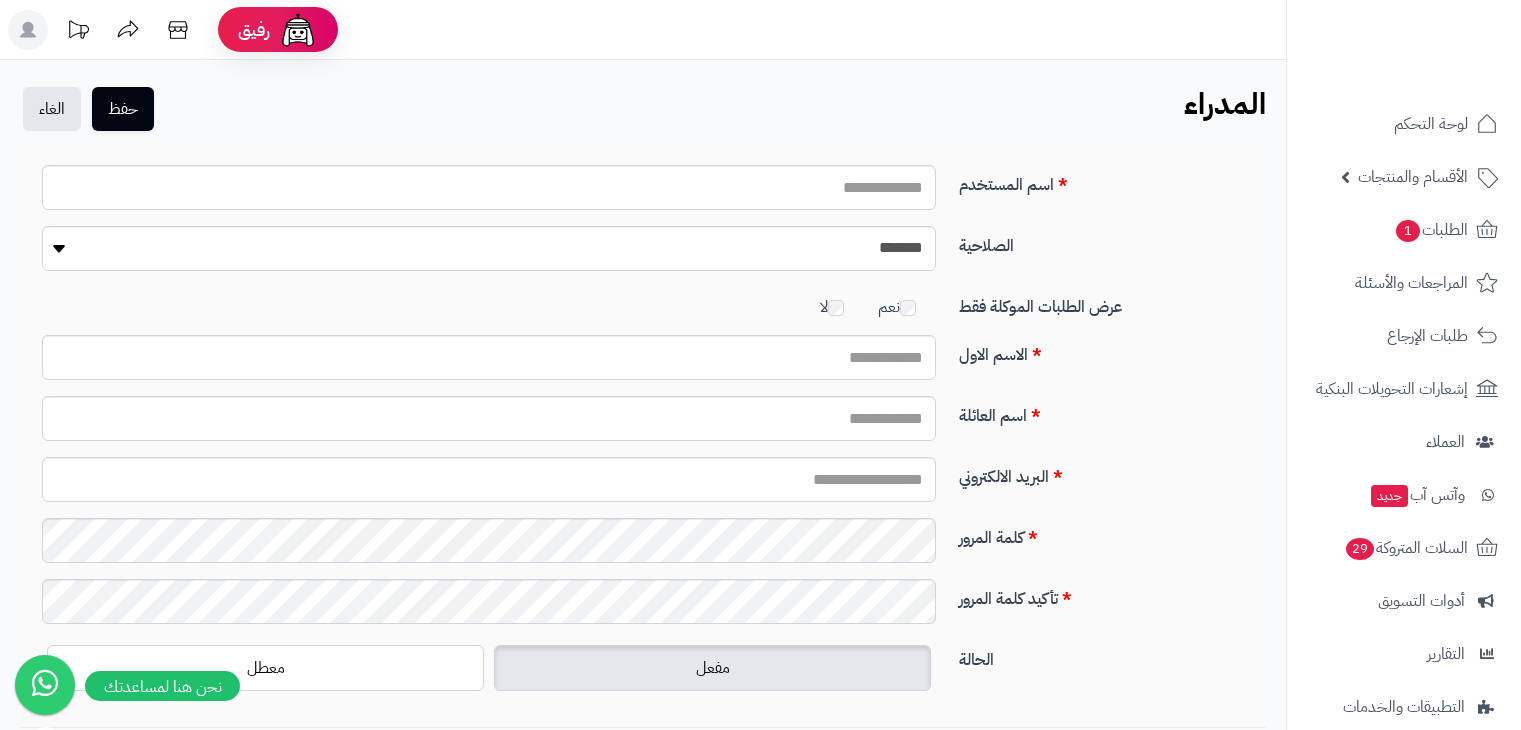 scroll, scrollTop: 0, scrollLeft: 0, axis: both 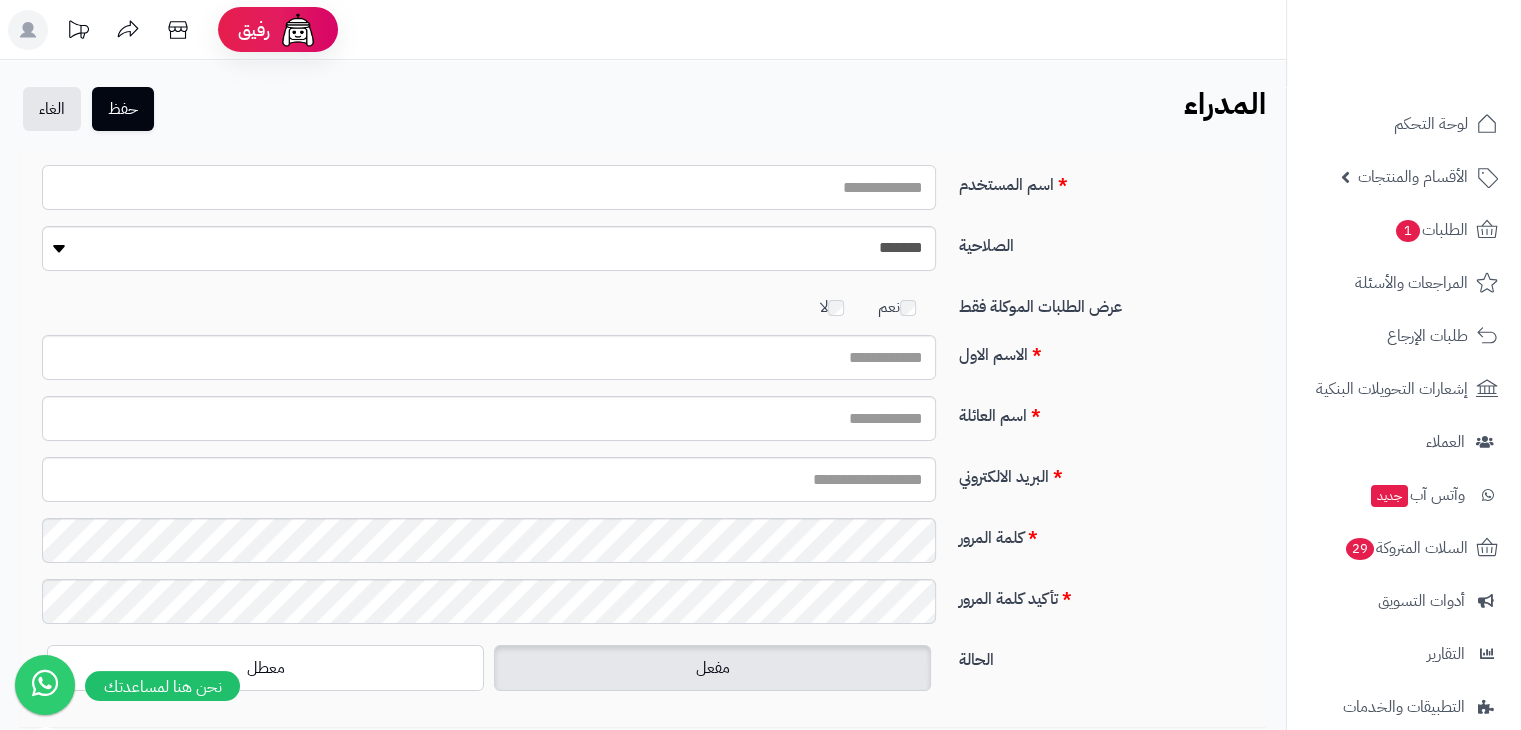 click on "اسم المستخدم" at bounding box center [489, 187] 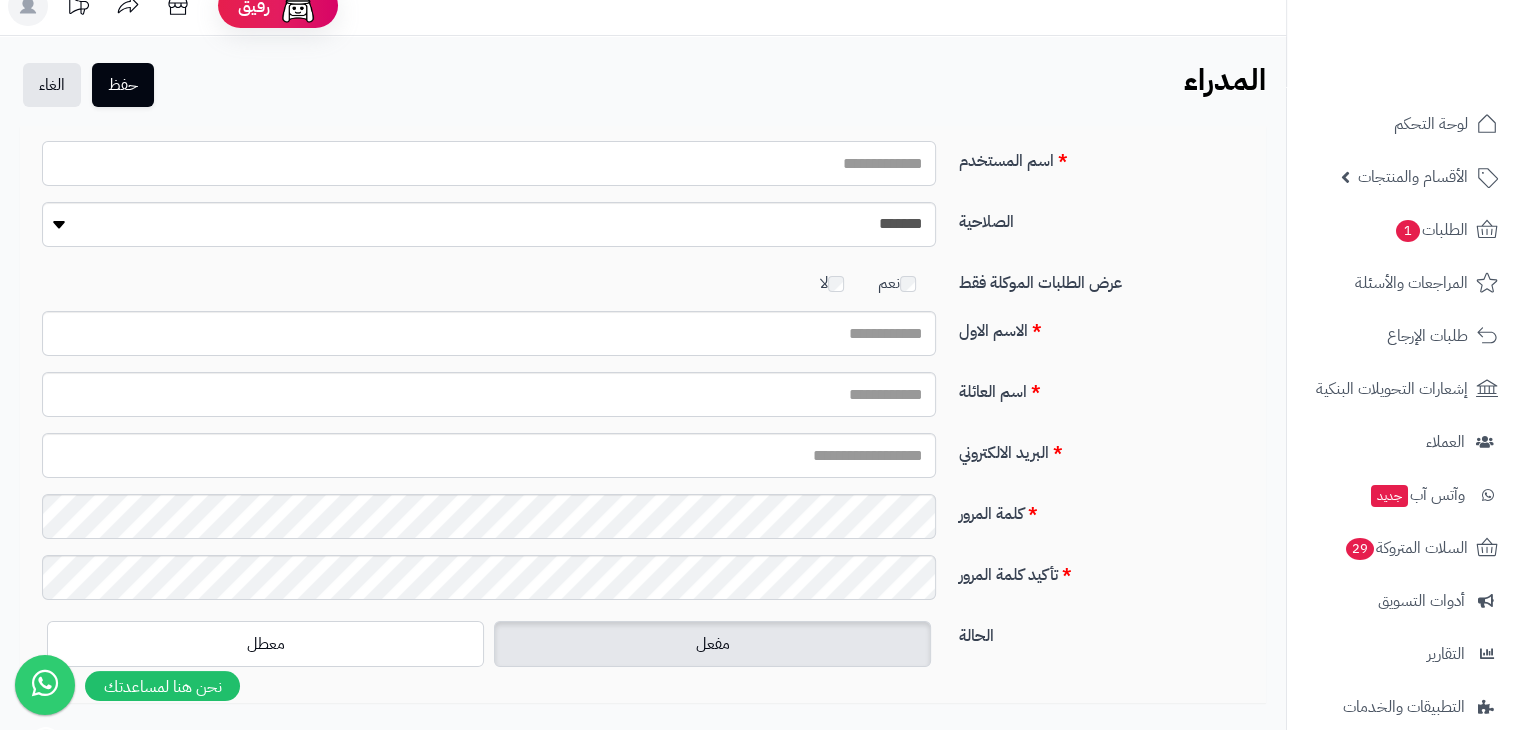 scroll, scrollTop: 0, scrollLeft: 0, axis: both 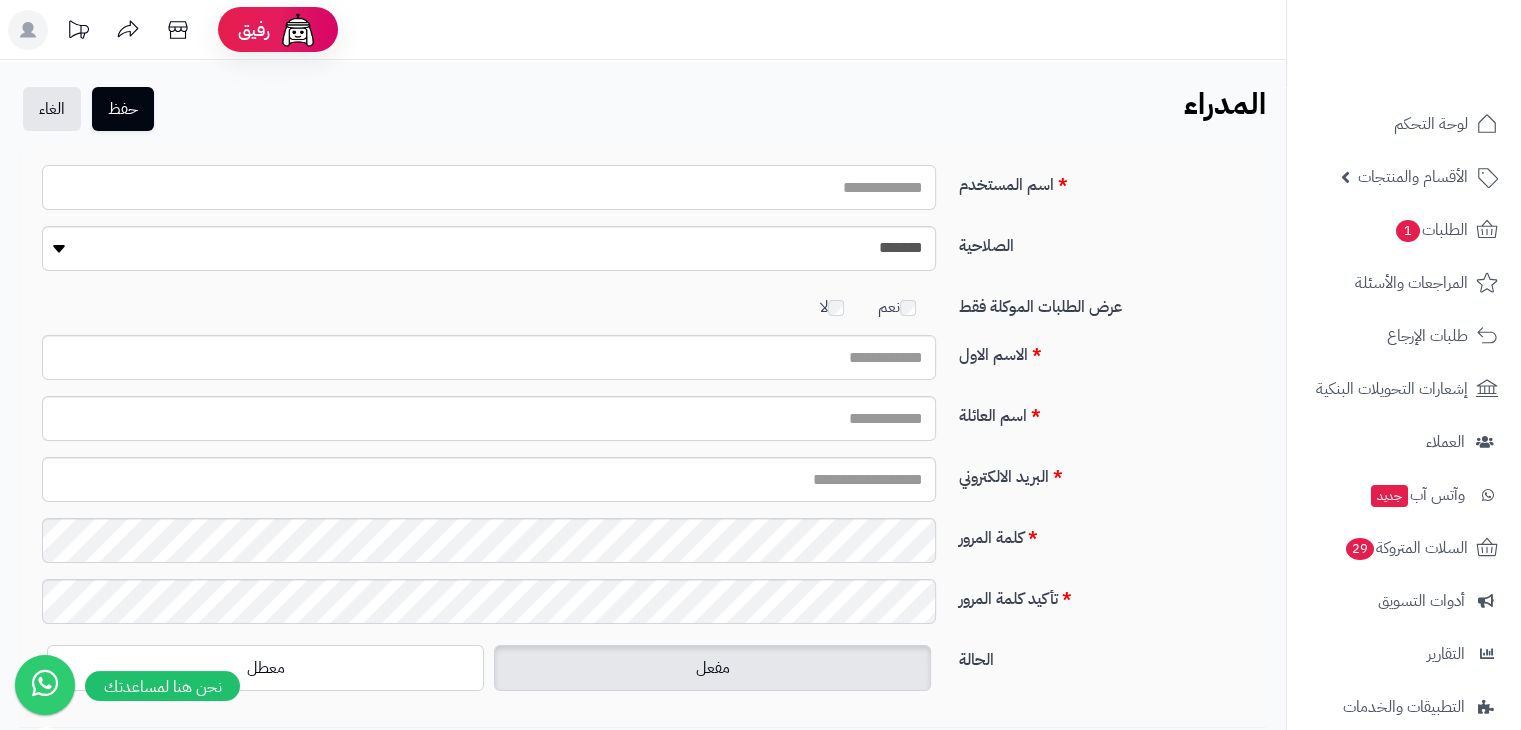 click on "اسم المستخدم" at bounding box center (489, 187) 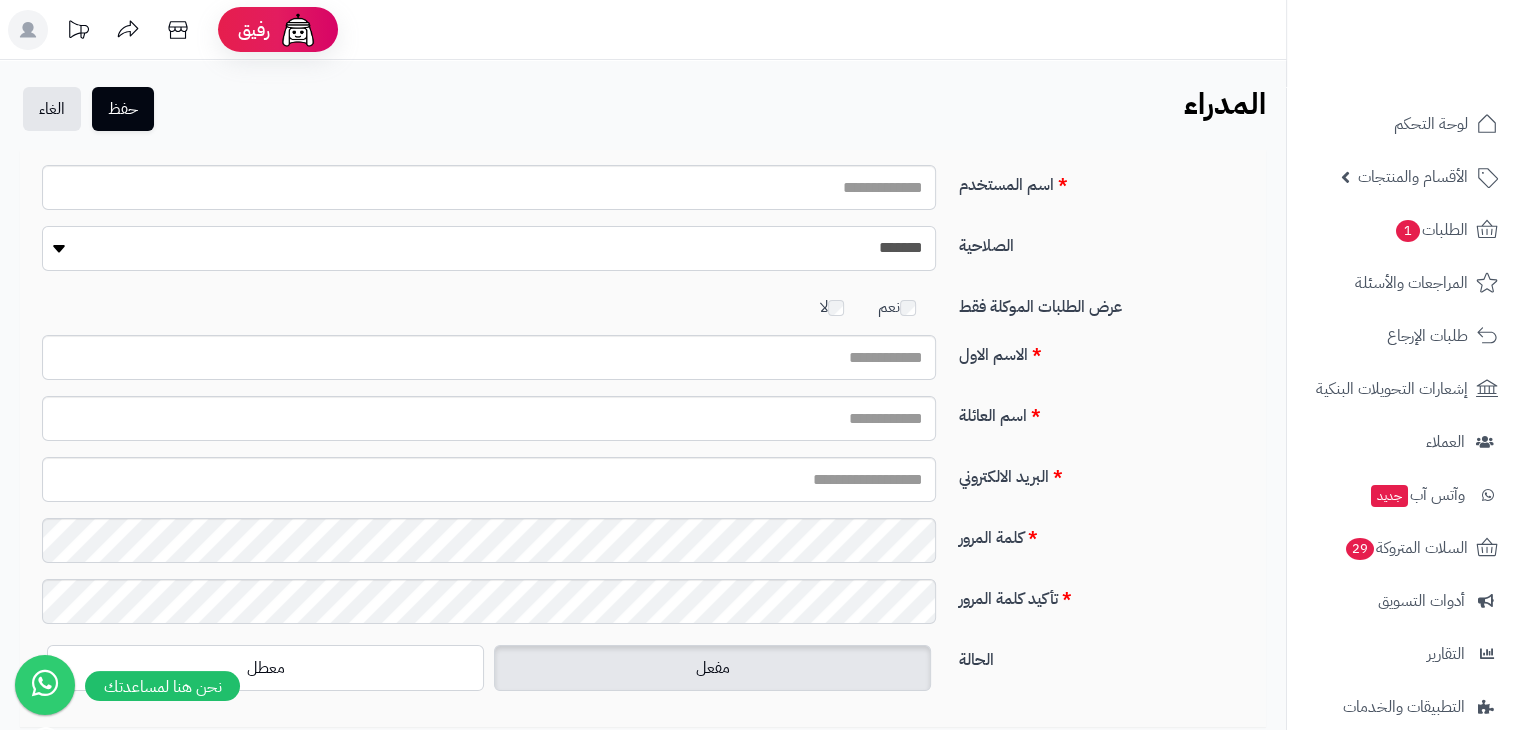 click on "**********" at bounding box center (489, 248) 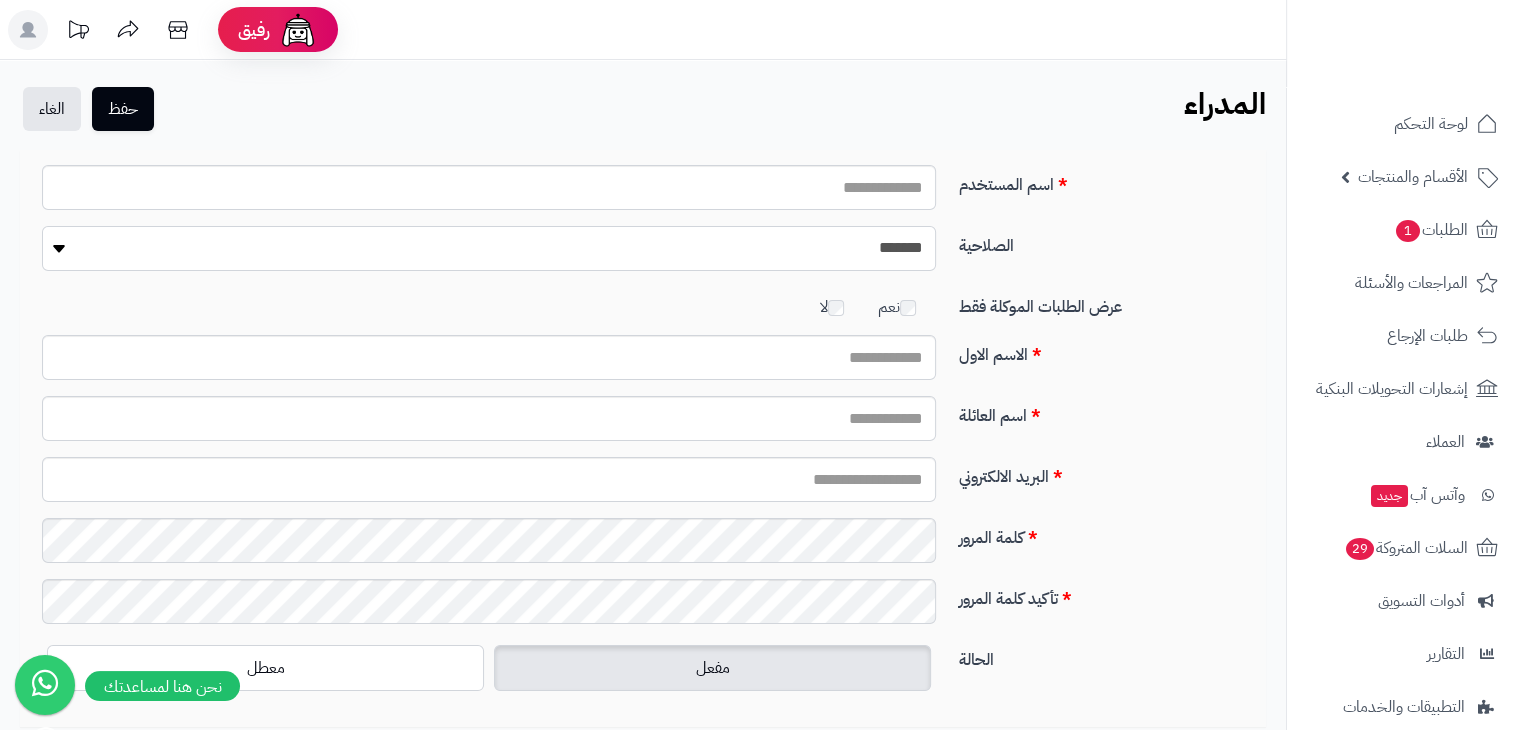 select on "**" 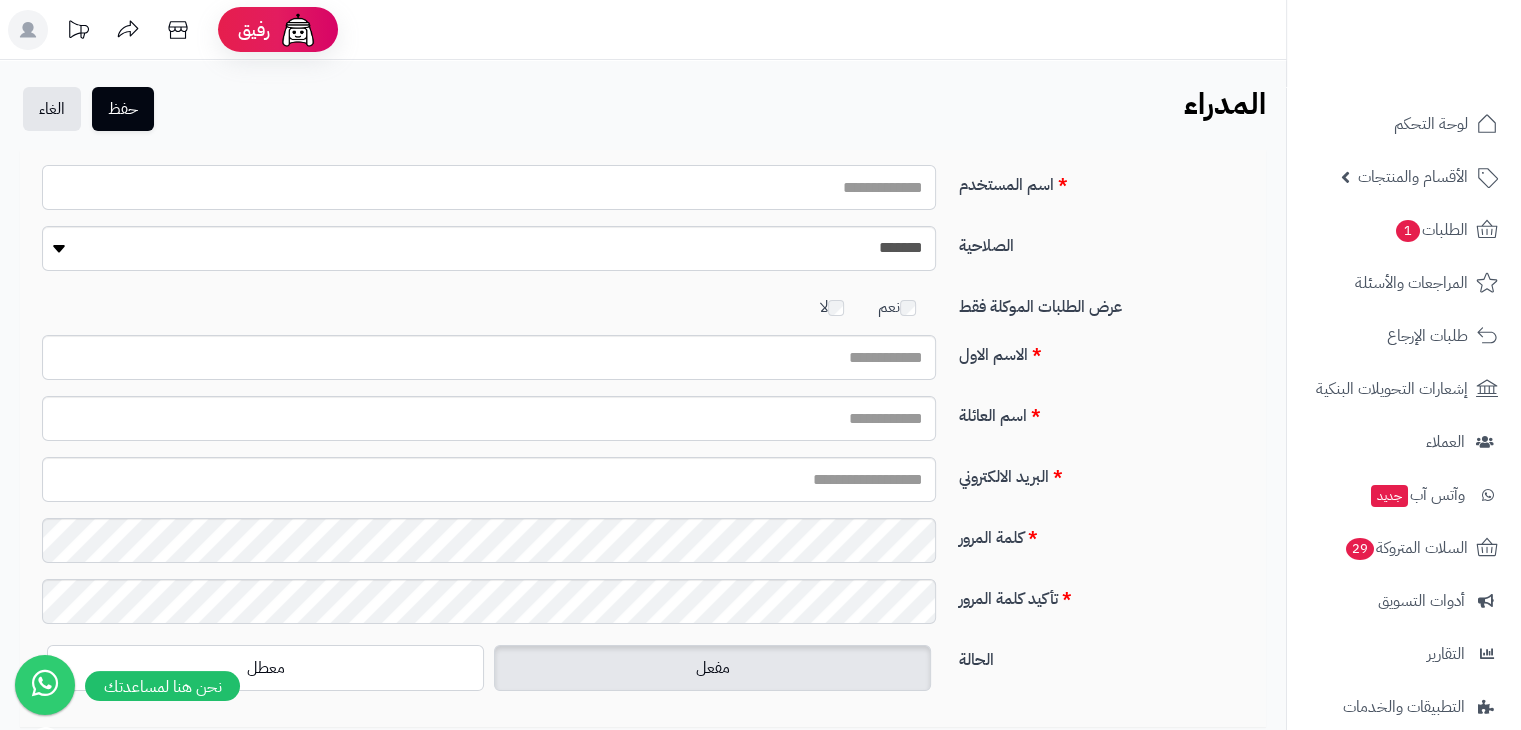 click on "اسم المستخدم" at bounding box center (489, 187) 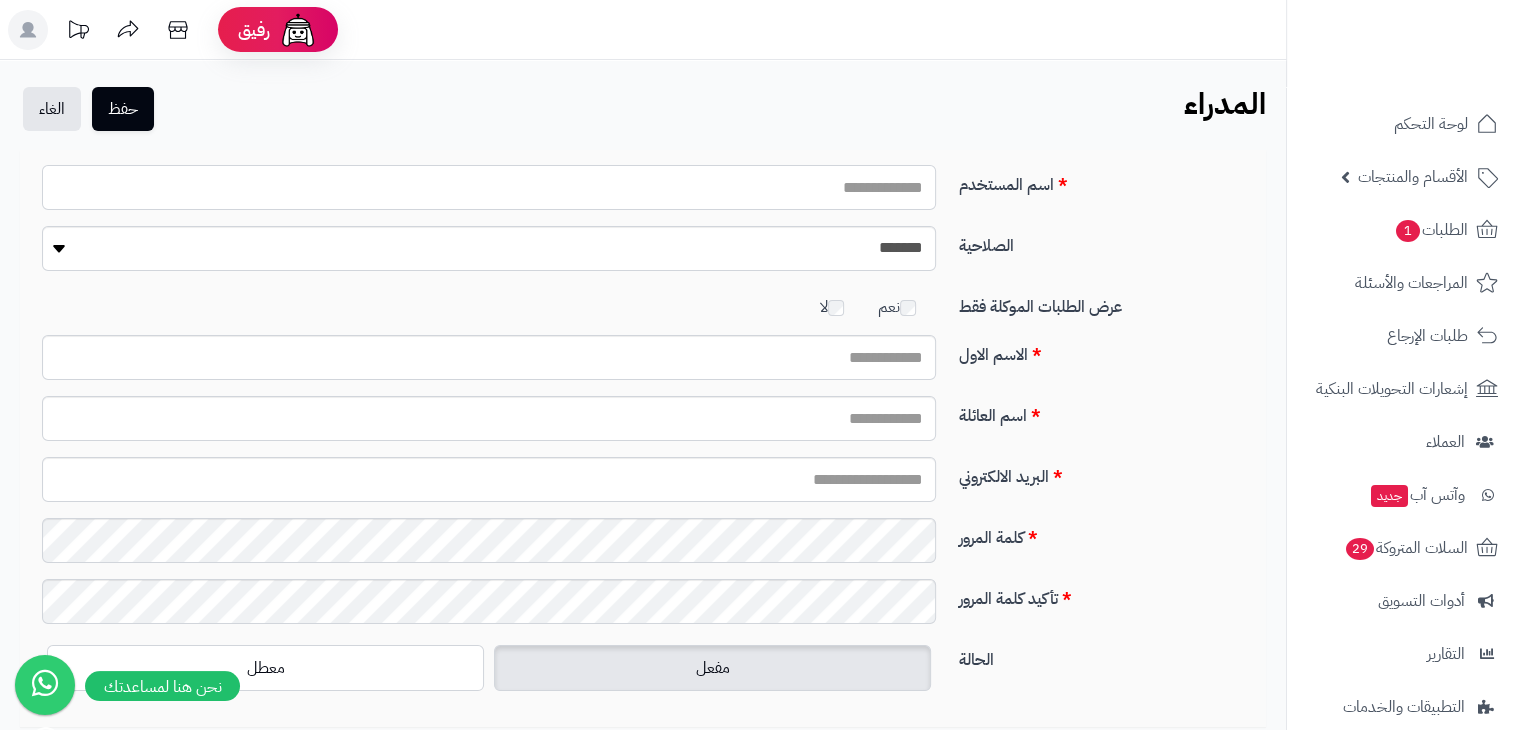 click on "اسم المستخدم" at bounding box center (489, 187) 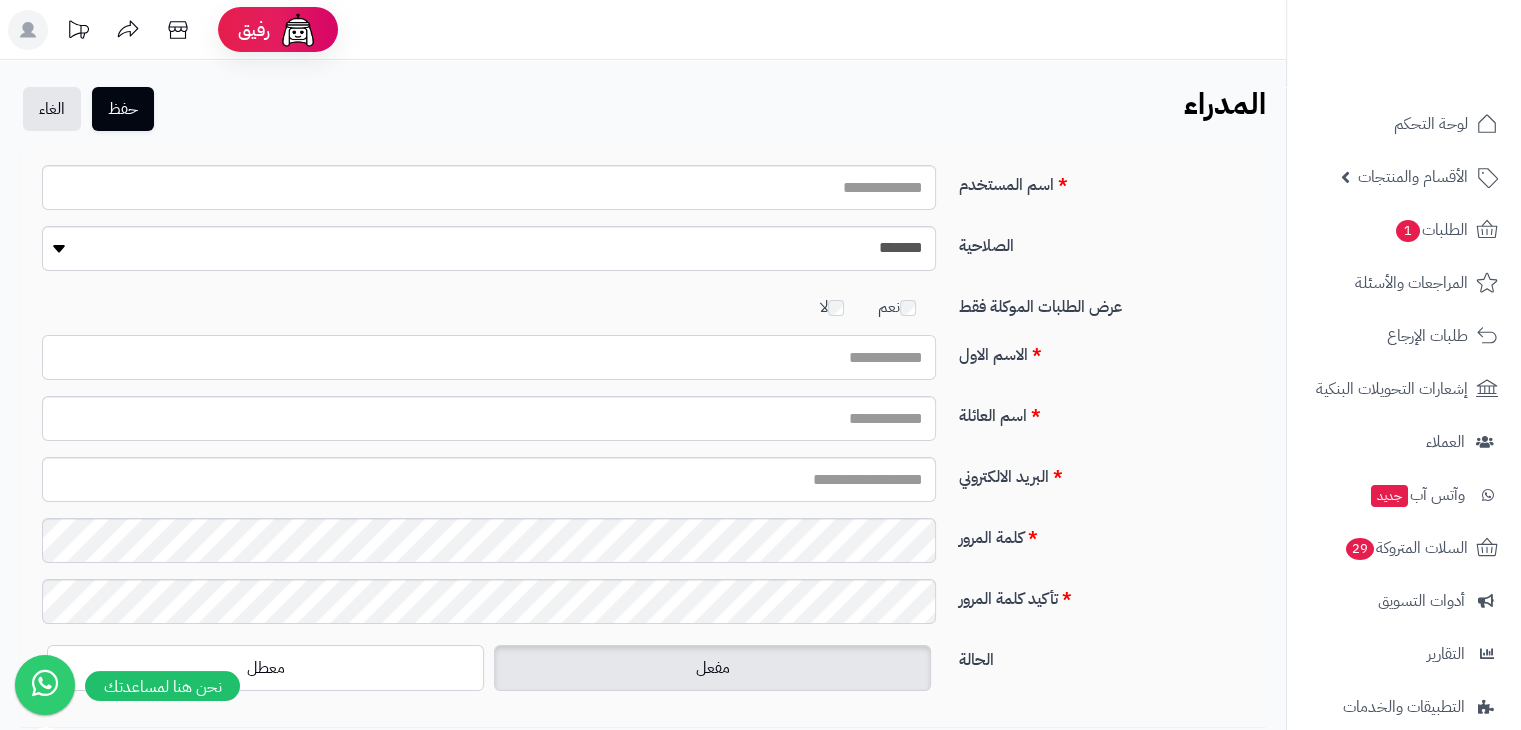 click on "الاسم الاول" at bounding box center [489, 357] 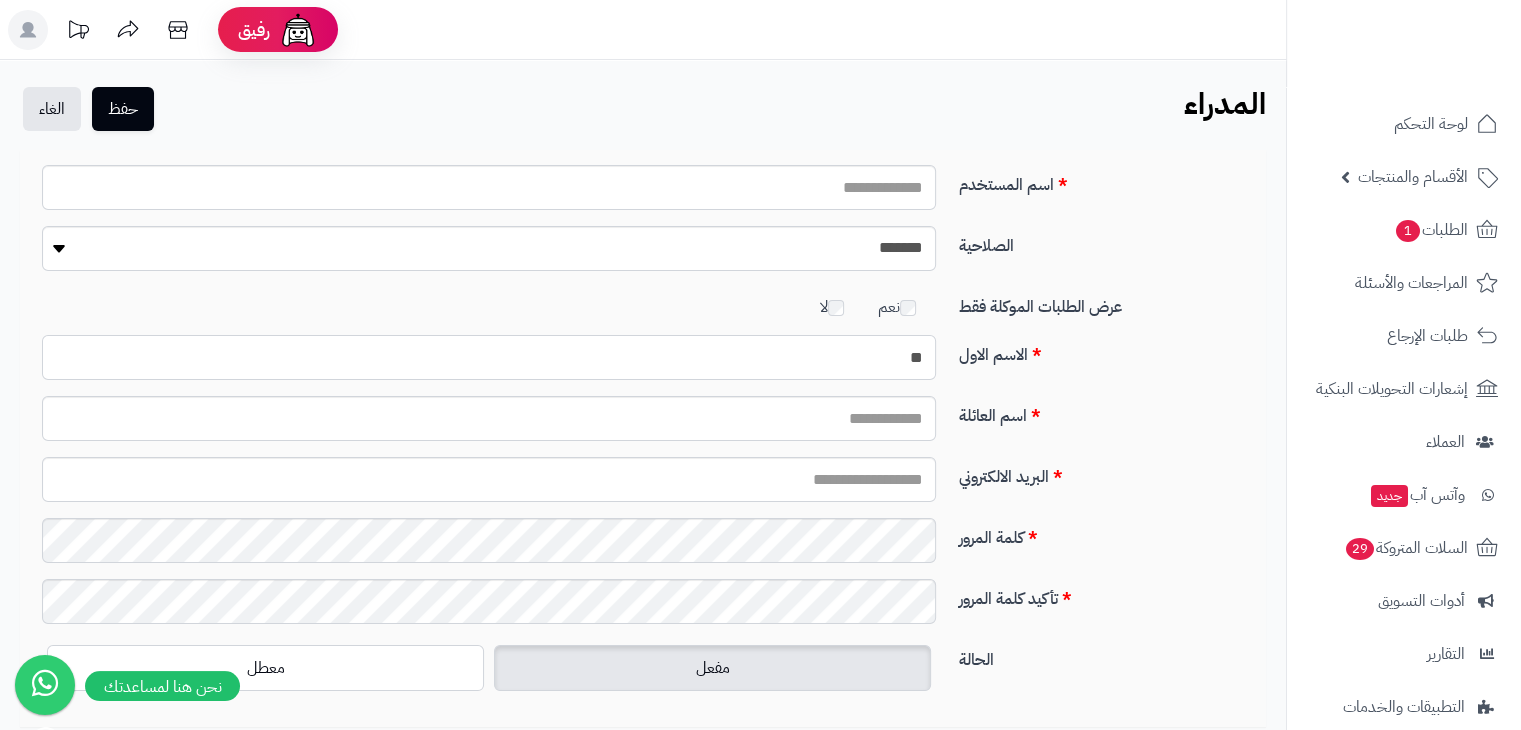 type on "*" 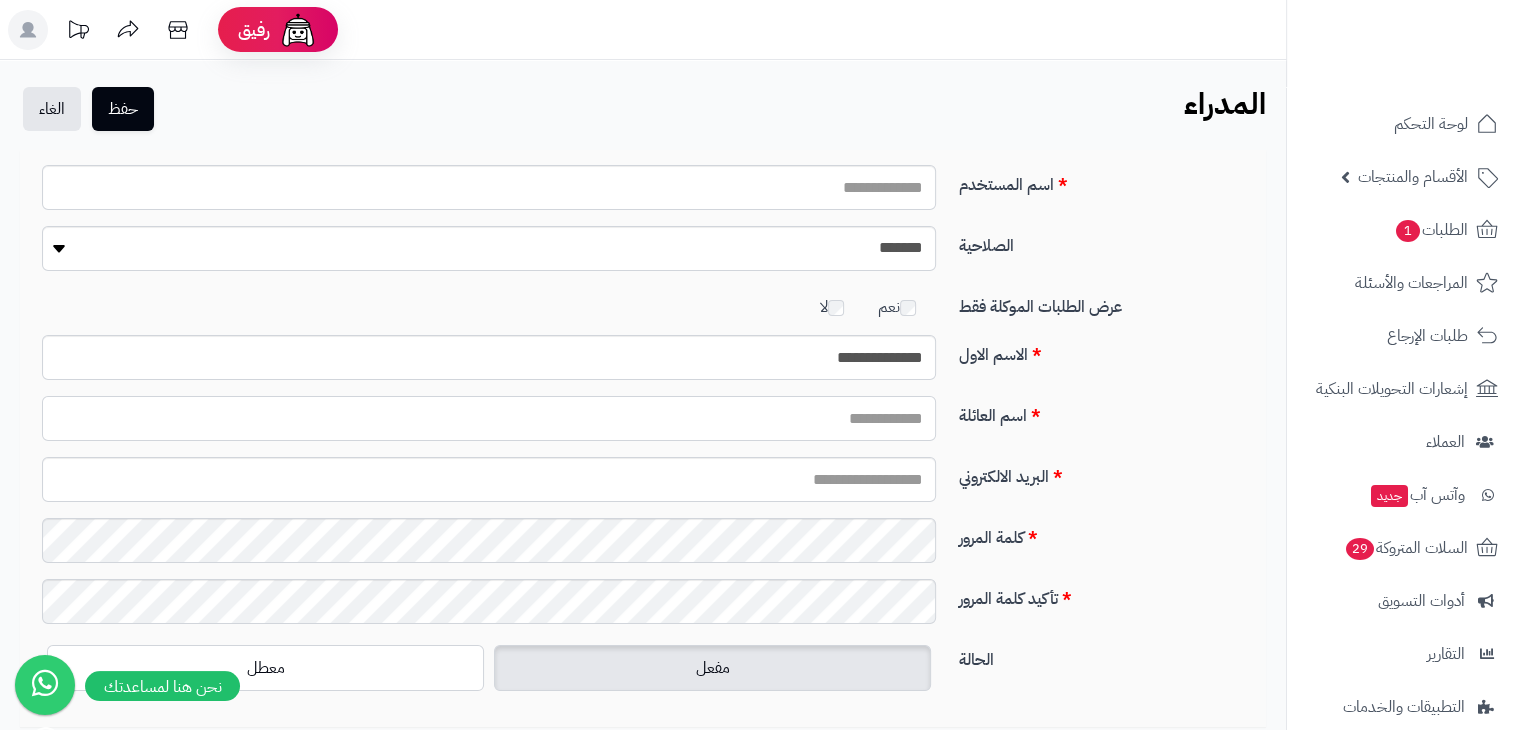 click on "اسم العائلة" at bounding box center (489, 418) 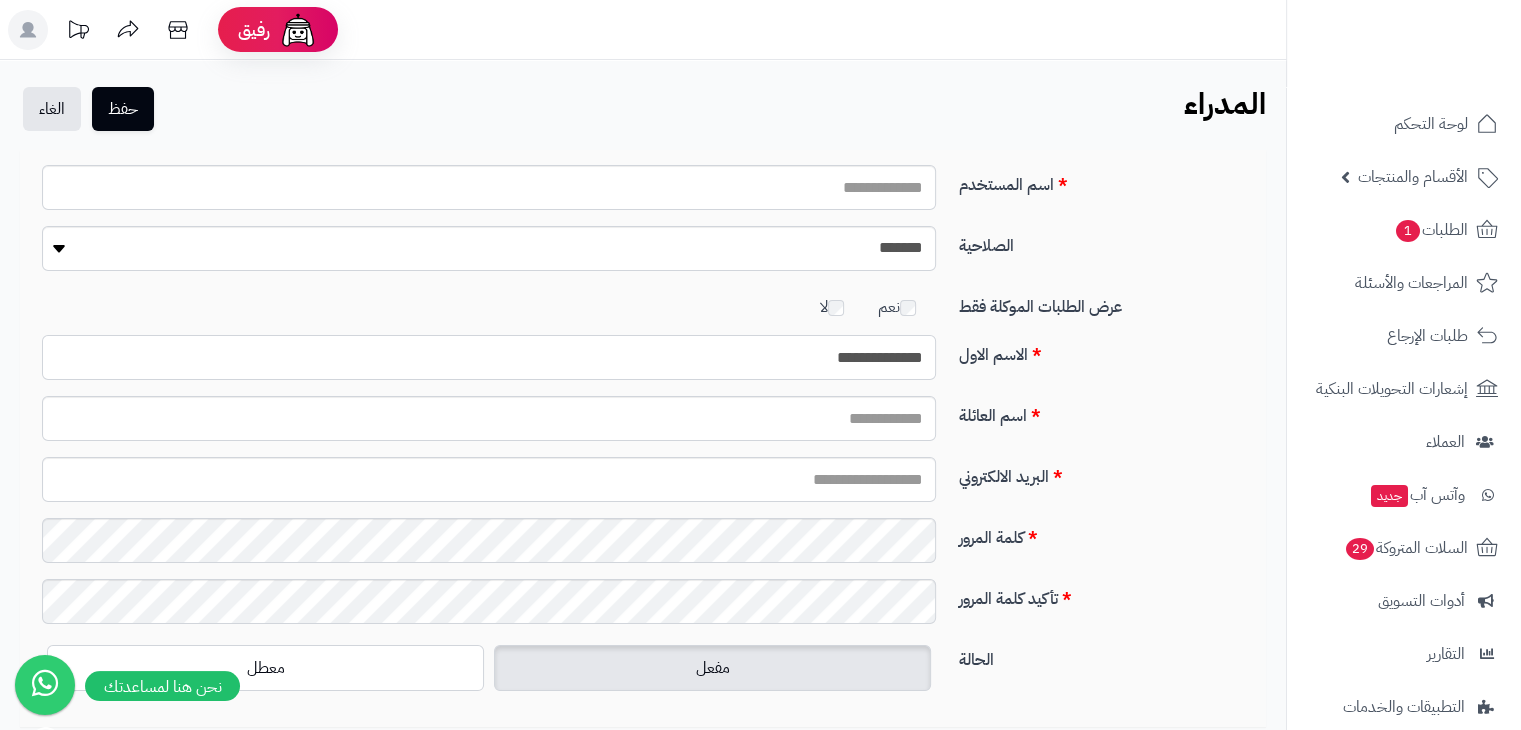 click on "**********" at bounding box center [489, 357] 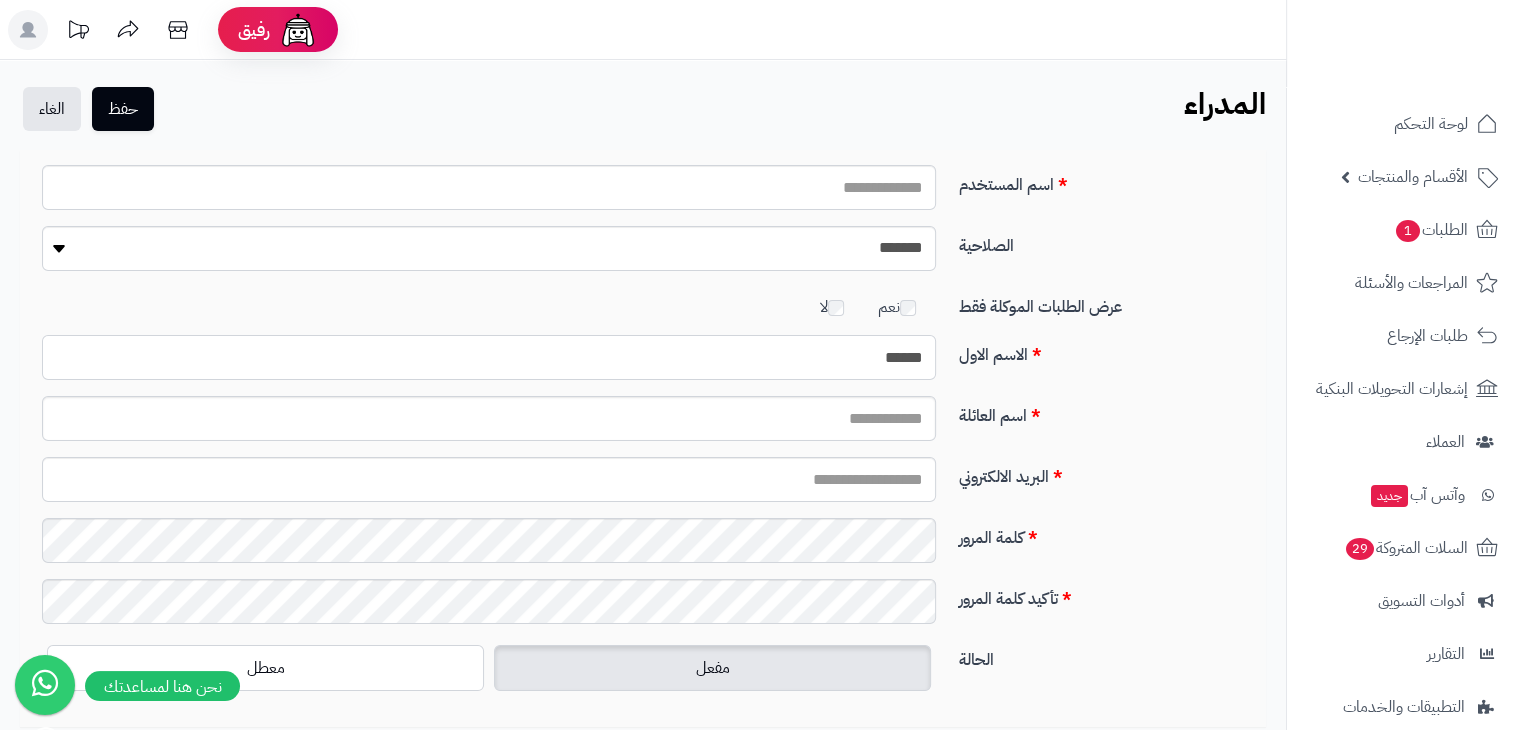 type on "*****" 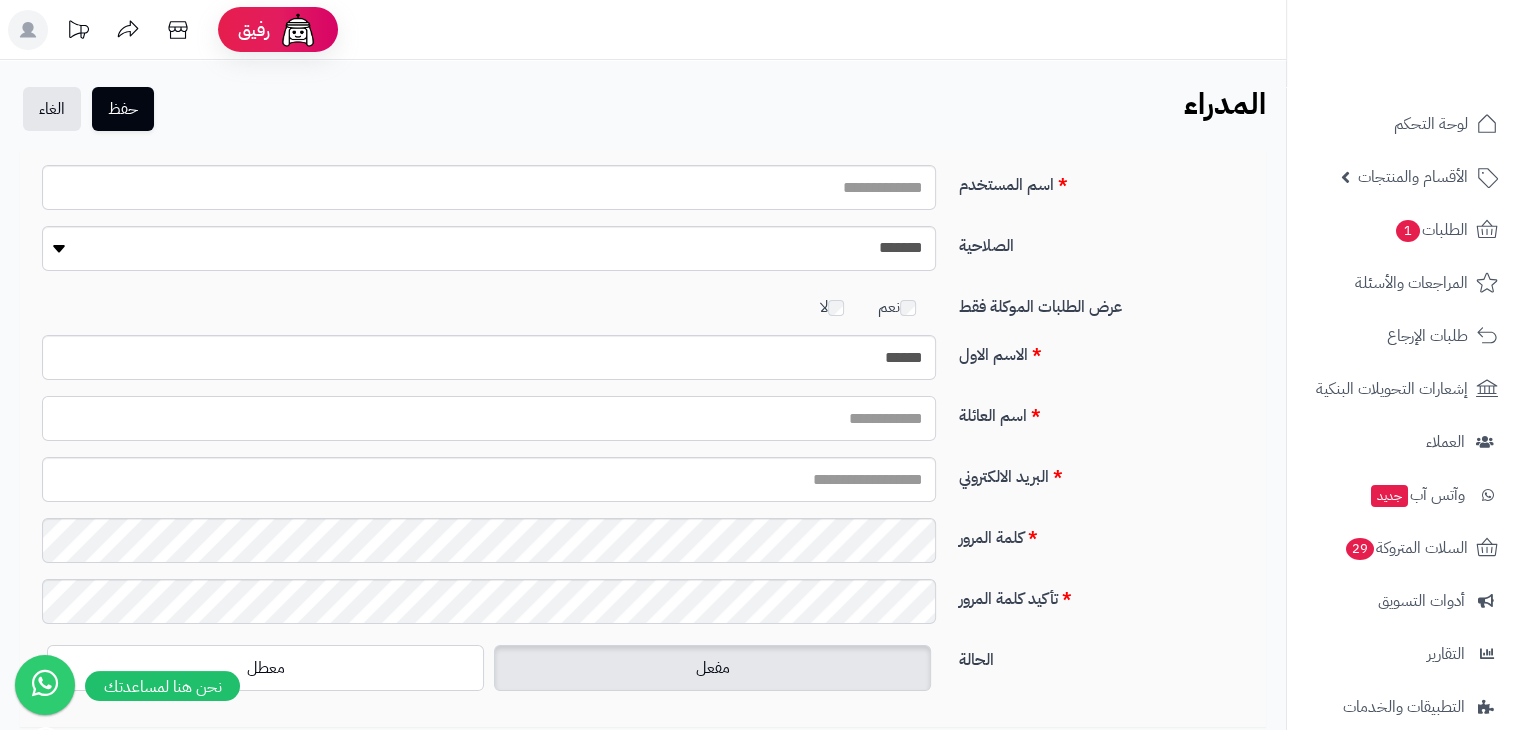 click on "اسم العائلة" at bounding box center [489, 418] 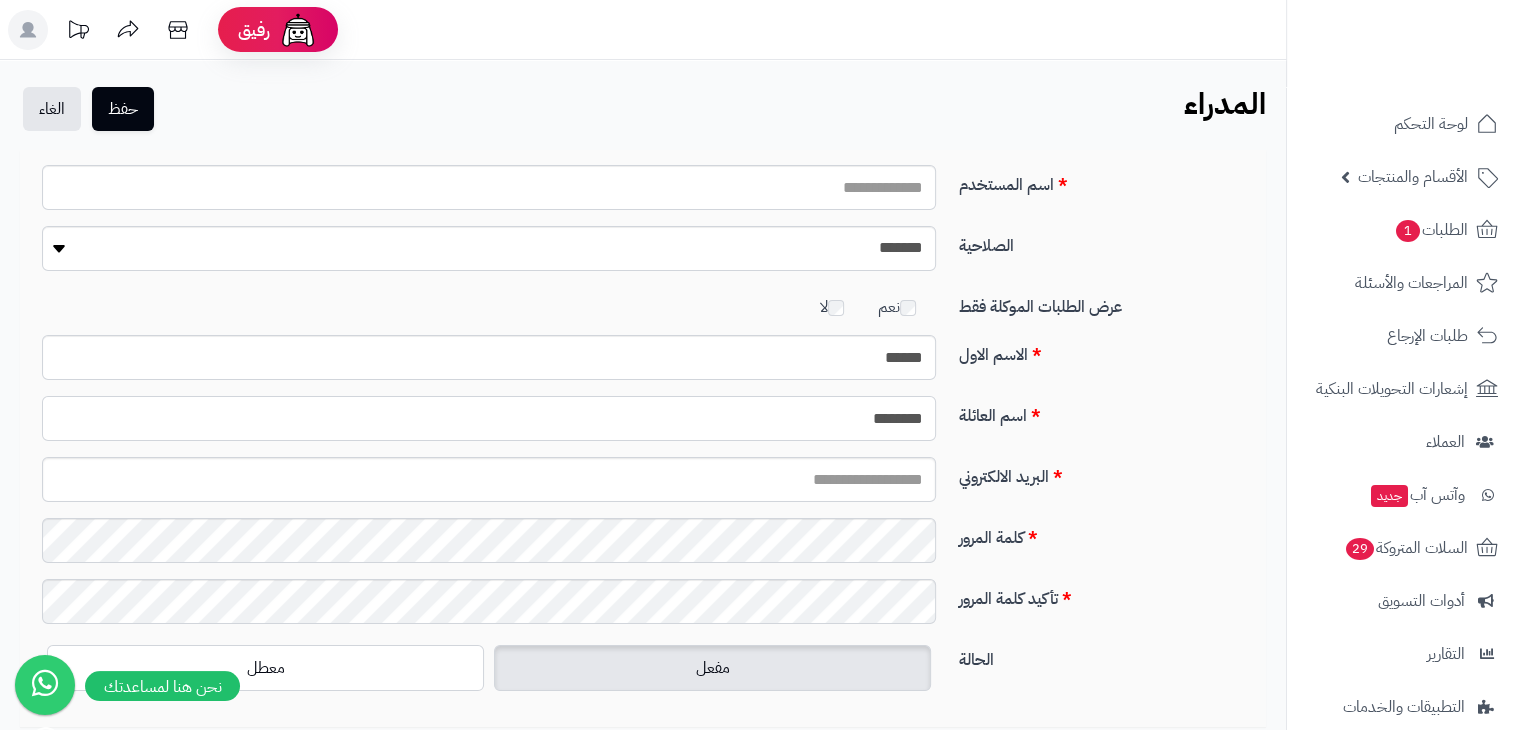 type on "*******" 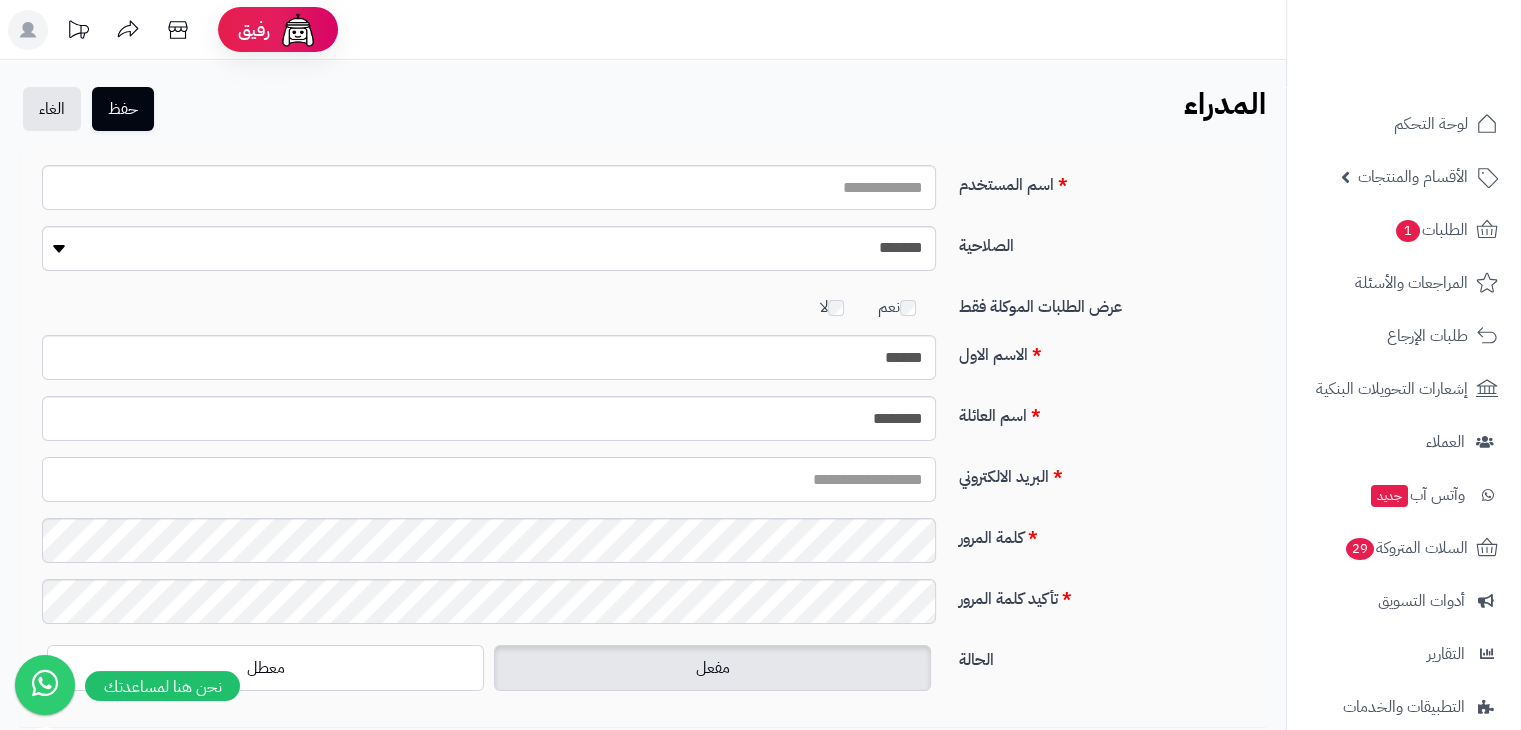 click on "البريد الالكتروني" at bounding box center [489, 479] 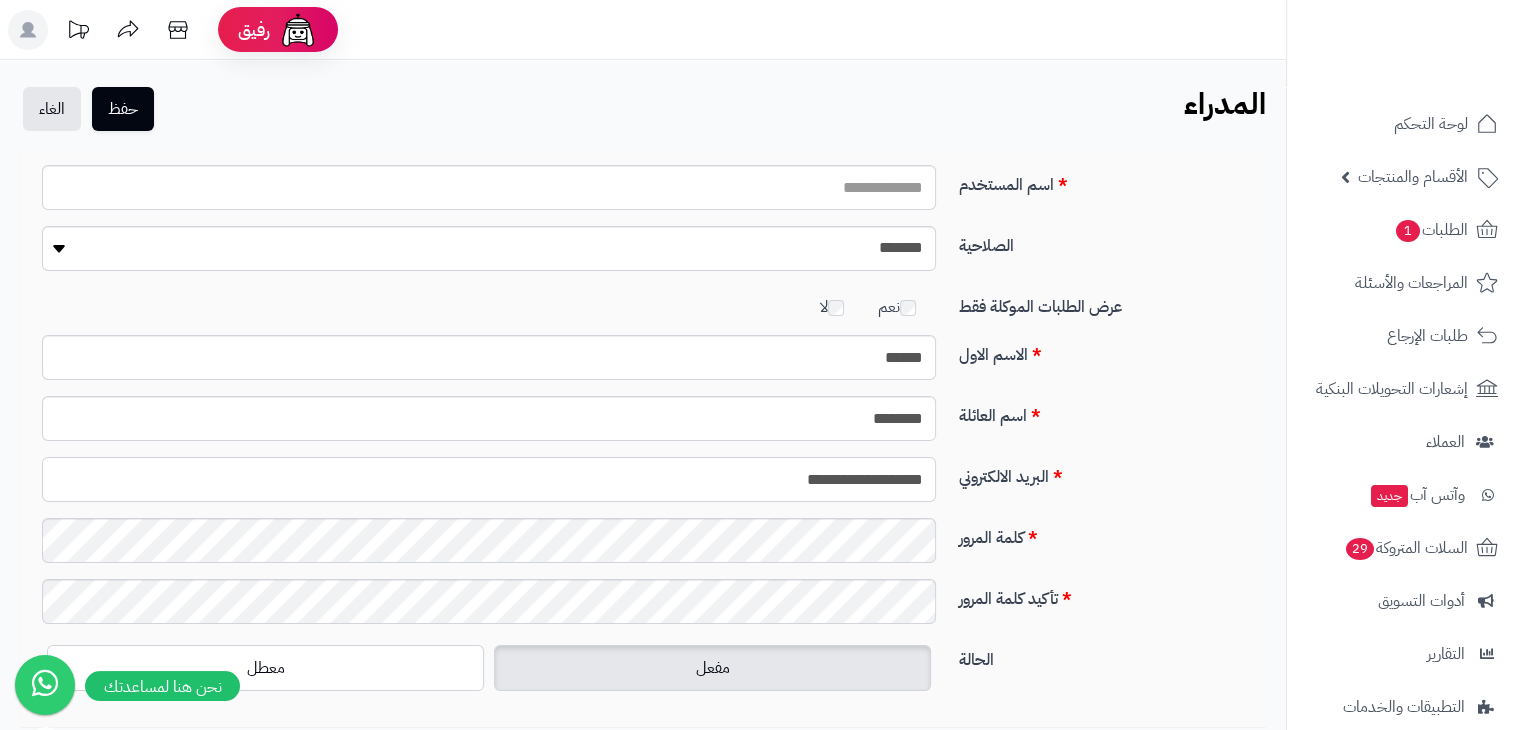 type on "**********" 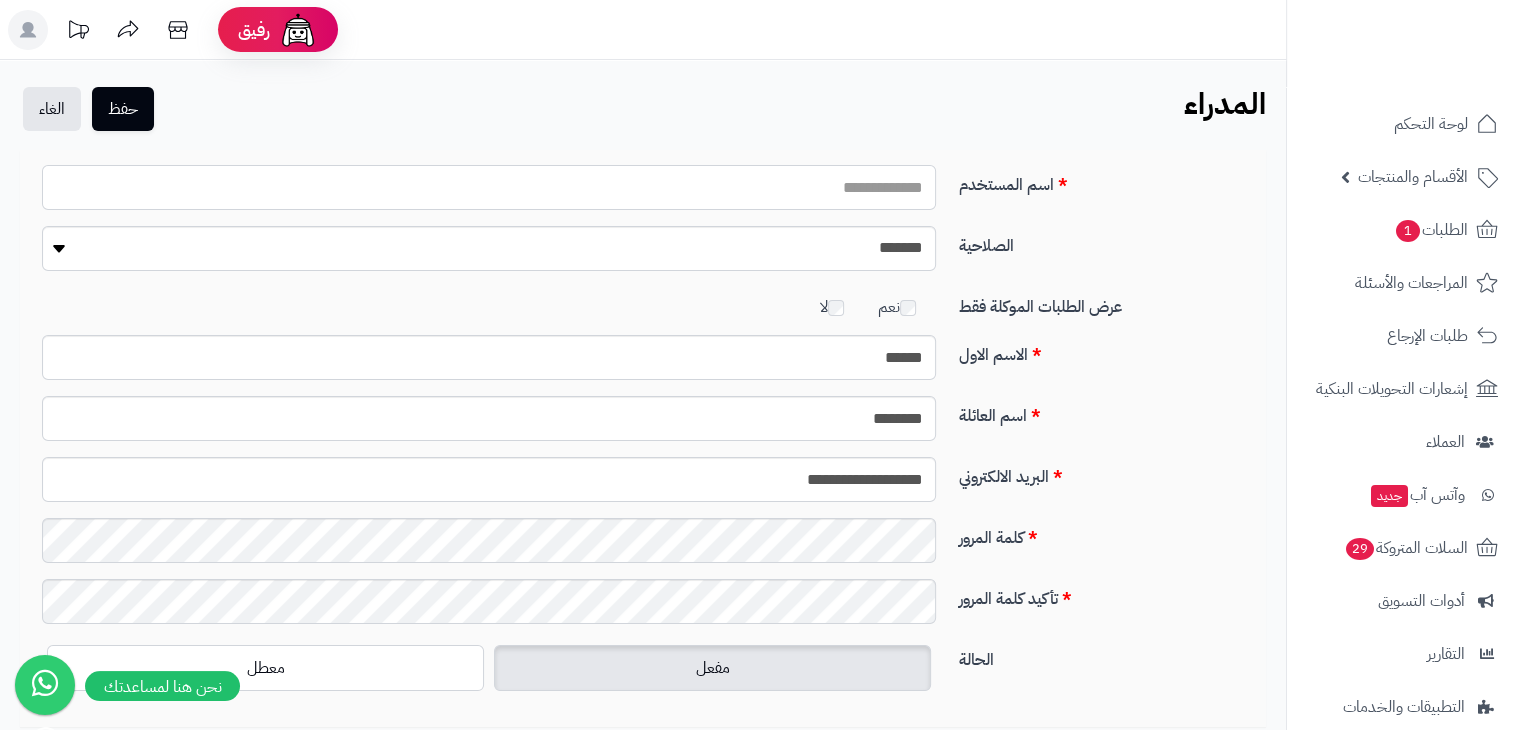 click on "اسم المستخدم" at bounding box center [489, 187] 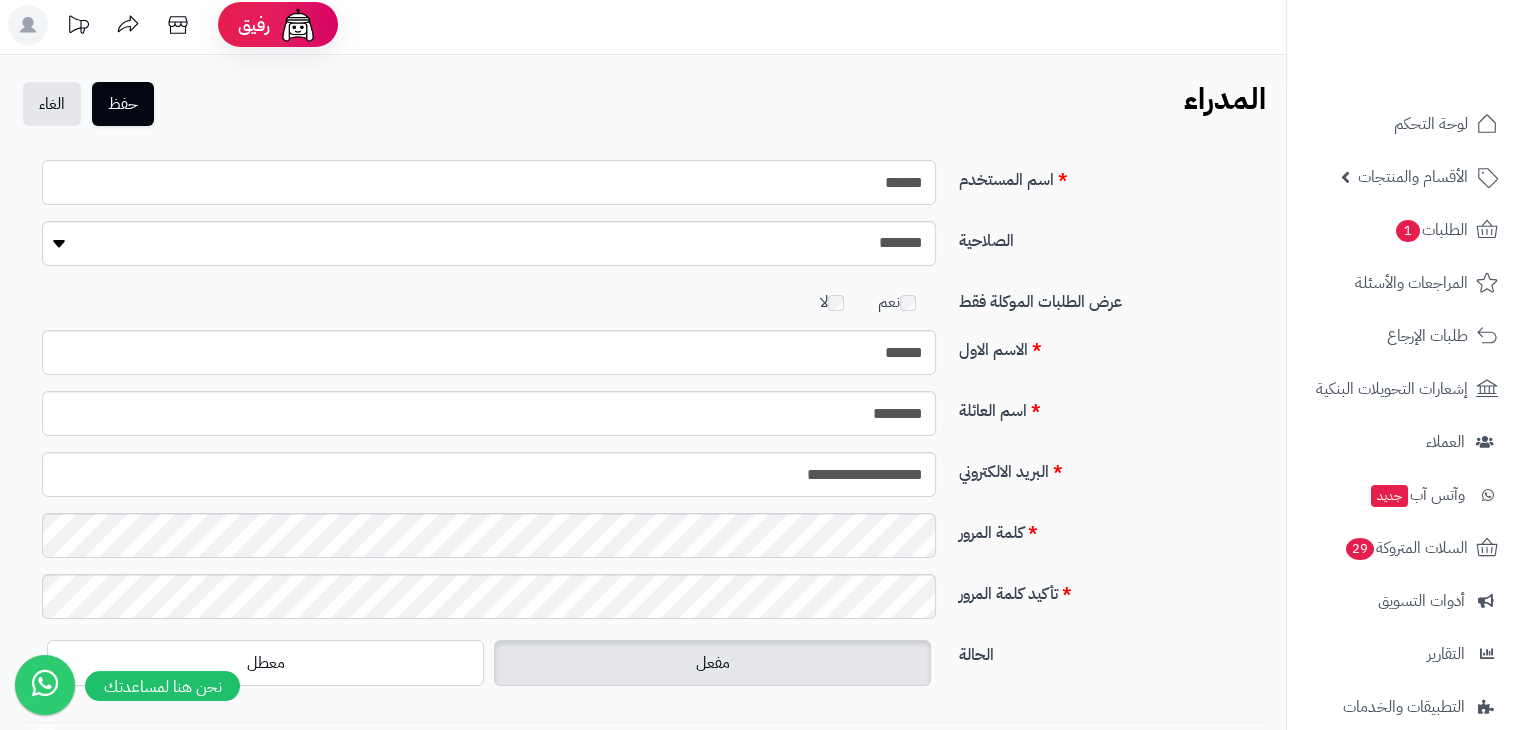 scroll, scrollTop: 0, scrollLeft: 0, axis: both 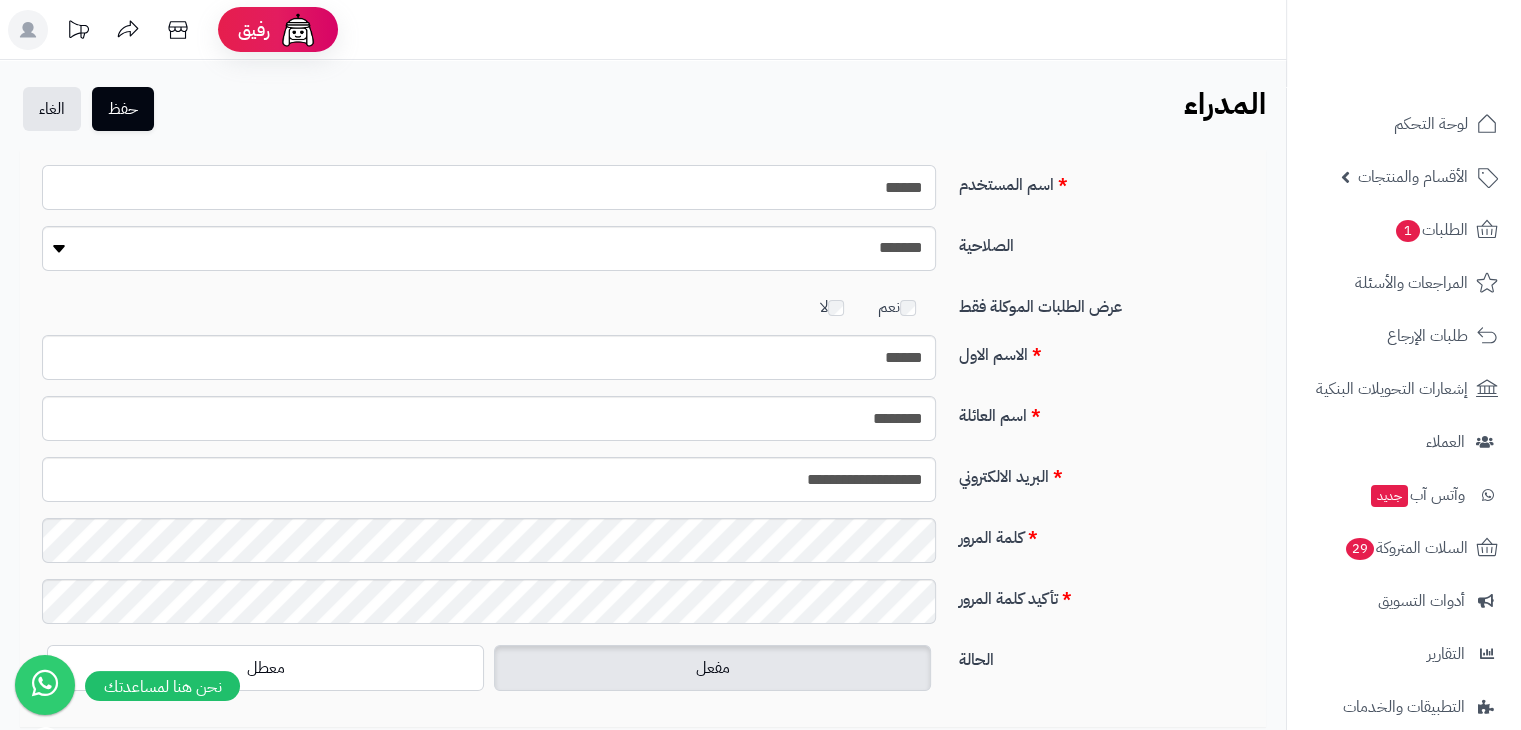 type on "*****" 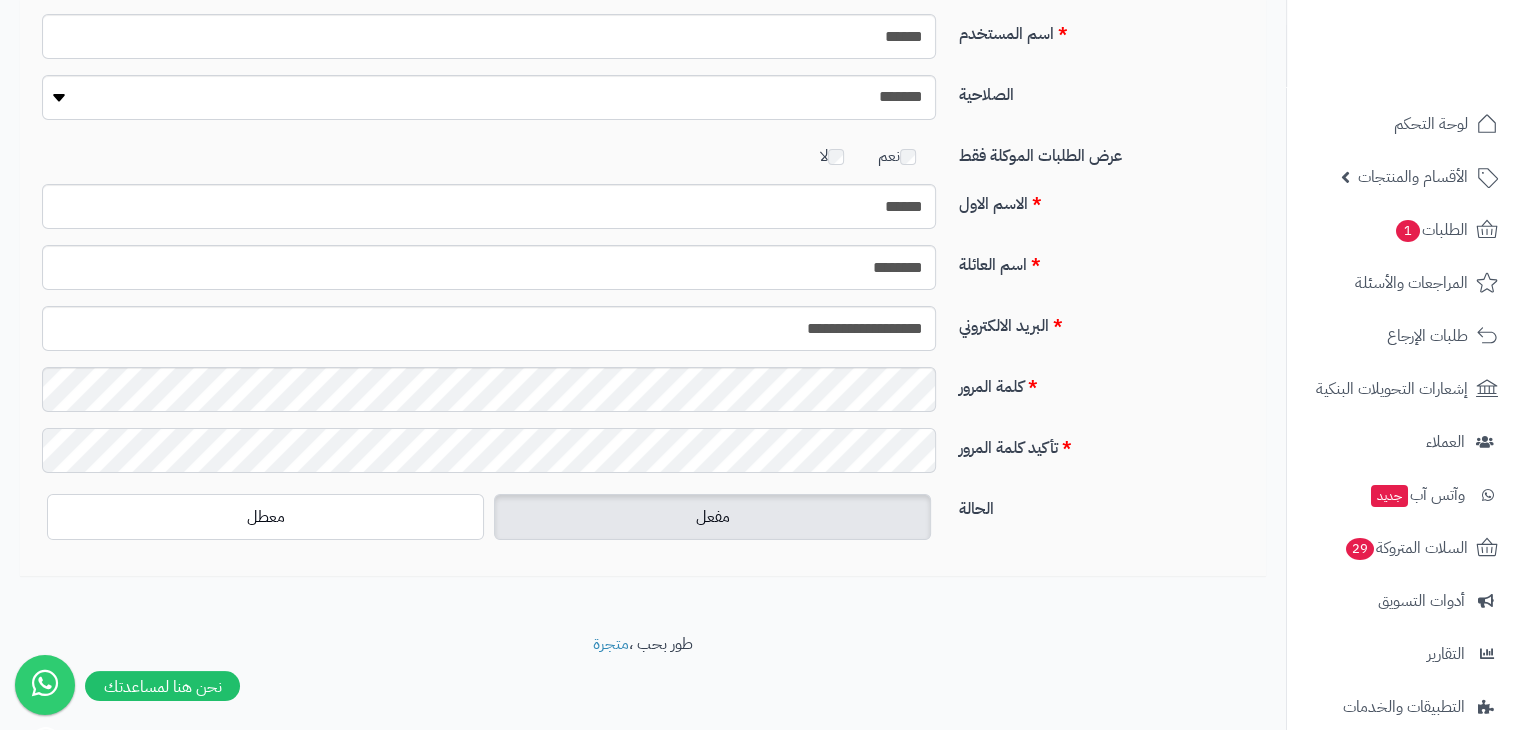 scroll, scrollTop: 153, scrollLeft: 0, axis: vertical 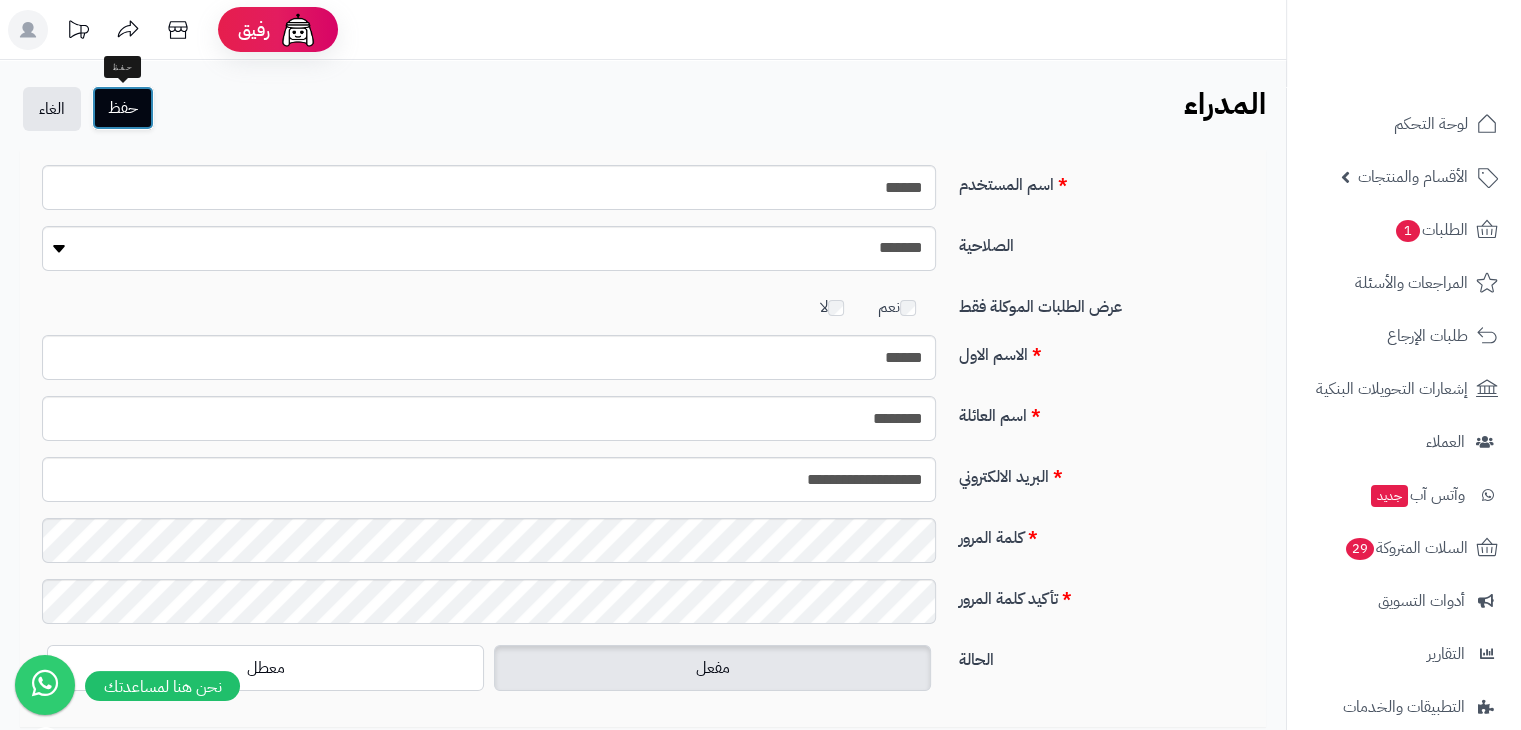 click on "حفظ" at bounding box center (123, 108) 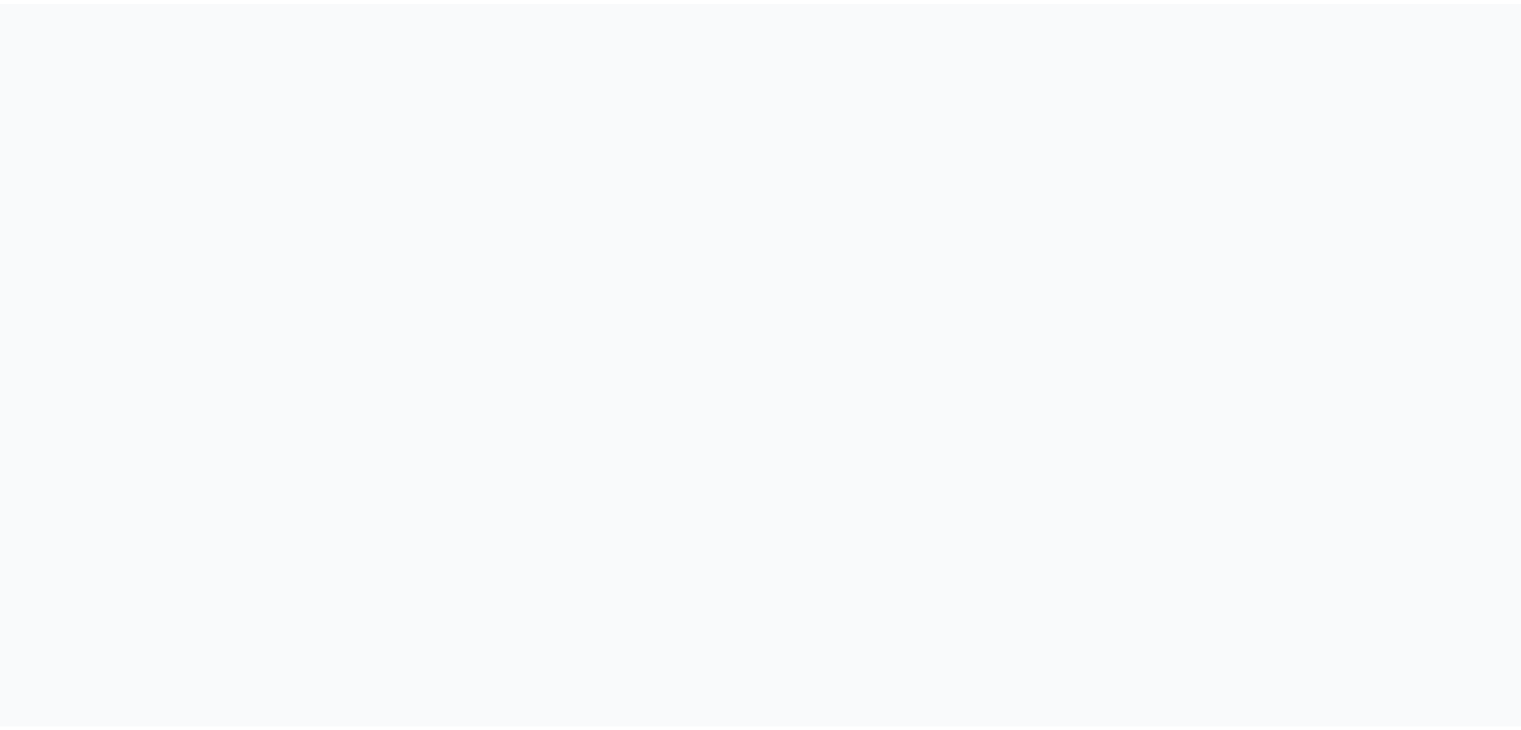 scroll, scrollTop: 0, scrollLeft: 0, axis: both 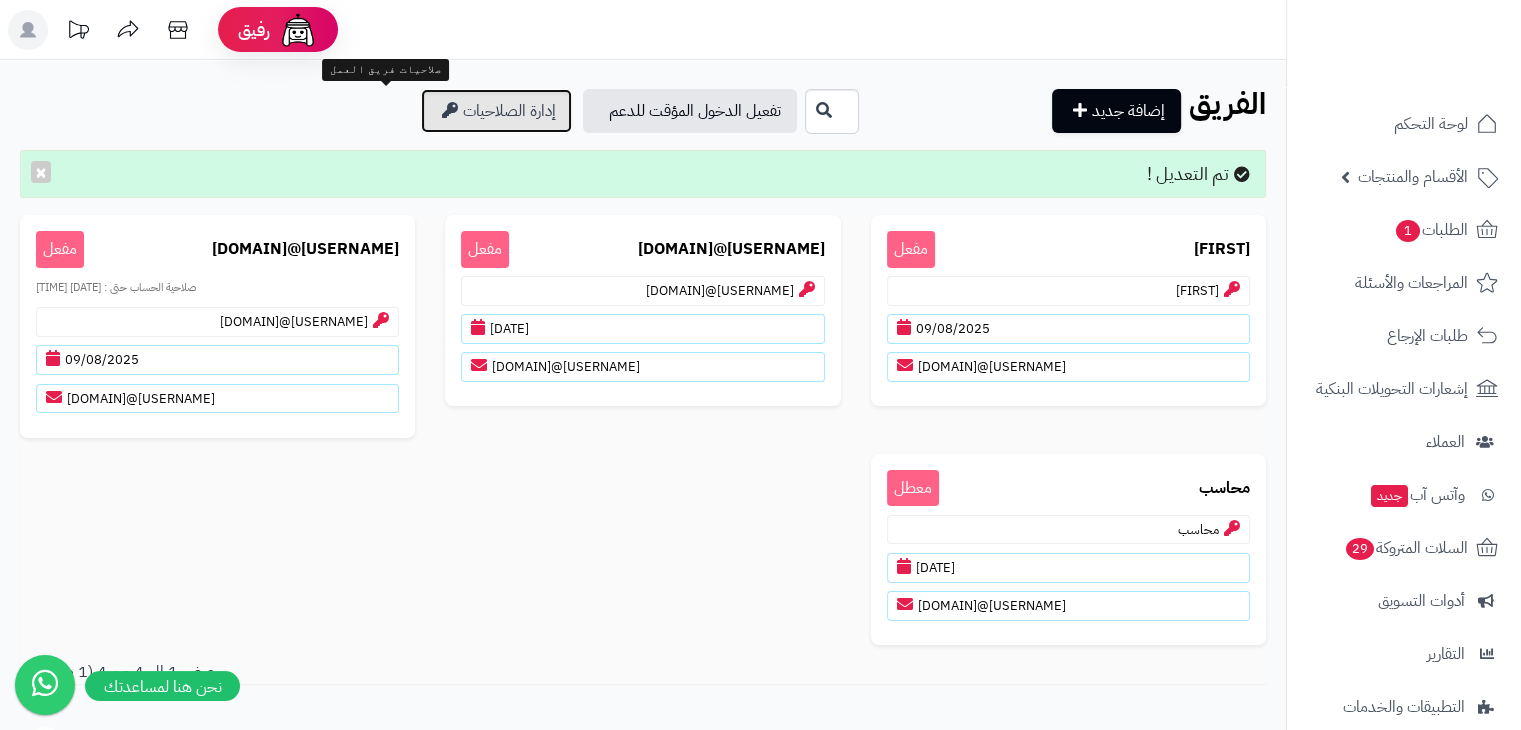 click on "إدارة الصلاحيات" at bounding box center [496, 111] 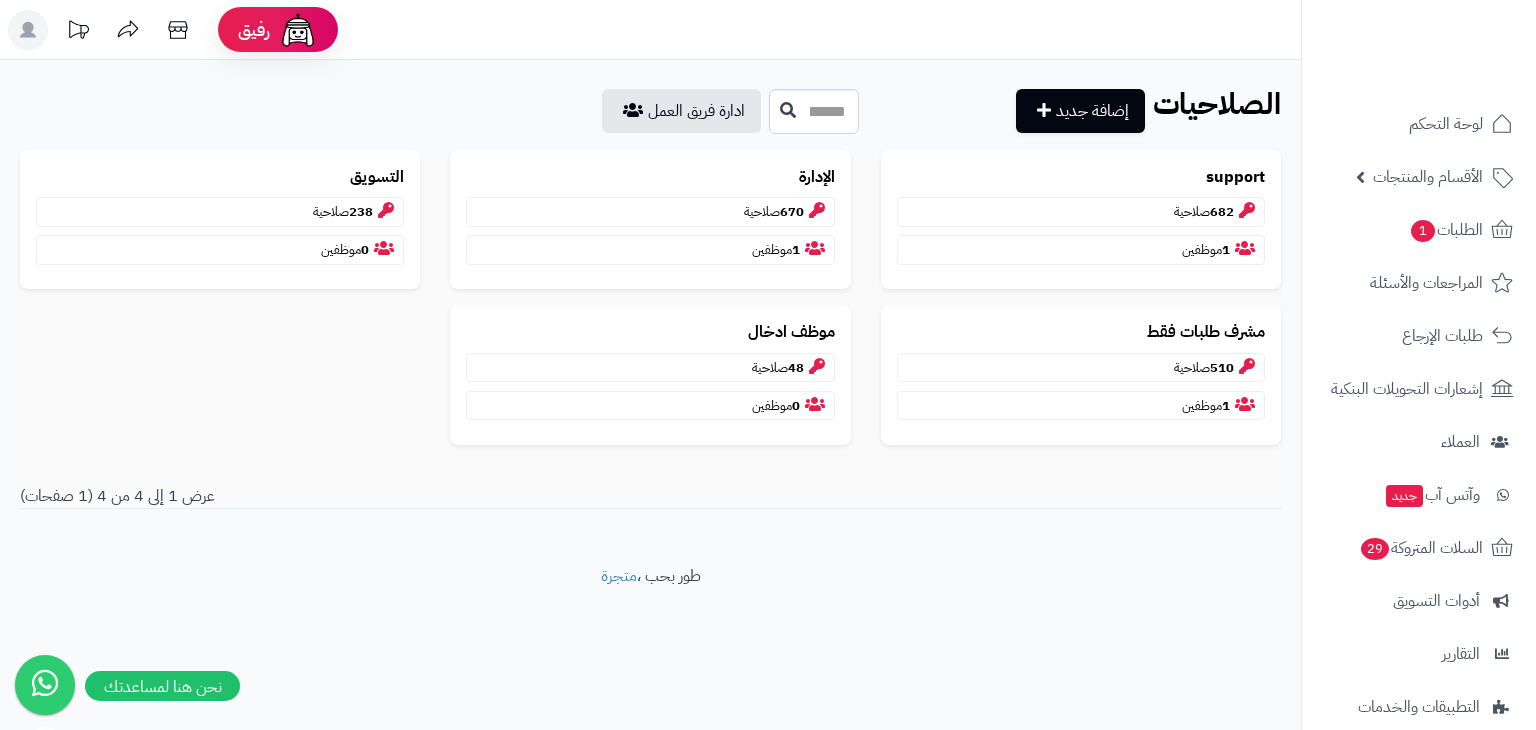 scroll, scrollTop: 0, scrollLeft: 0, axis: both 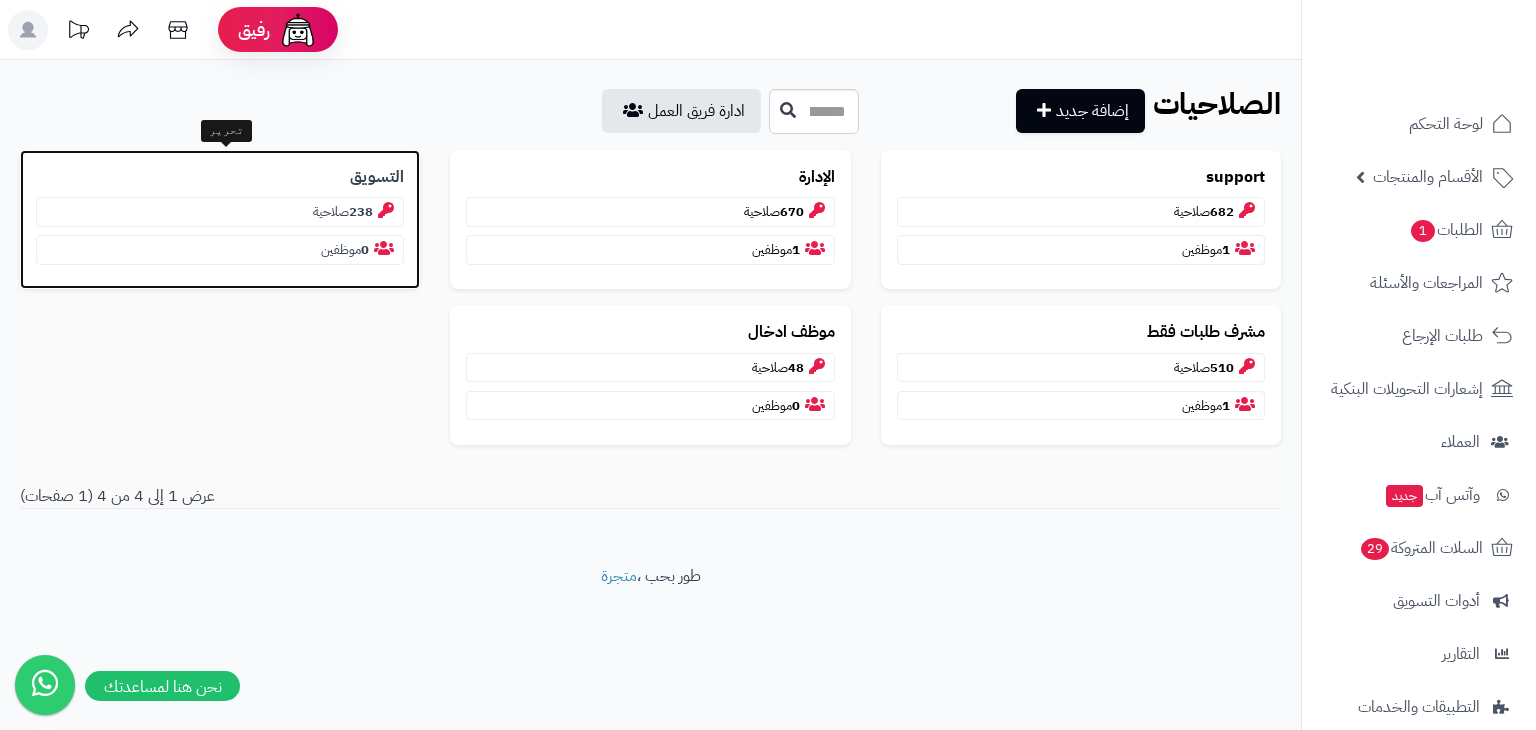 click on "238  صلاحية" at bounding box center (220, 212) 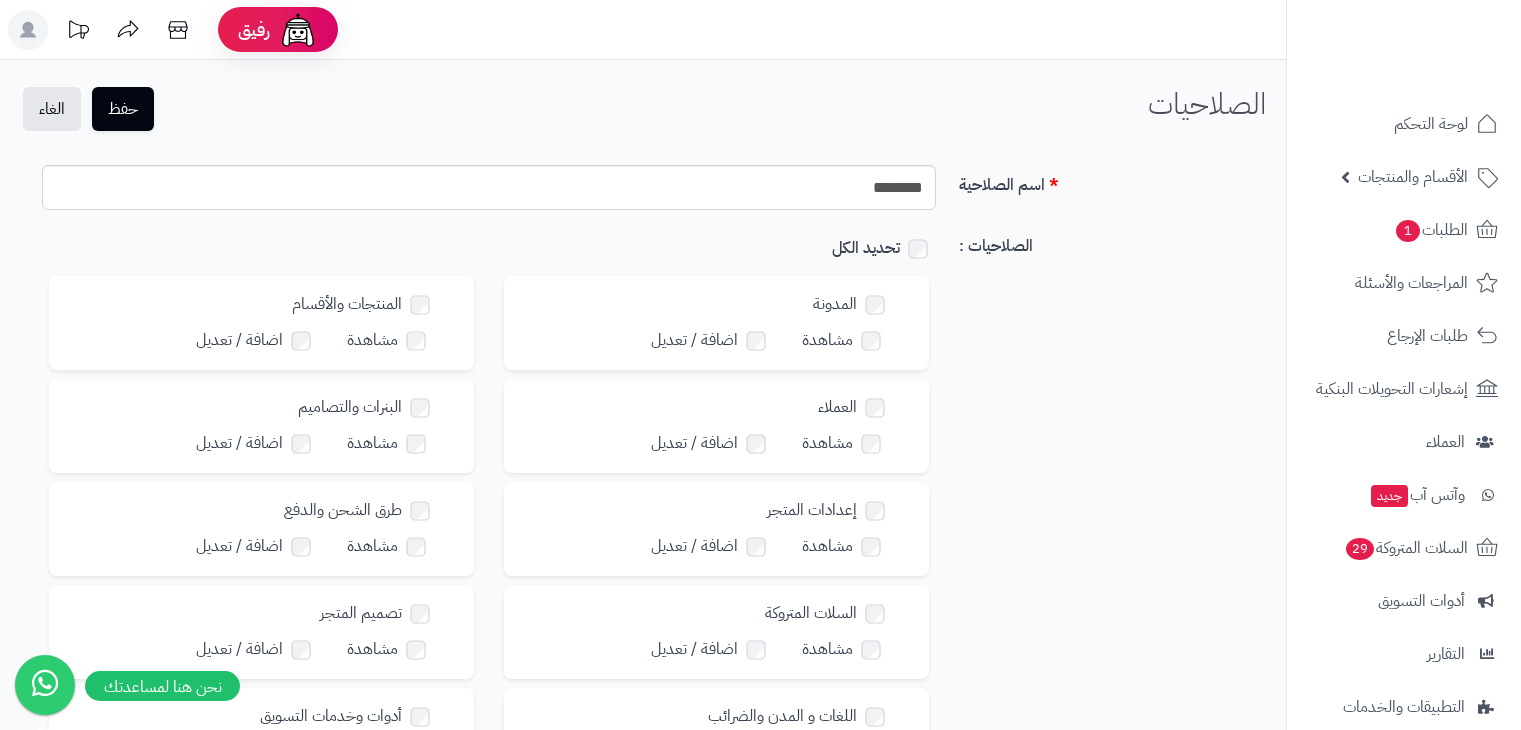 scroll, scrollTop: 0, scrollLeft: 0, axis: both 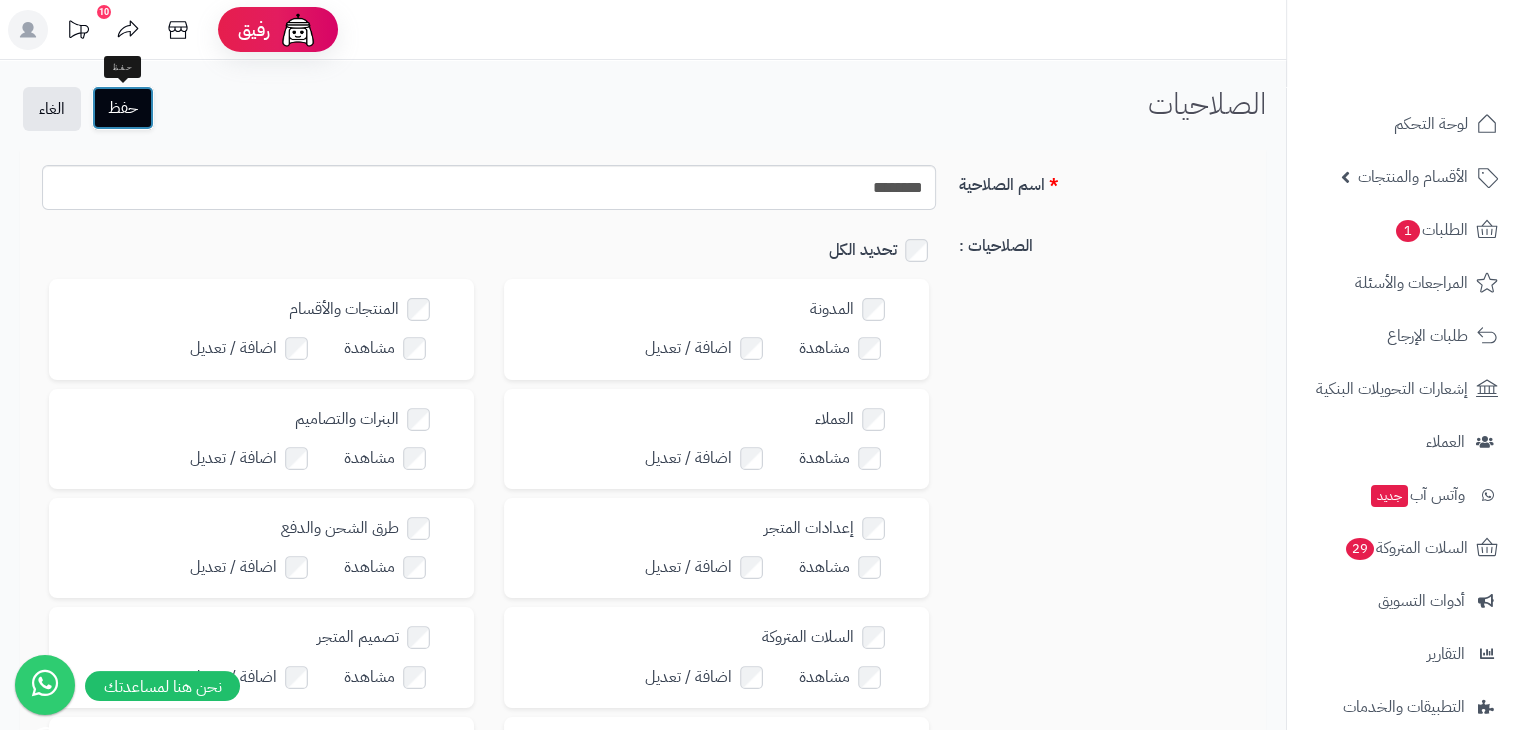 click on "حفظ" at bounding box center (123, 108) 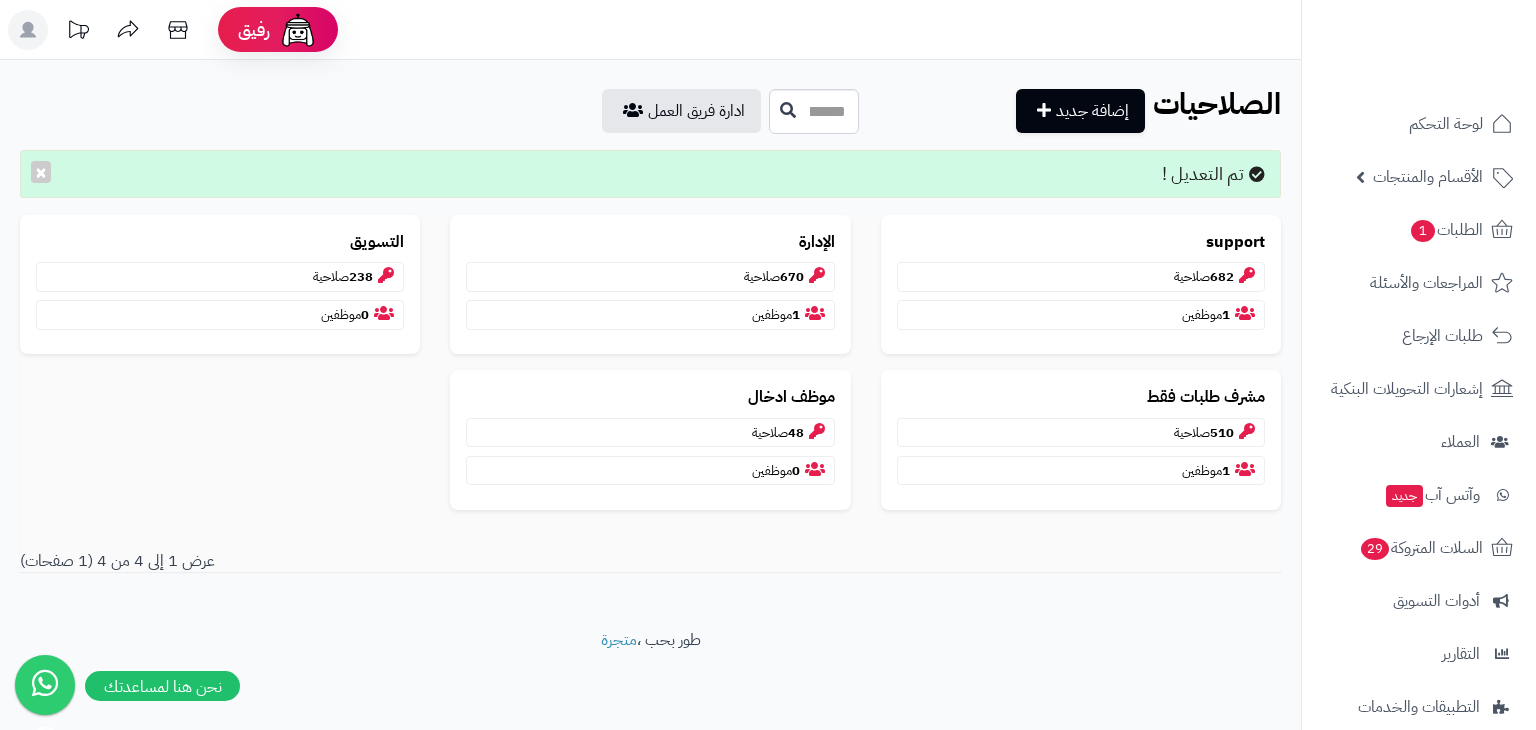 scroll, scrollTop: 0, scrollLeft: 0, axis: both 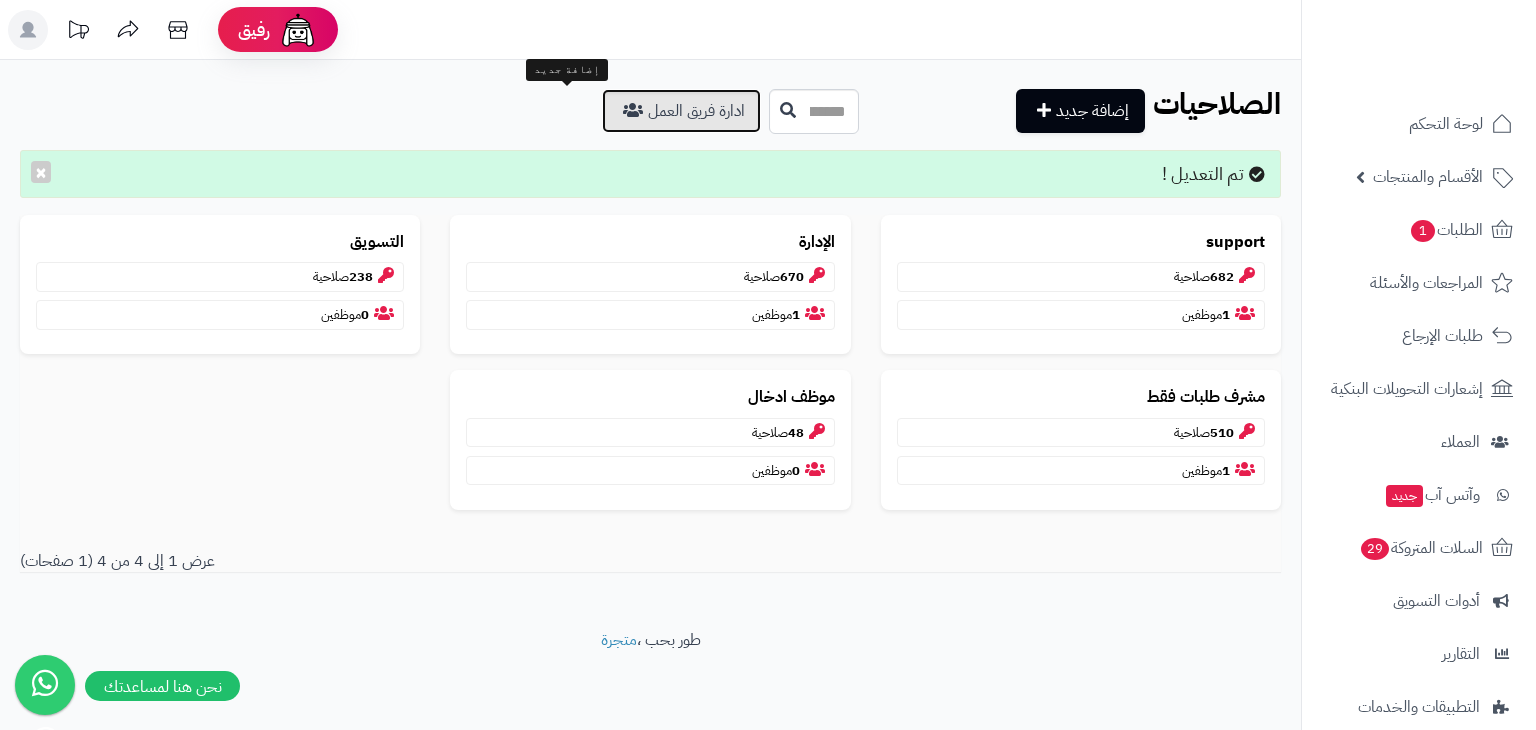 click on "ادارة فريق العمل" at bounding box center [681, 111] 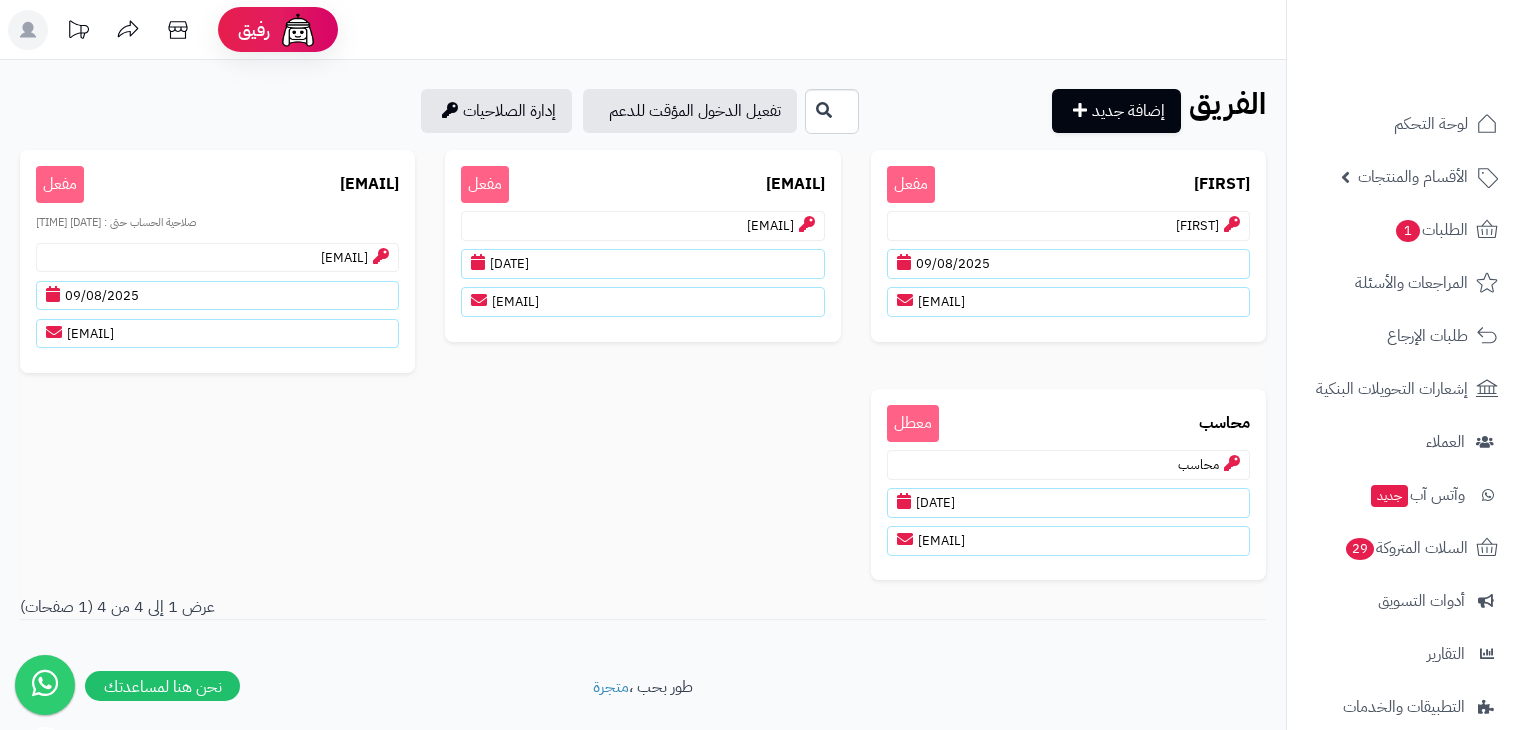 scroll, scrollTop: 0, scrollLeft: 0, axis: both 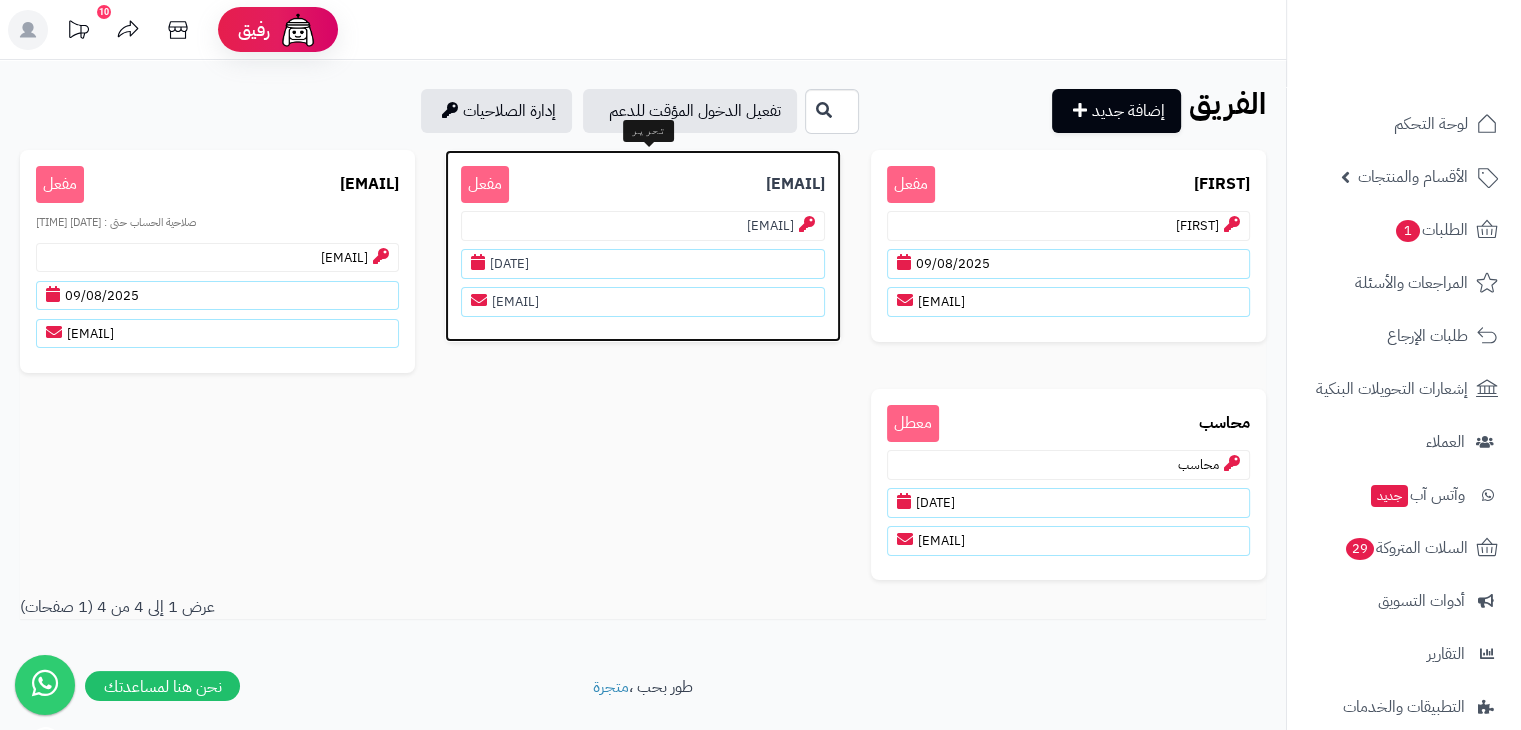 click on "[EMAIL]
مفعل
[EMAIL]  [DATE] [EMAIL]" at bounding box center [642, 246] 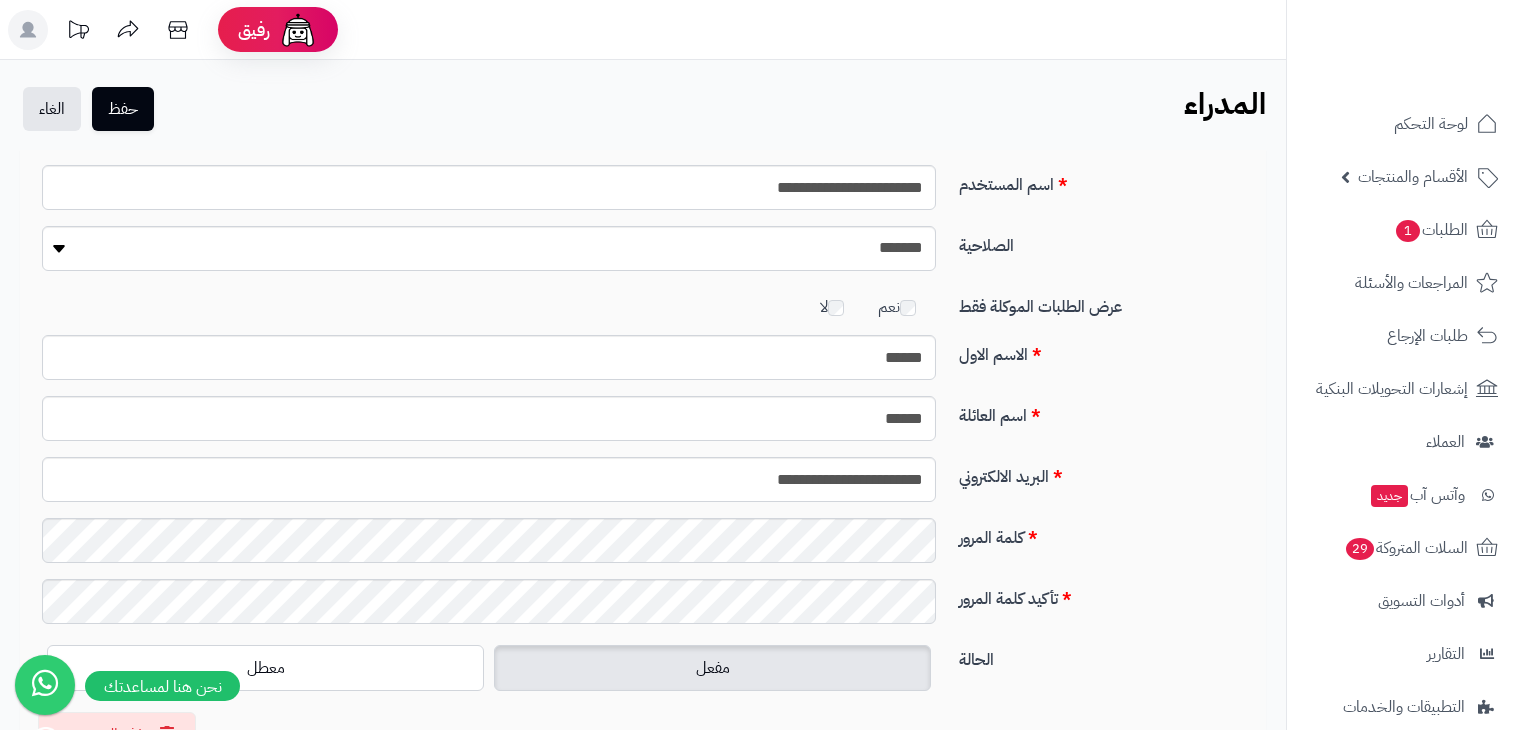 scroll, scrollTop: 0, scrollLeft: 0, axis: both 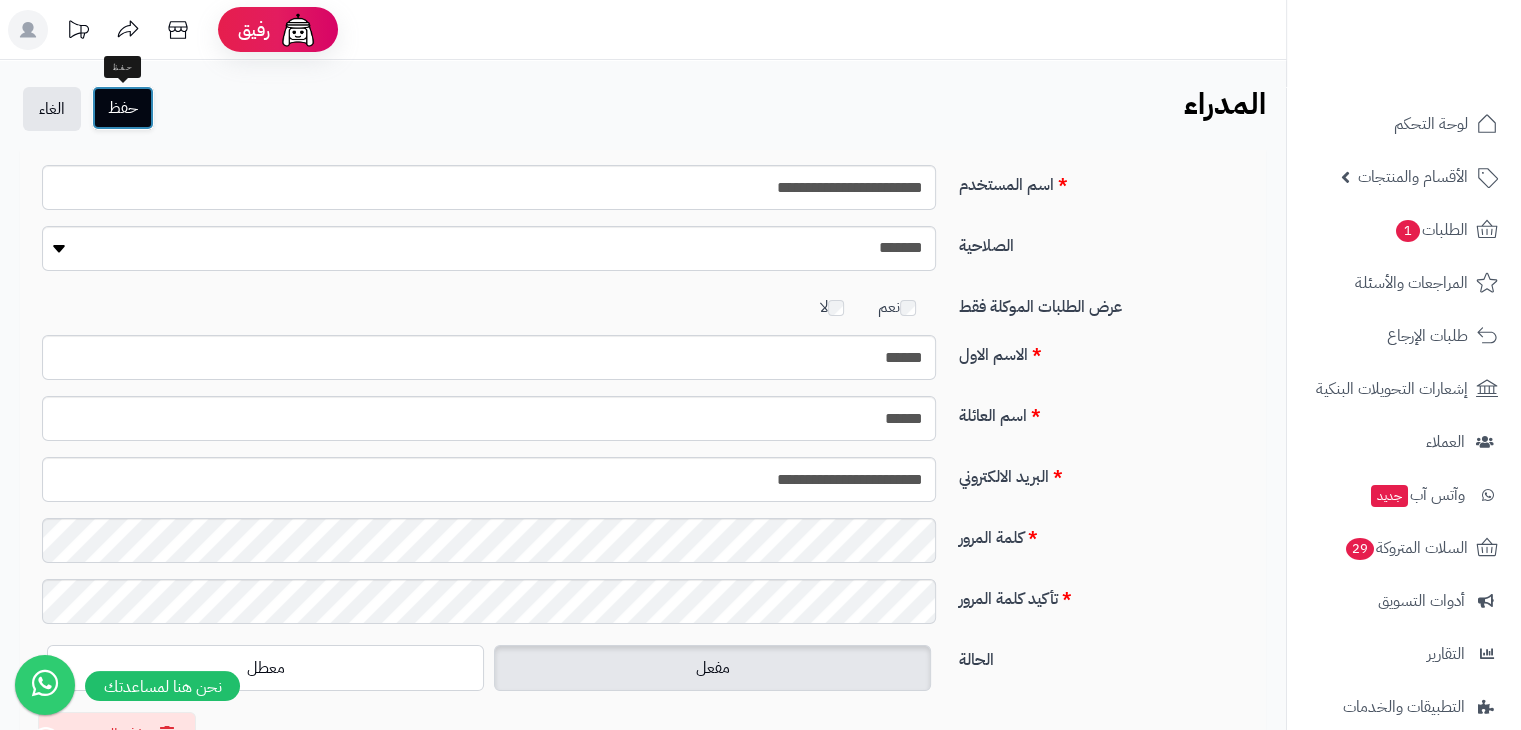 click on "حفظ" at bounding box center (123, 108) 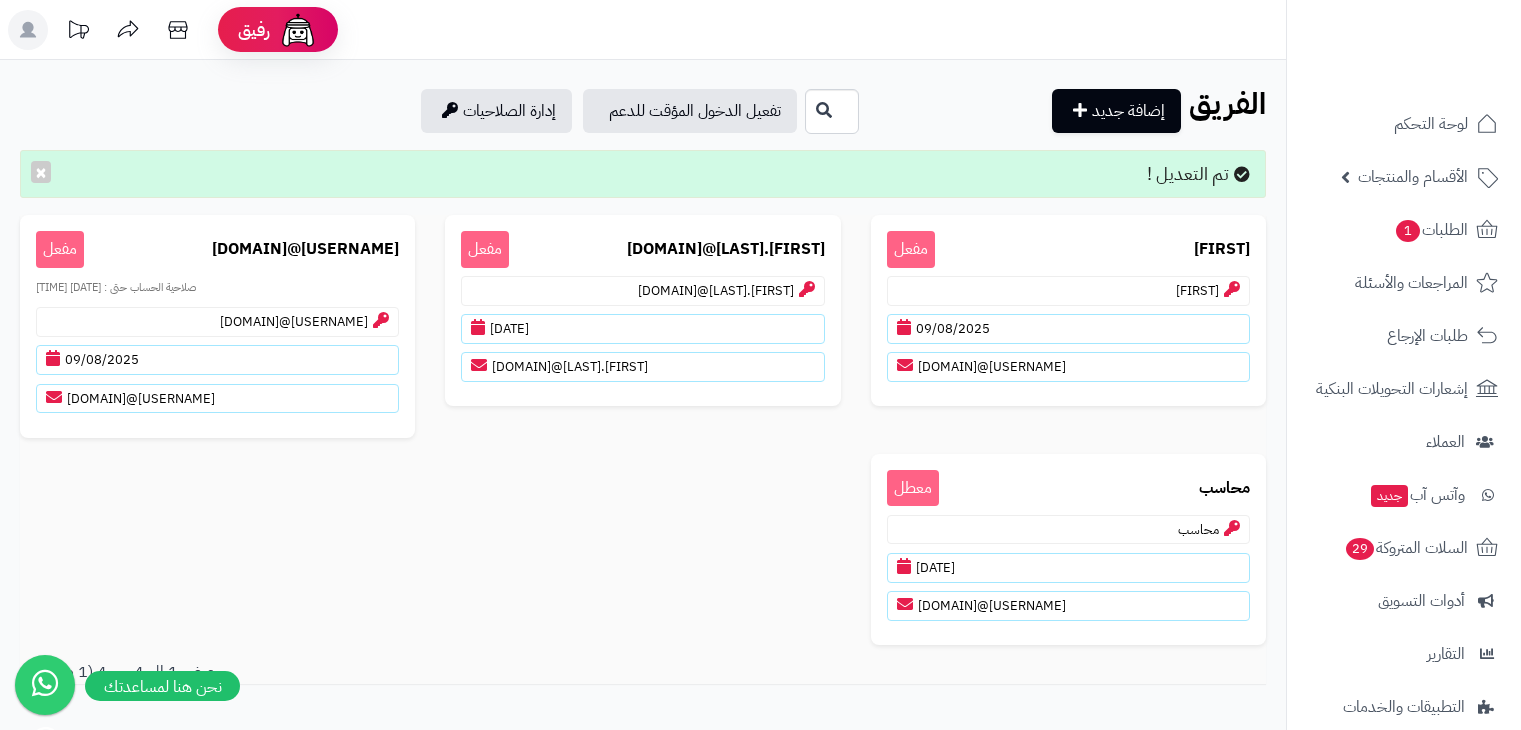 scroll, scrollTop: 0, scrollLeft: 0, axis: both 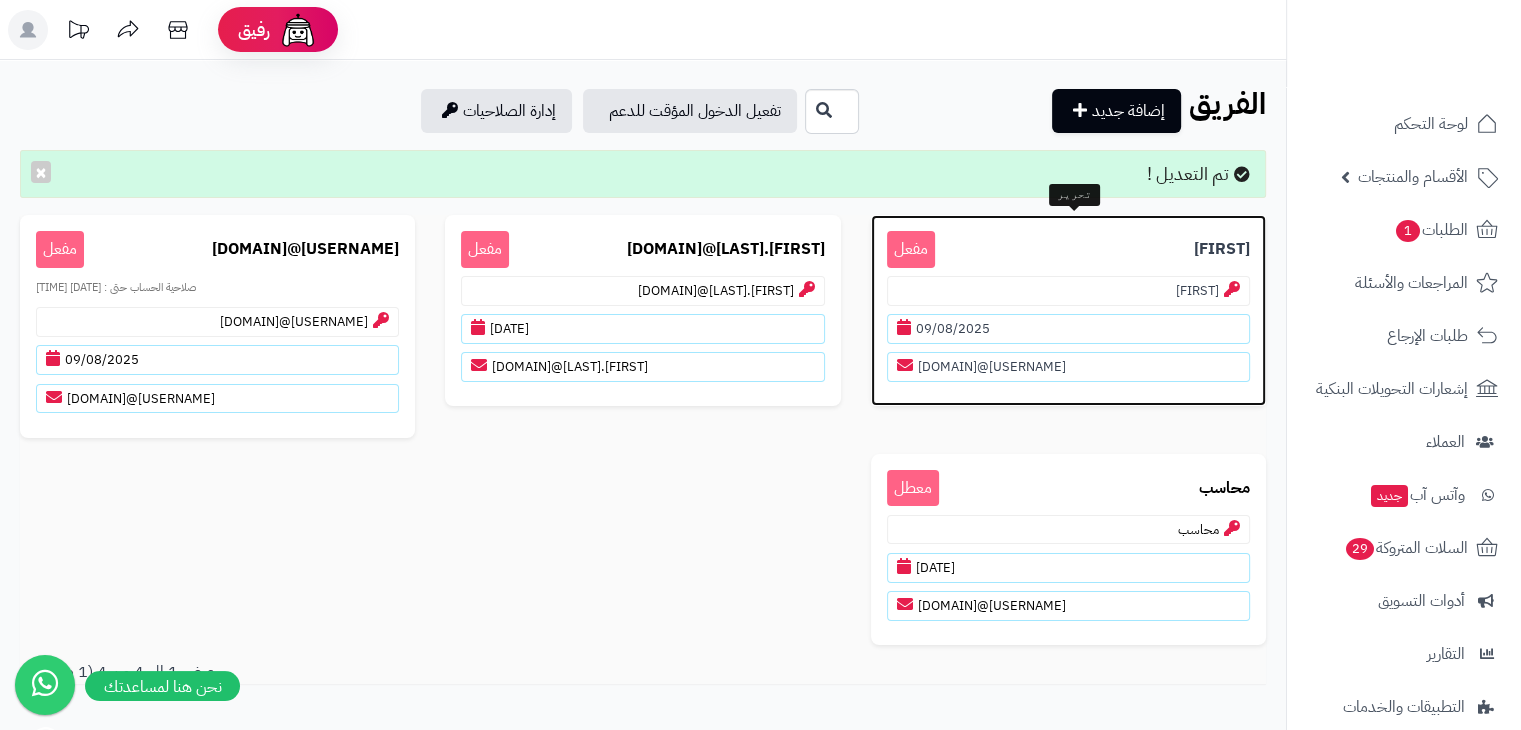 click on "[FIRST]
مفعل" at bounding box center (1068, 249) 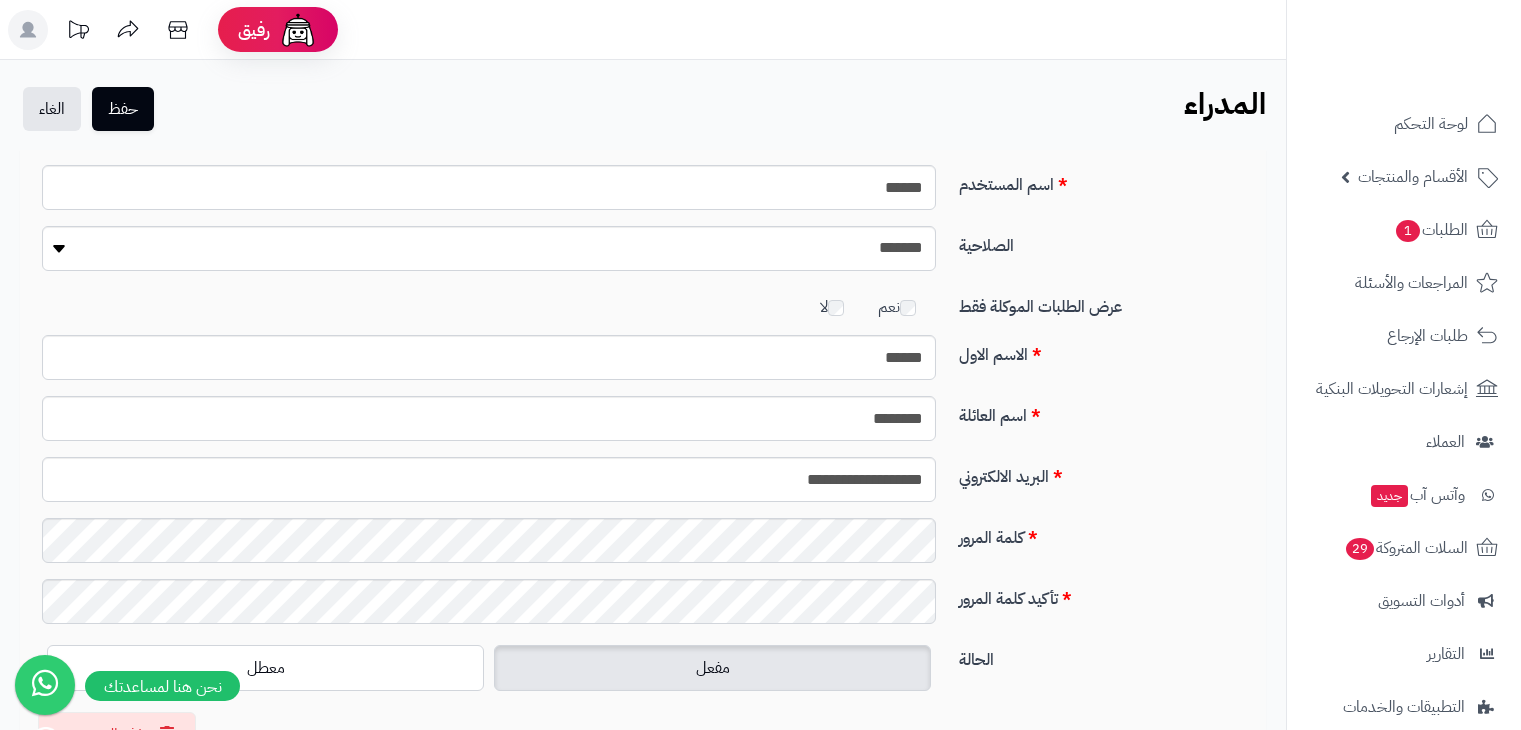 scroll, scrollTop: 0, scrollLeft: 0, axis: both 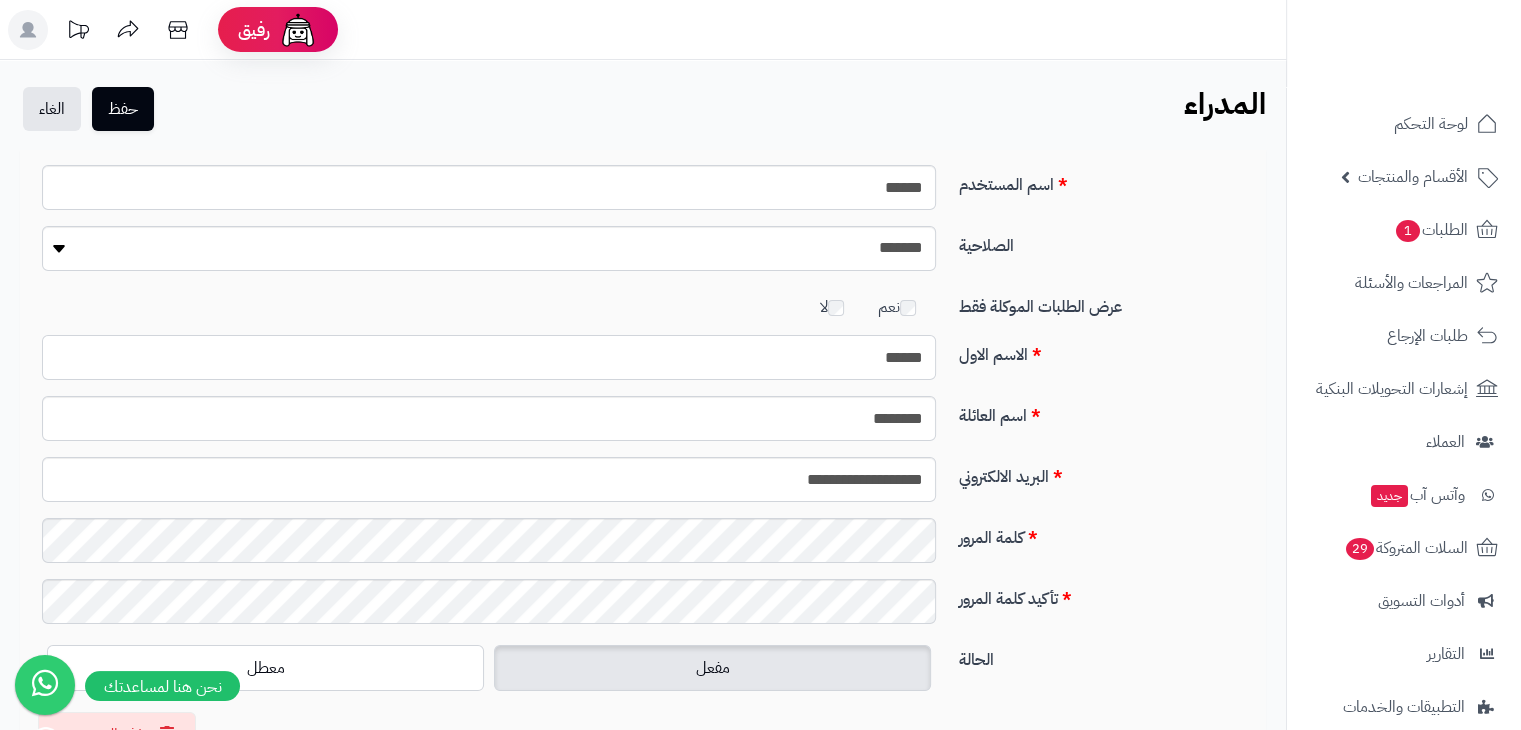 click on "*****" at bounding box center (489, 357) 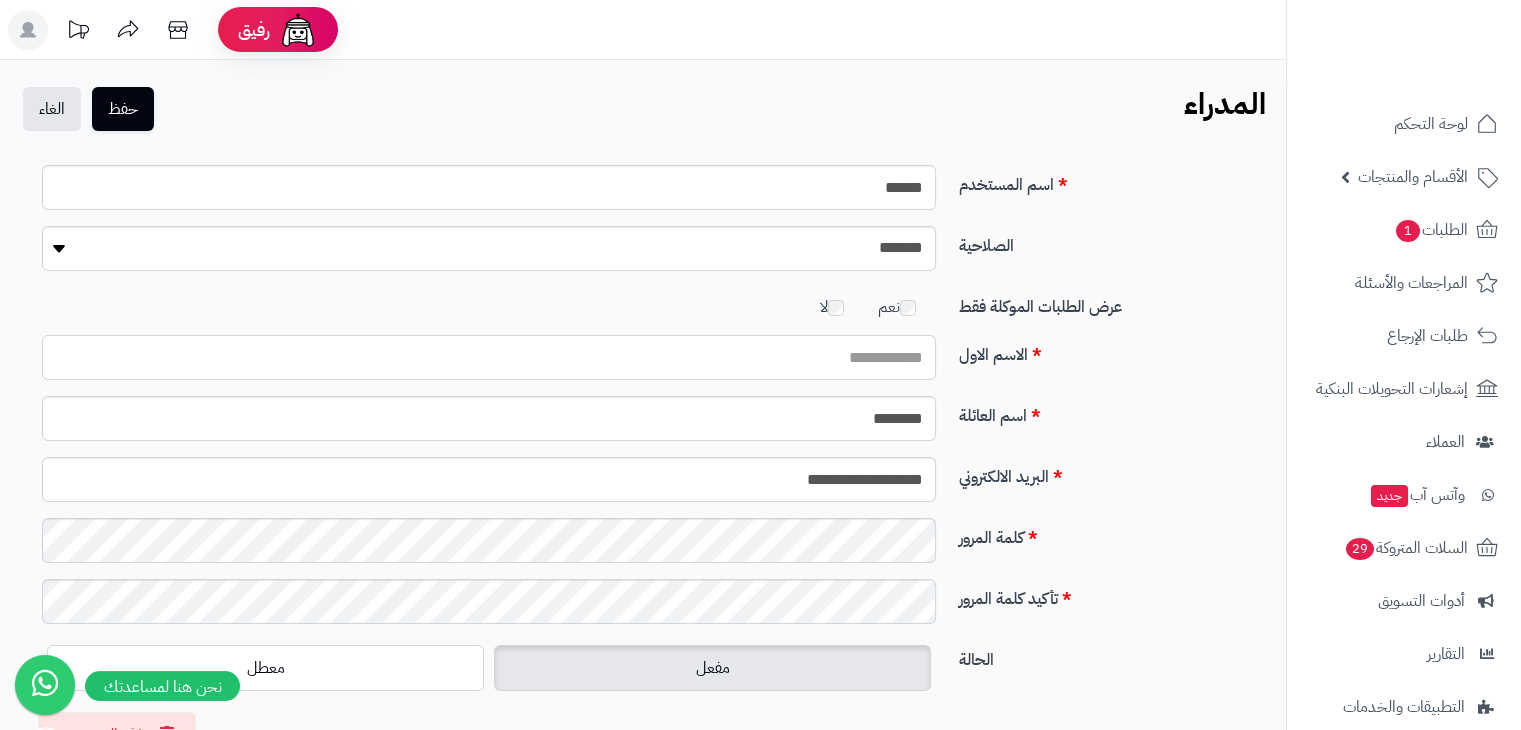 type on "*" 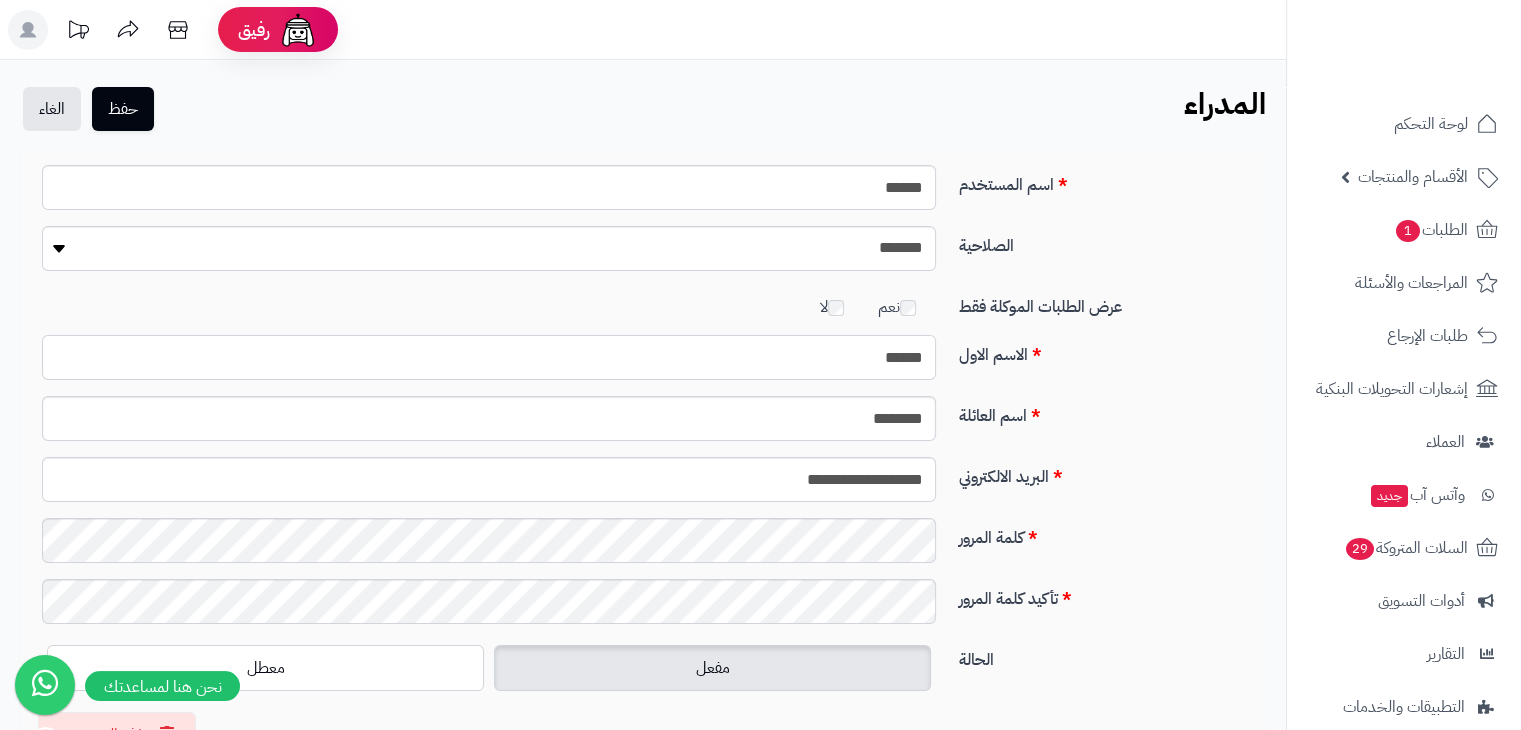 type on "*****" 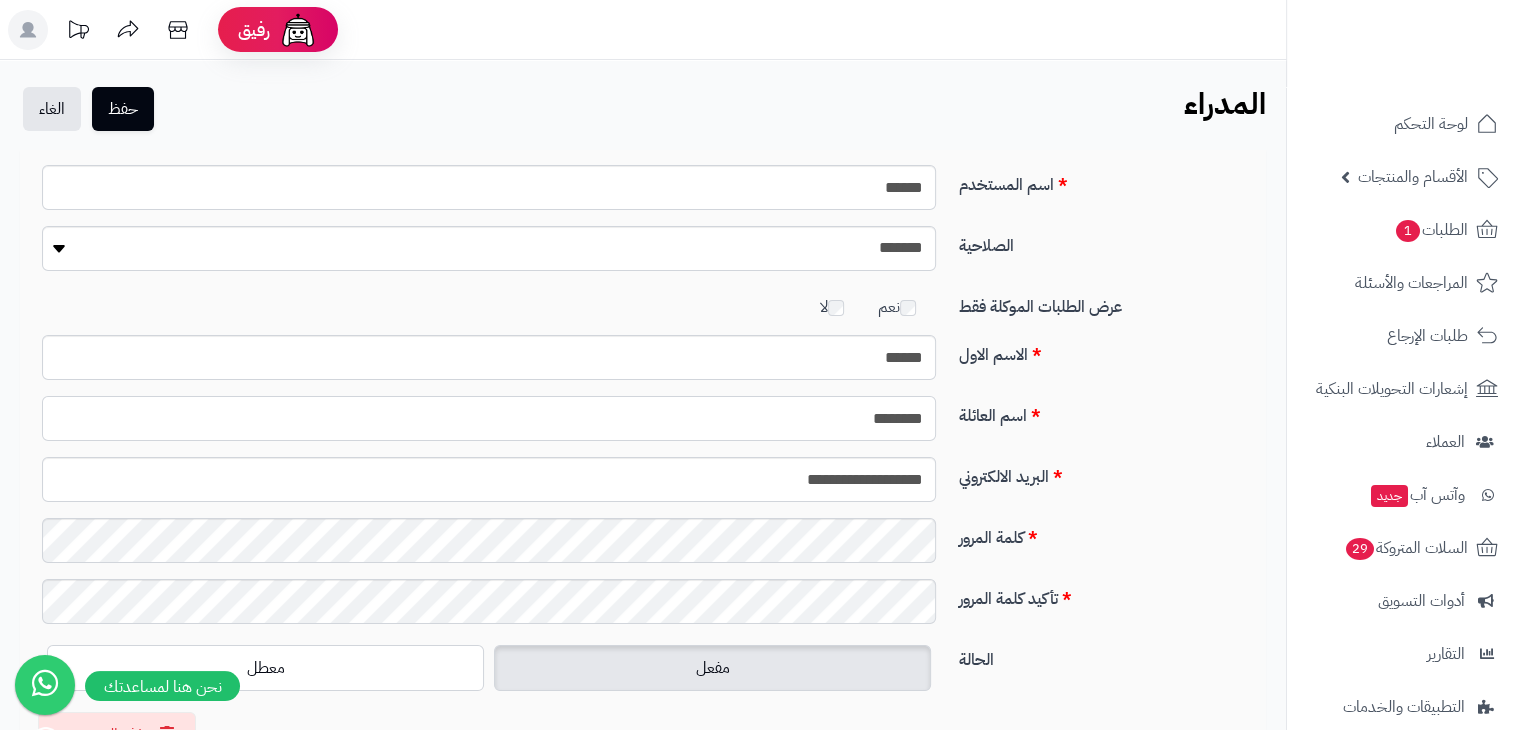 click on "*******" at bounding box center [489, 418] 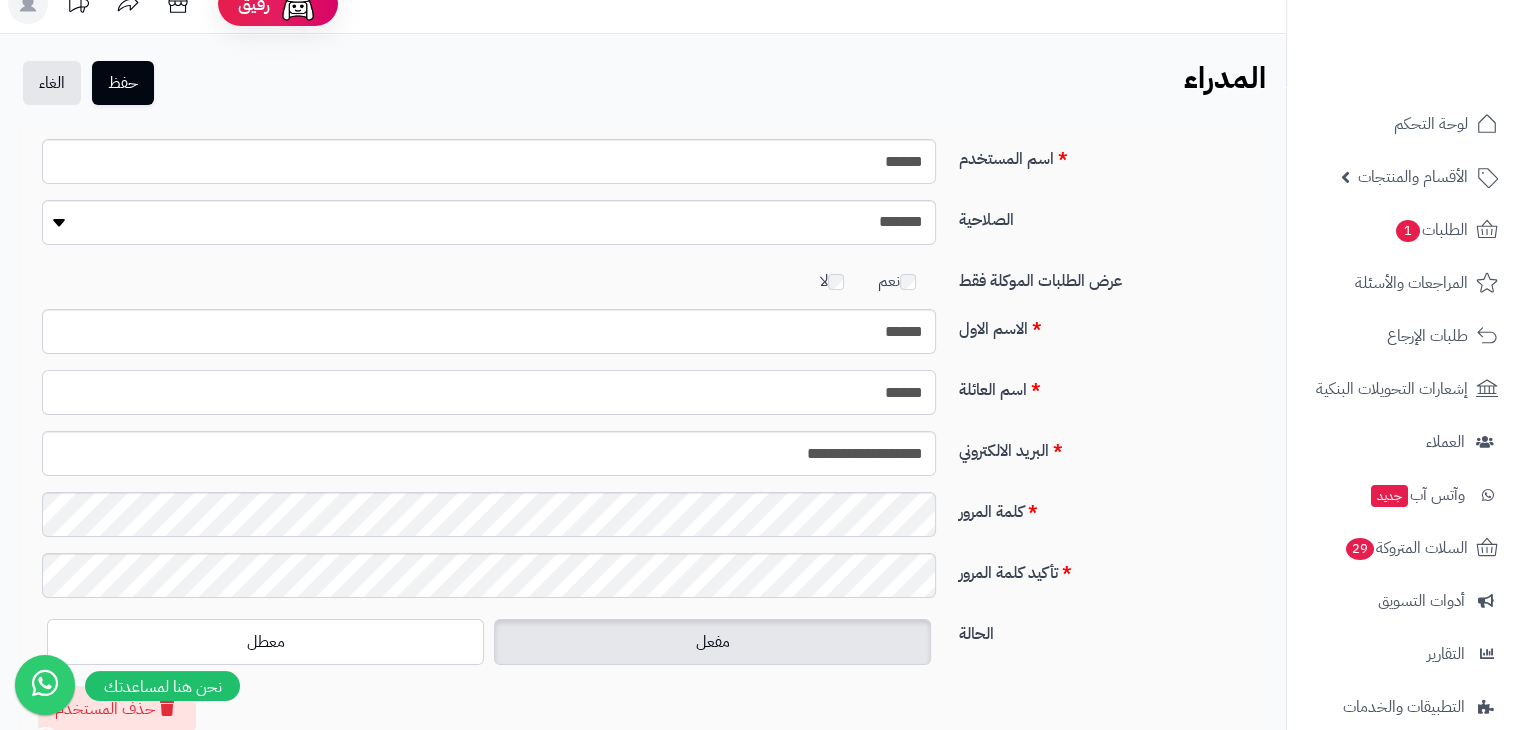 scroll, scrollTop: 25, scrollLeft: 0, axis: vertical 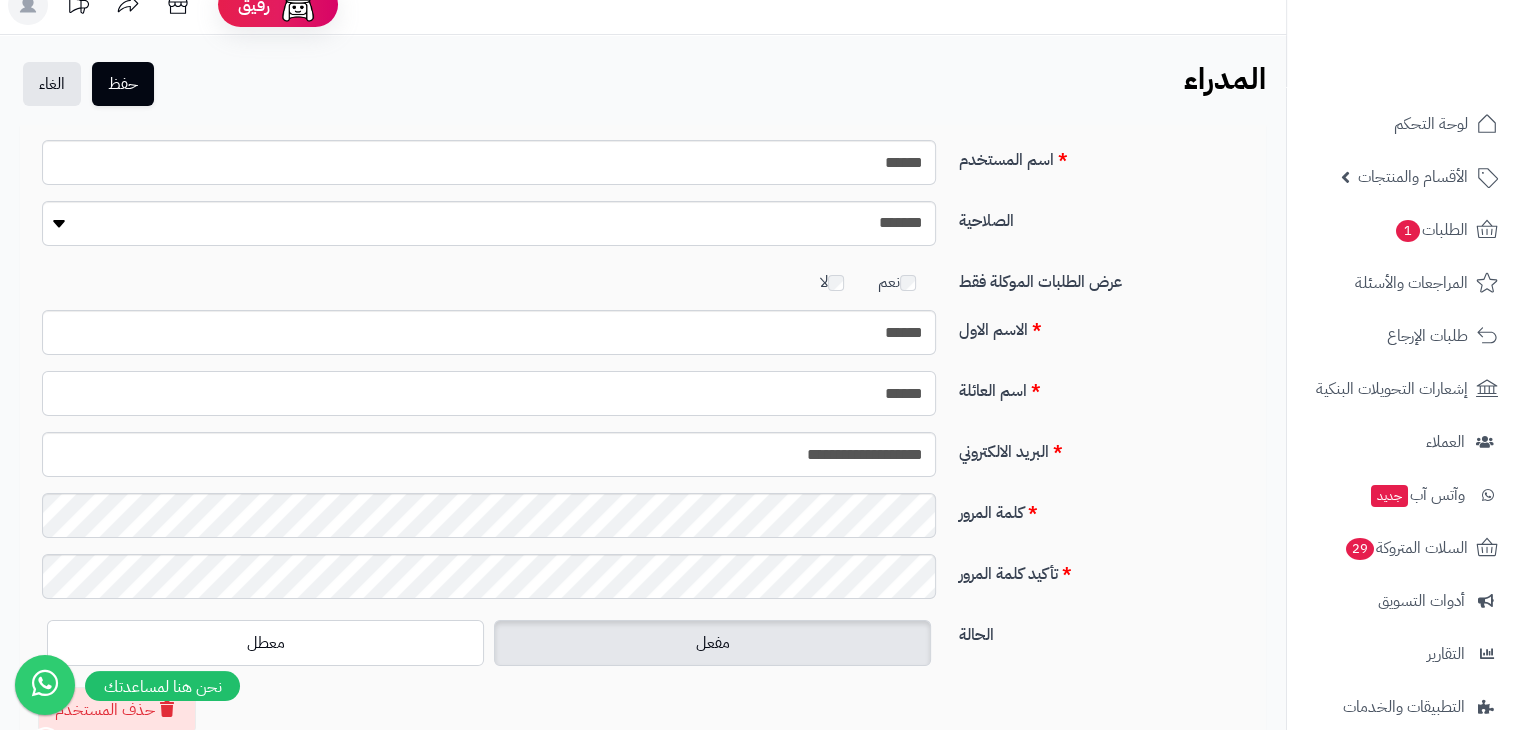 type on "******" 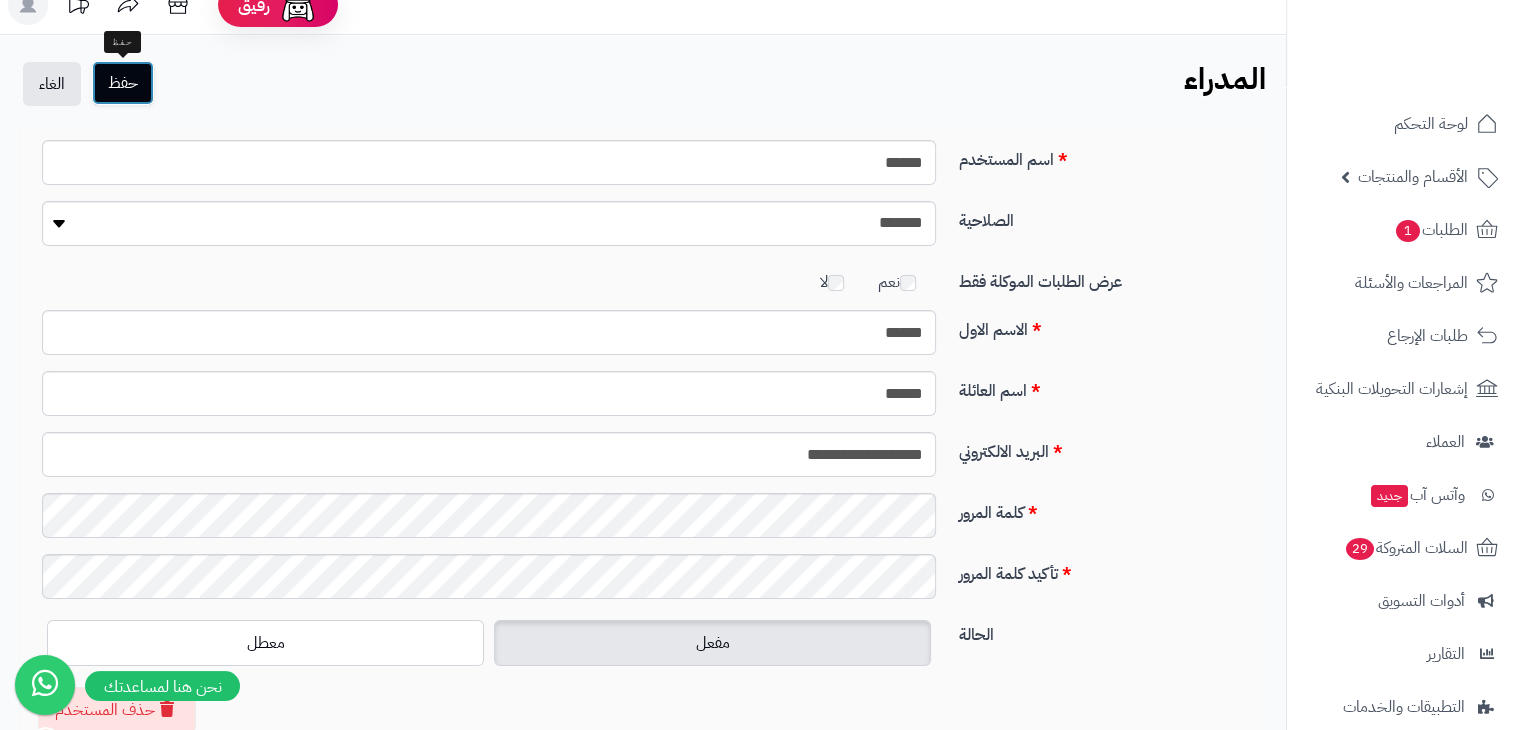 click on "حفظ" at bounding box center [123, 83] 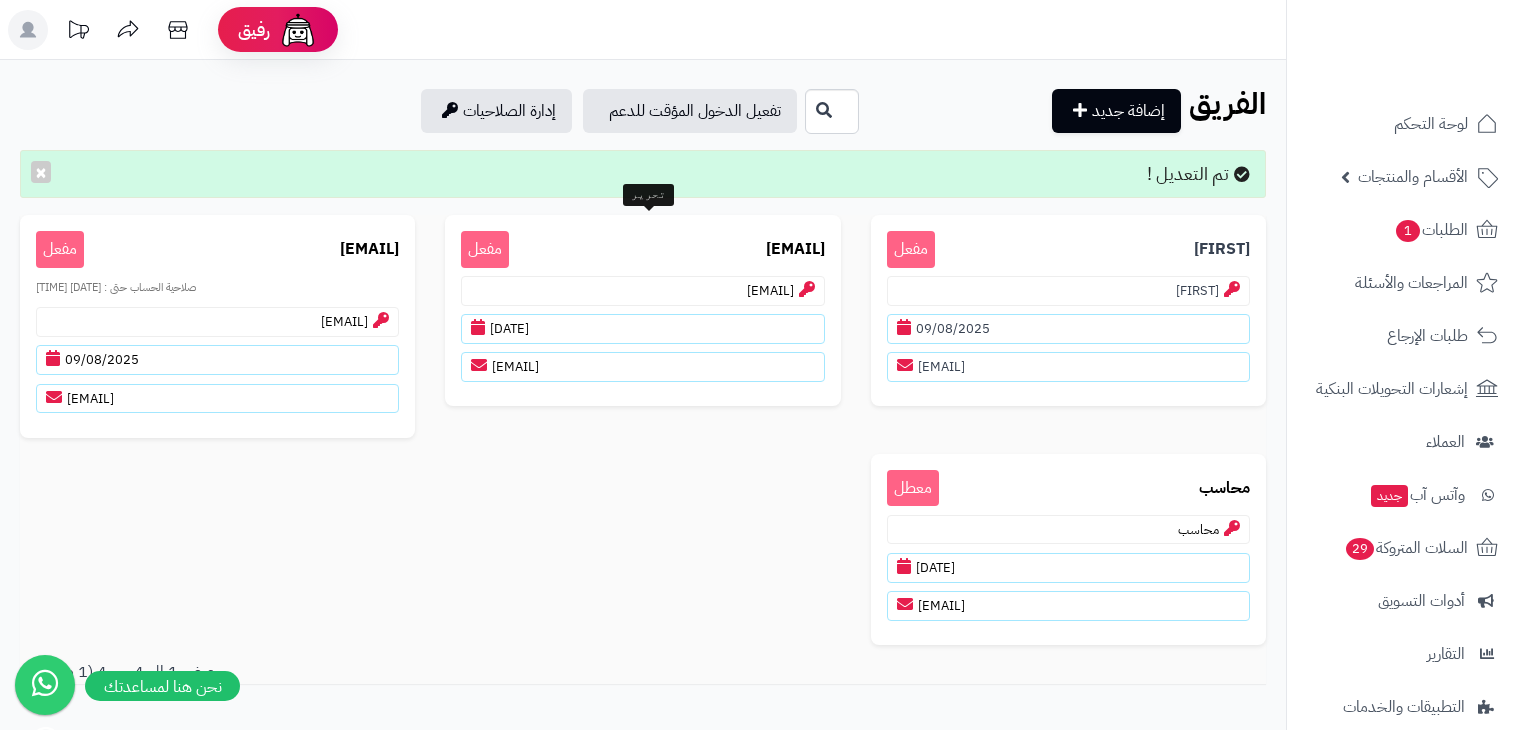 scroll, scrollTop: 0, scrollLeft: 0, axis: both 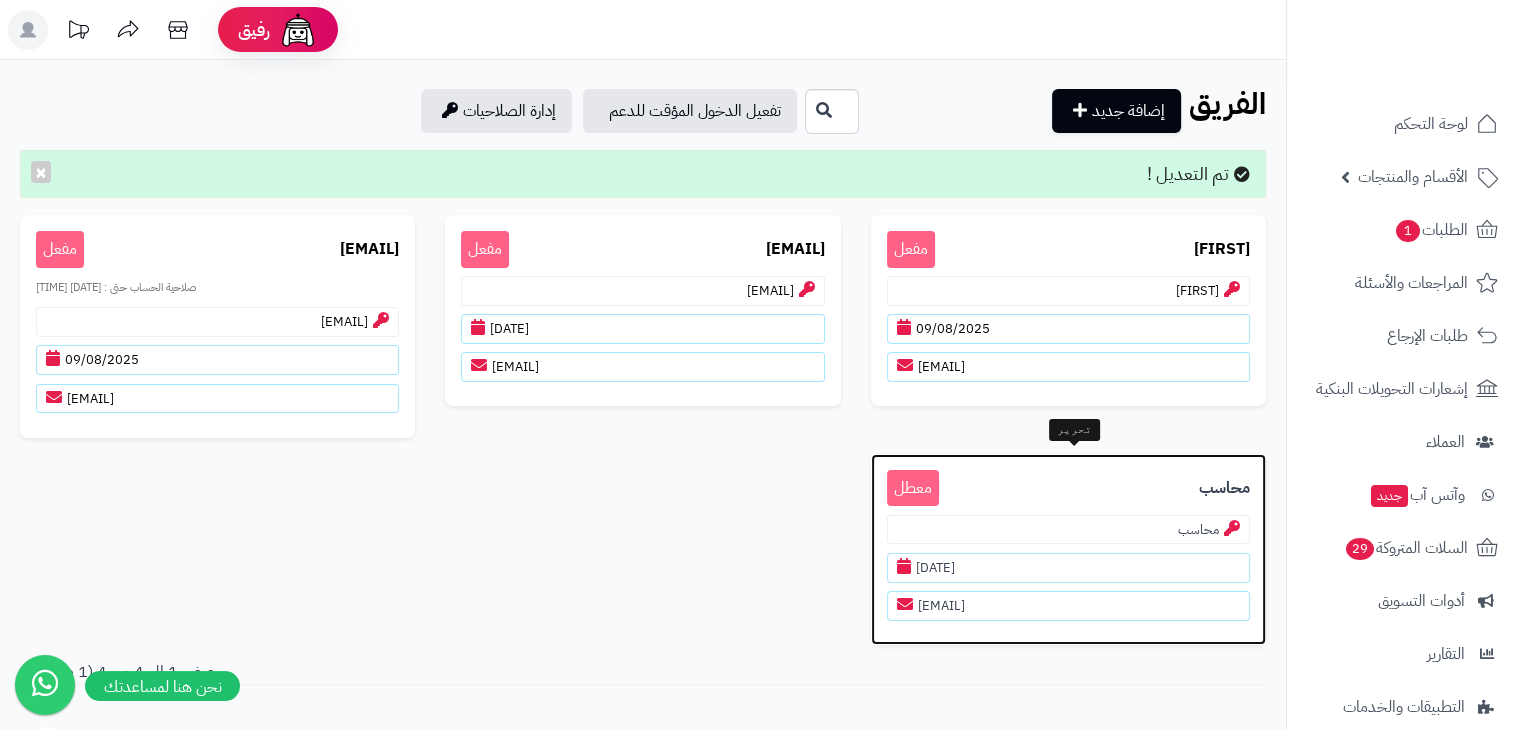 click on "محاسب
معطل" at bounding box center [1068, 488] 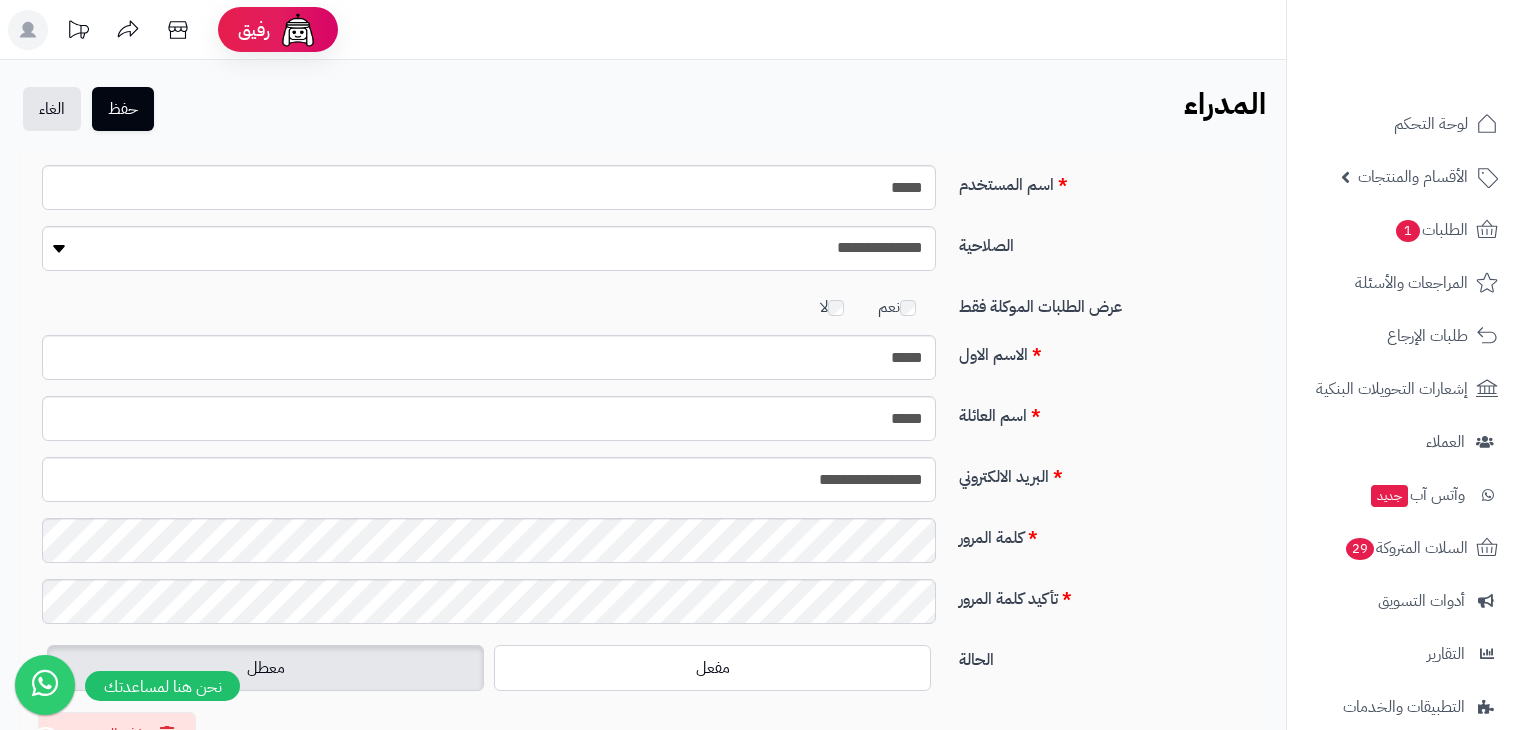 scroll, scrollTop: 0, scrollLeft: 0, axis: both 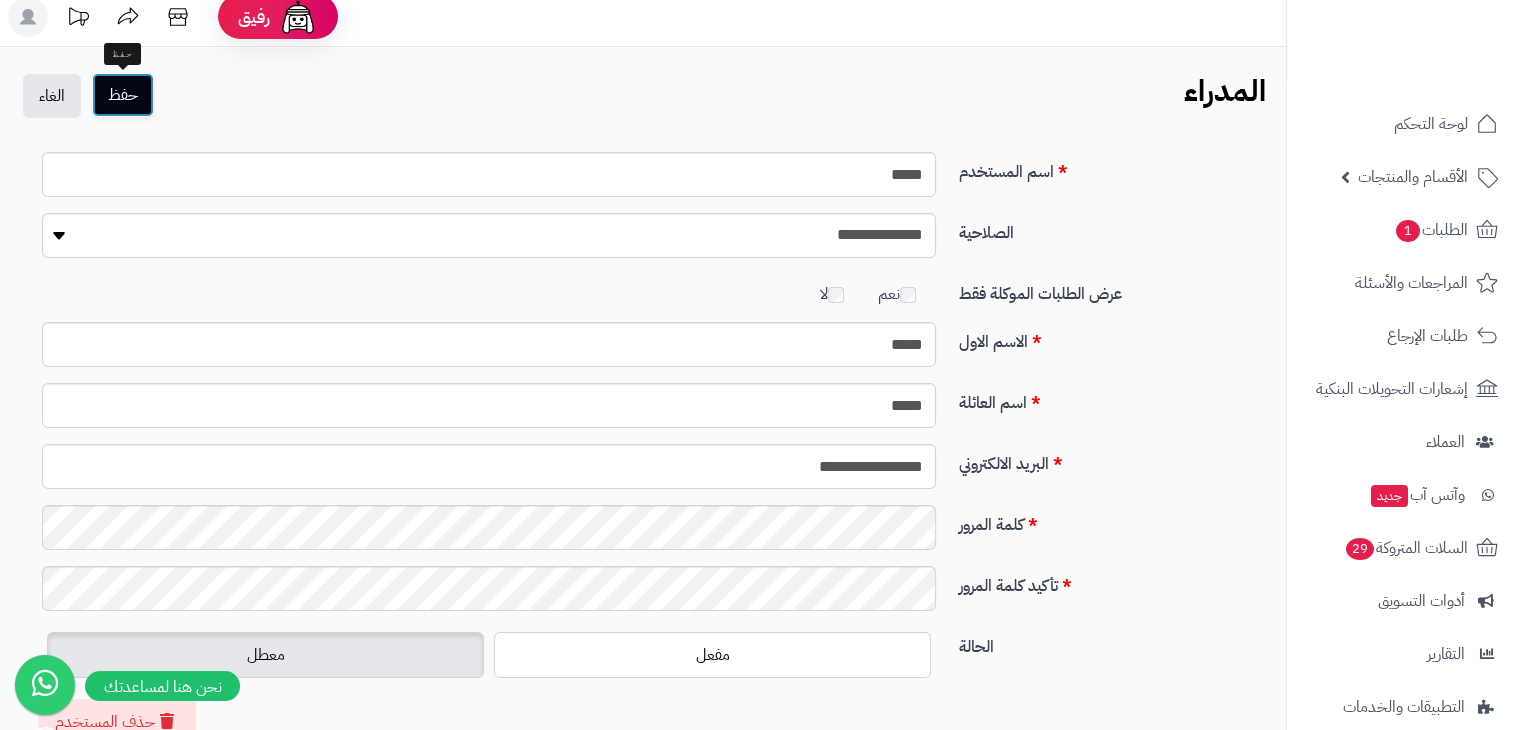 click on "حفظ" at bounding box center [123, 95] 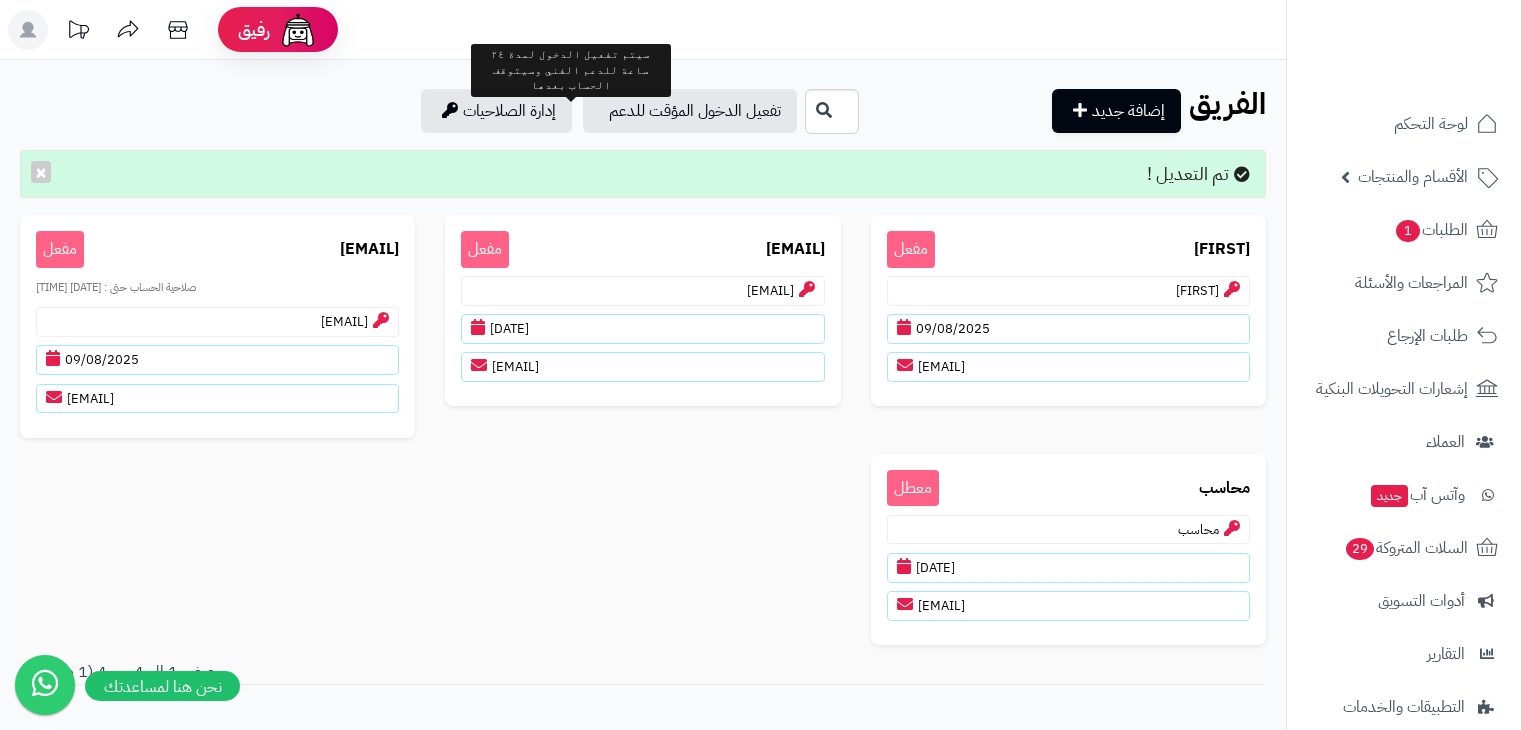 scroll, scrollTop: 0, scrollLeft: 0, axis: both 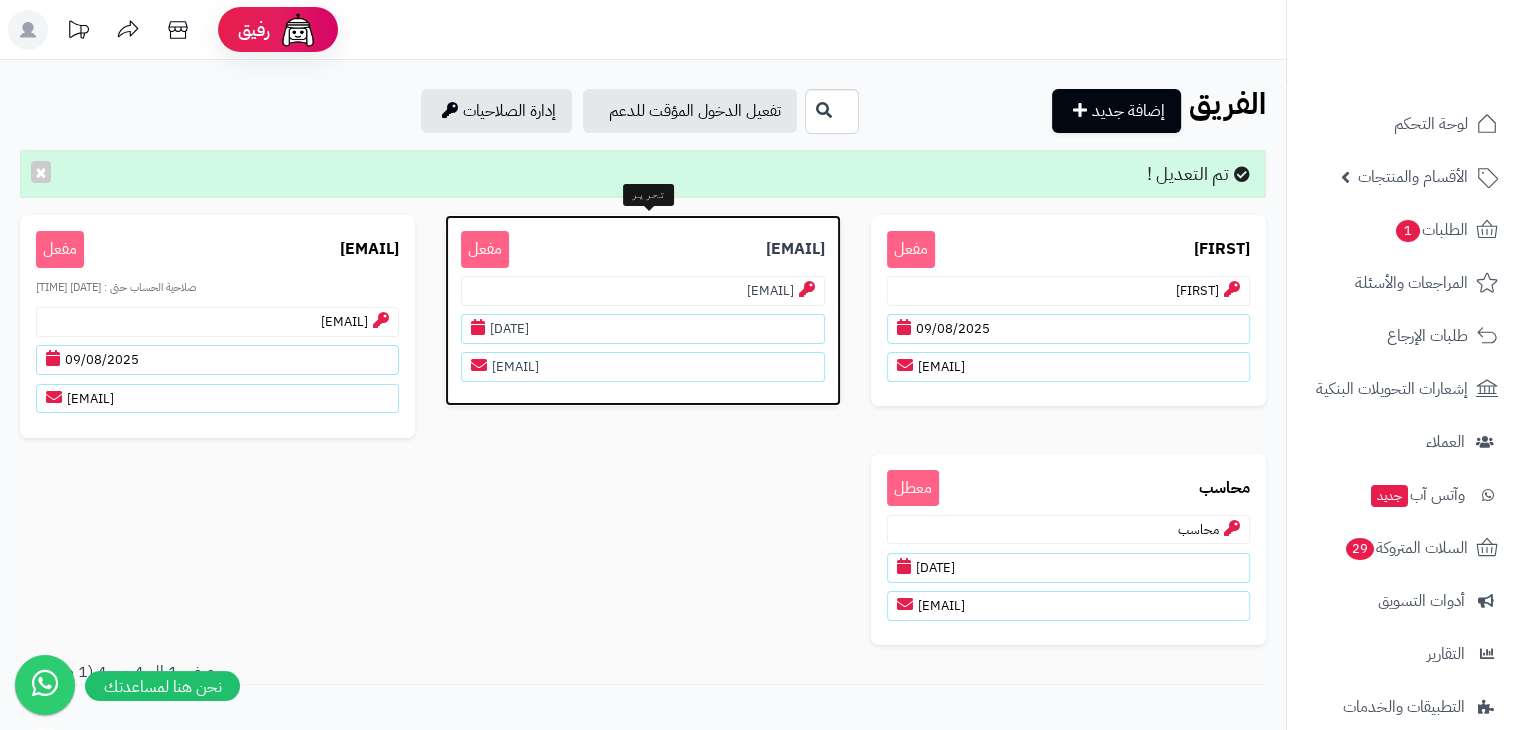 click on "[EMAIL]" at bounding box center [642, 291] 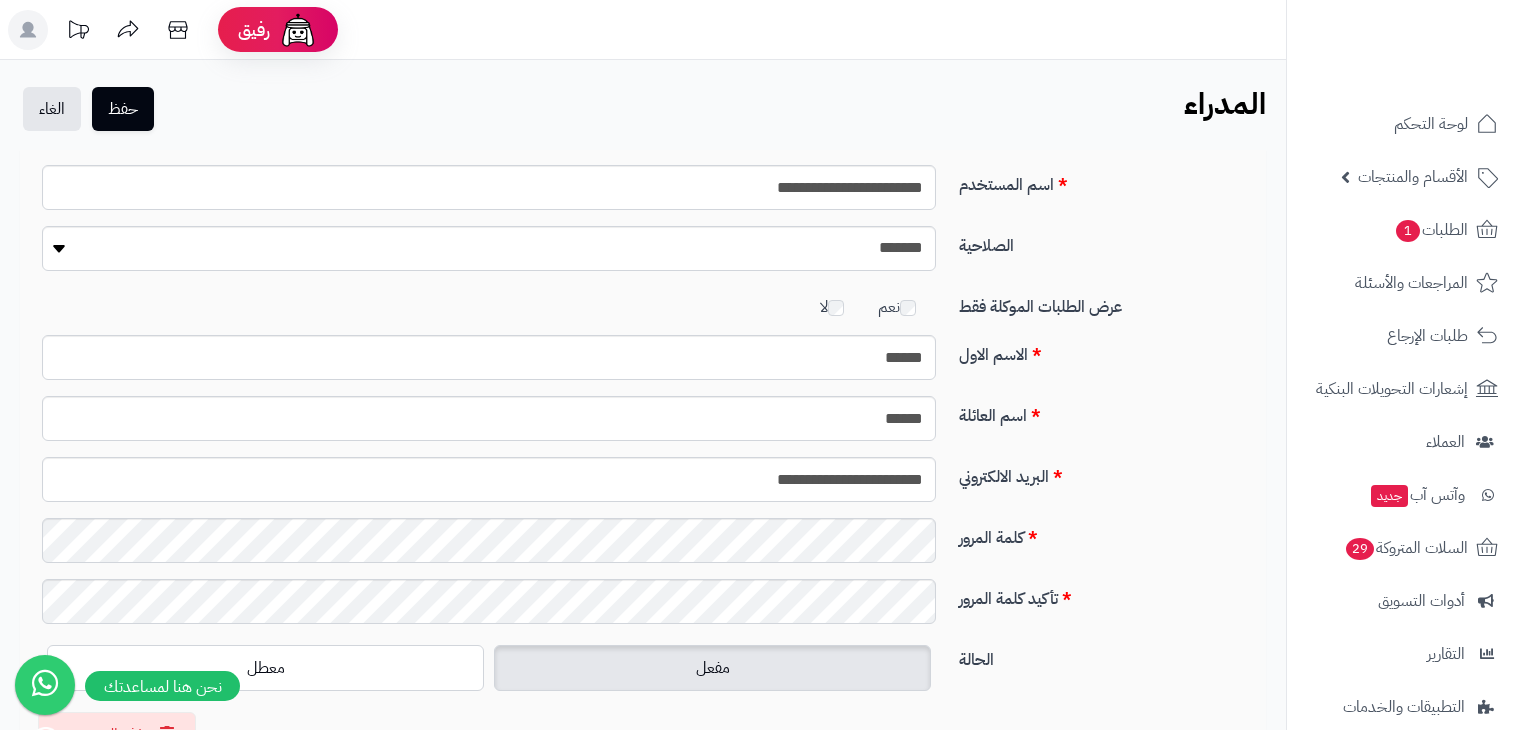 scroll, scrollTop: 0, scrollLeft: 0, axis: both 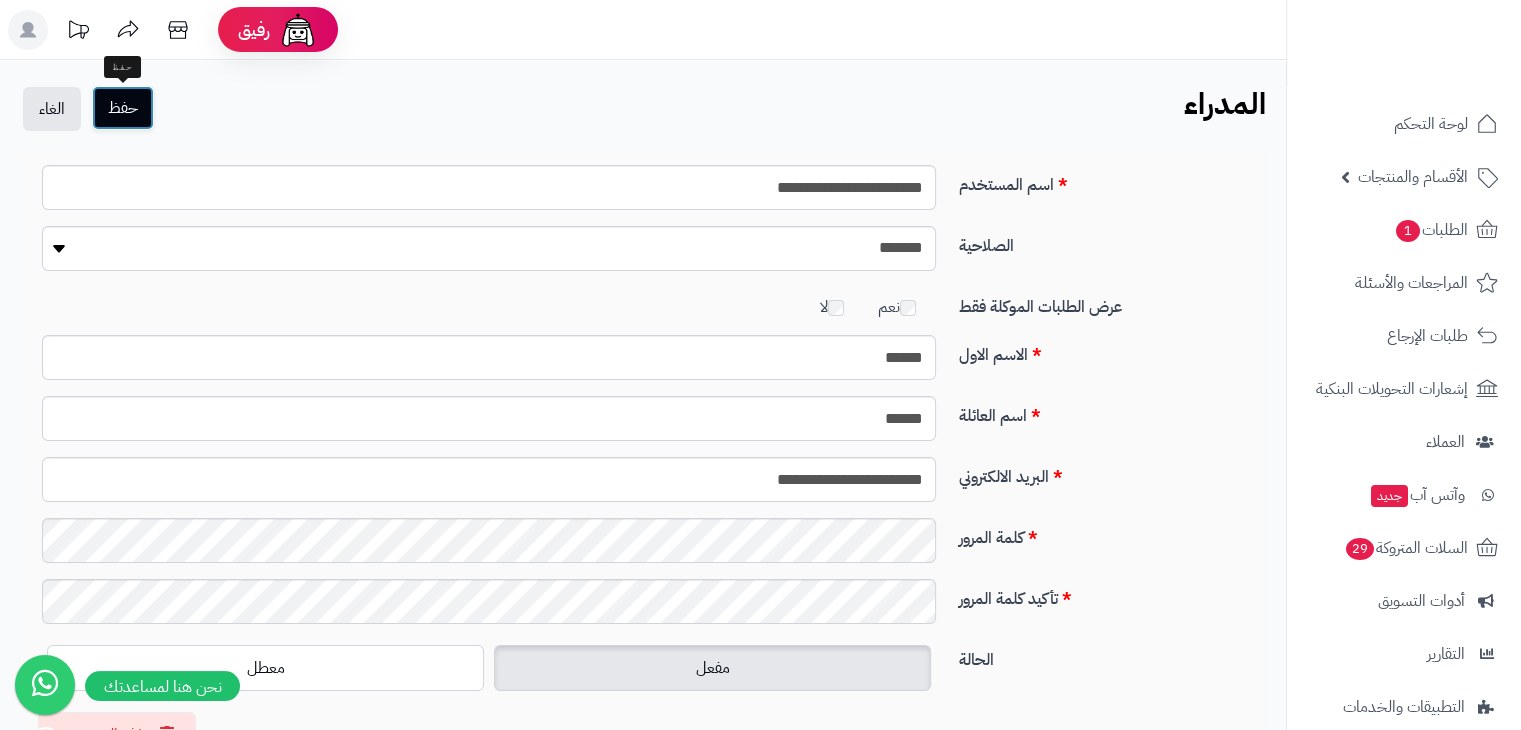 click on "حفظ" at bounding box center (123, 108) 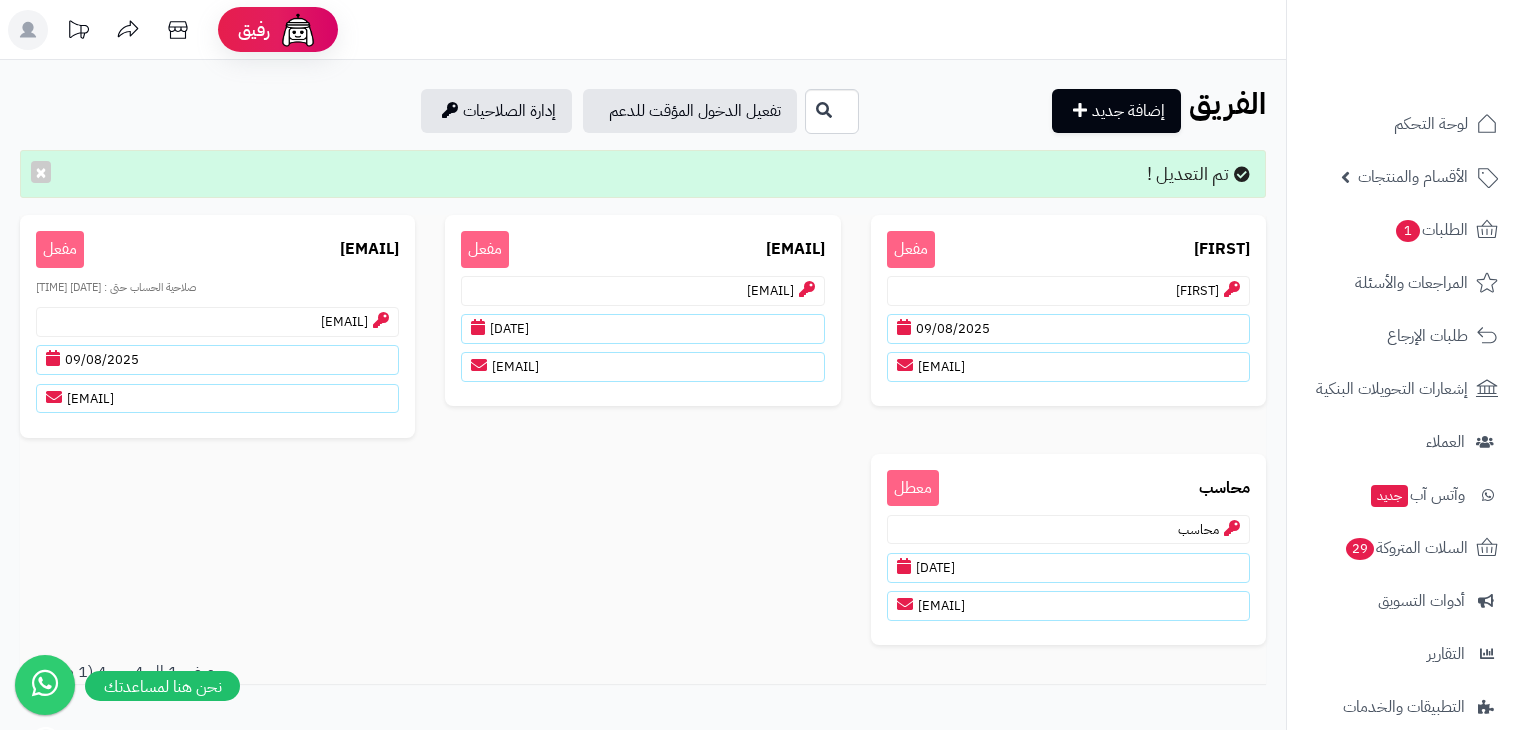 scroll, scrollTop: 0, scrollLeft: 0, axis: both 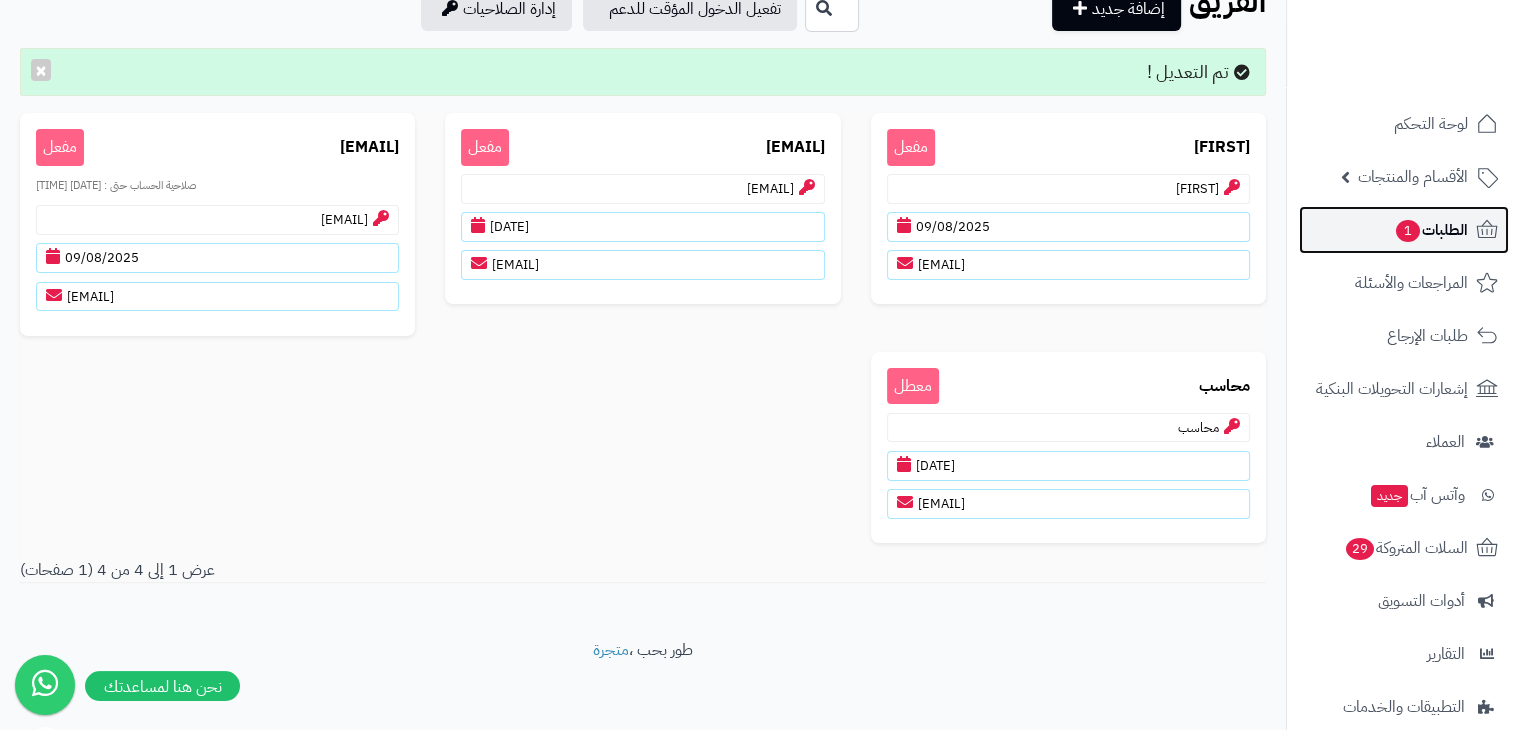 click on "الطلبات  1" at bounding box center [1404, 230] 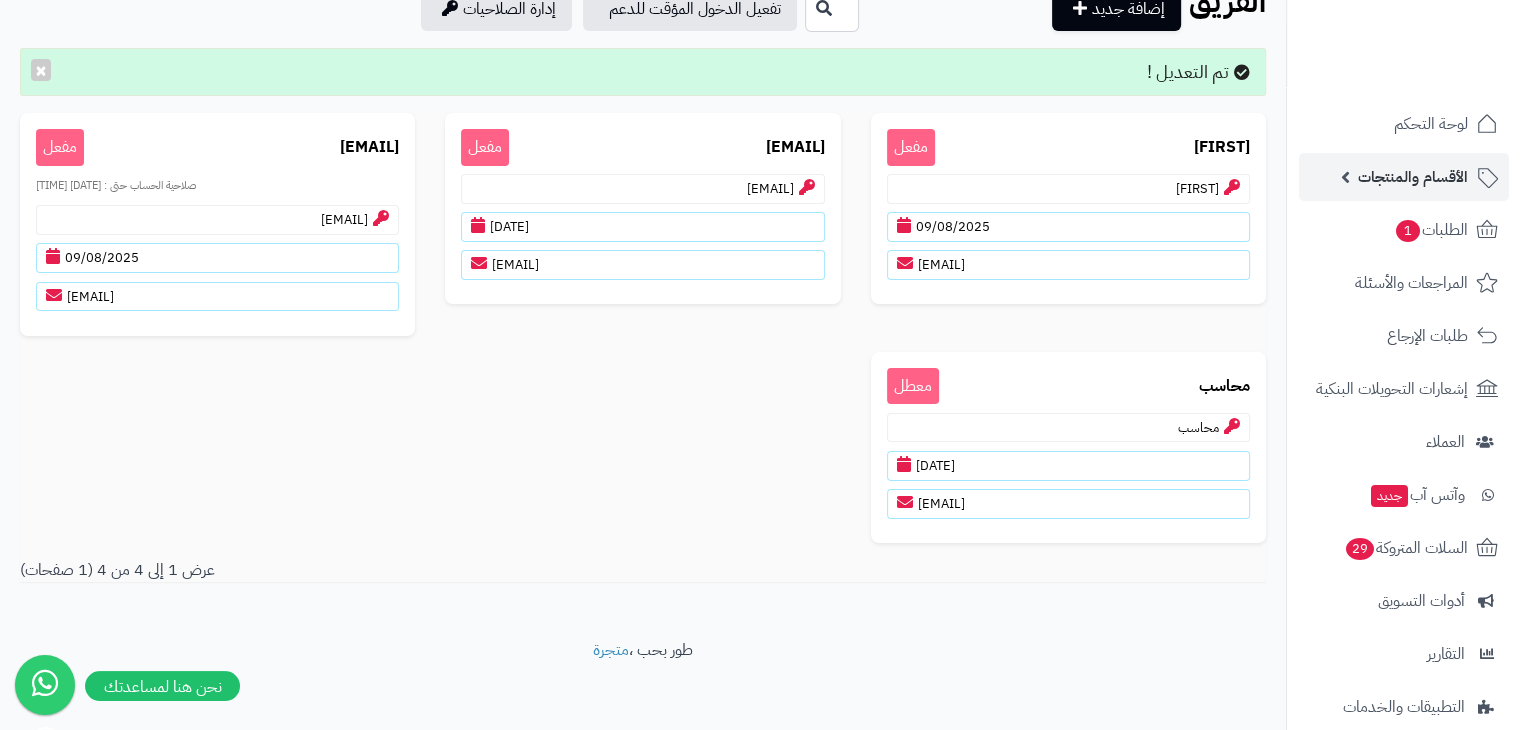 click on "الأقسام والمنتجات" at bounding box center [1404, 177] 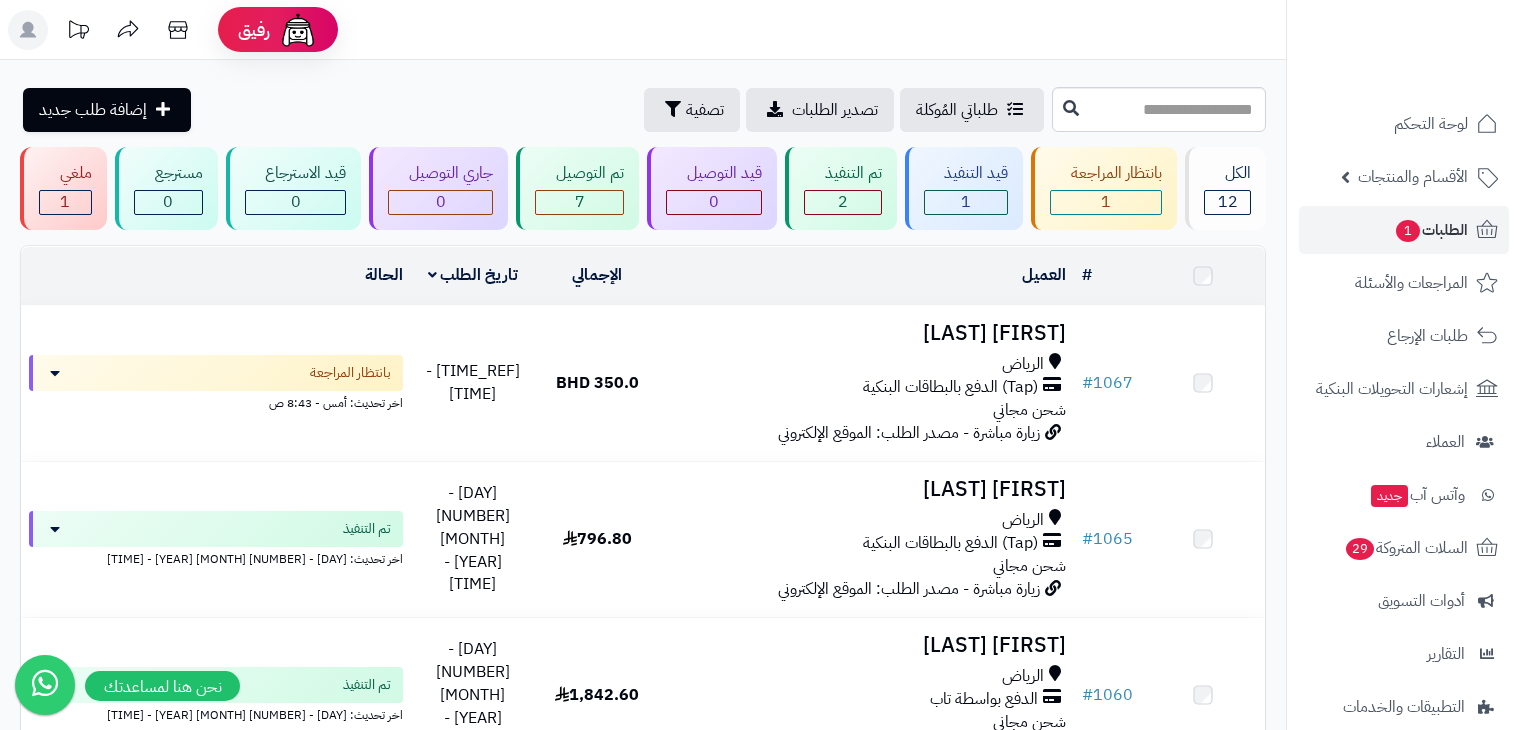 scroll, scrollTop: 0, scrollLeft: 0, axis: both 